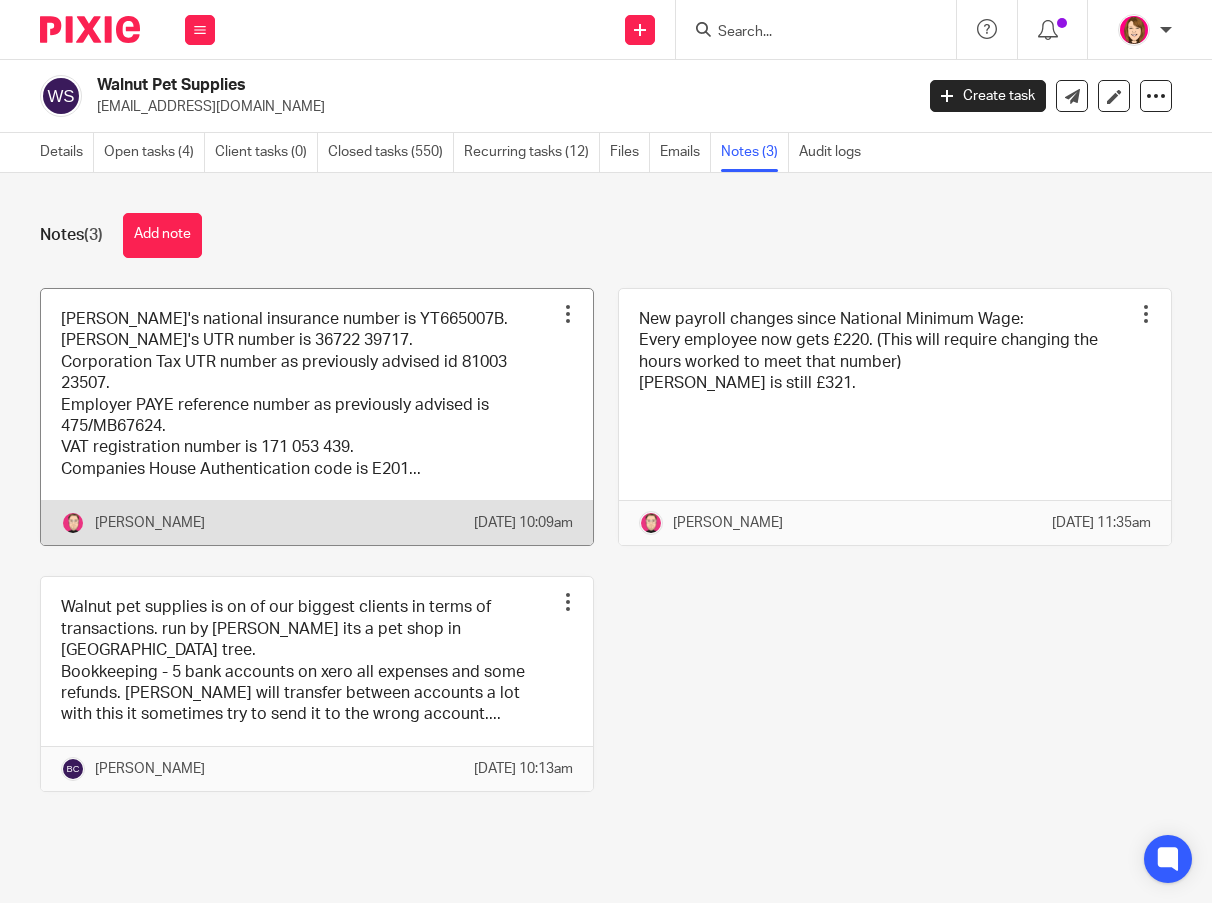 scroll, scrollTop: 0, scrollLeft: 0, axis: both 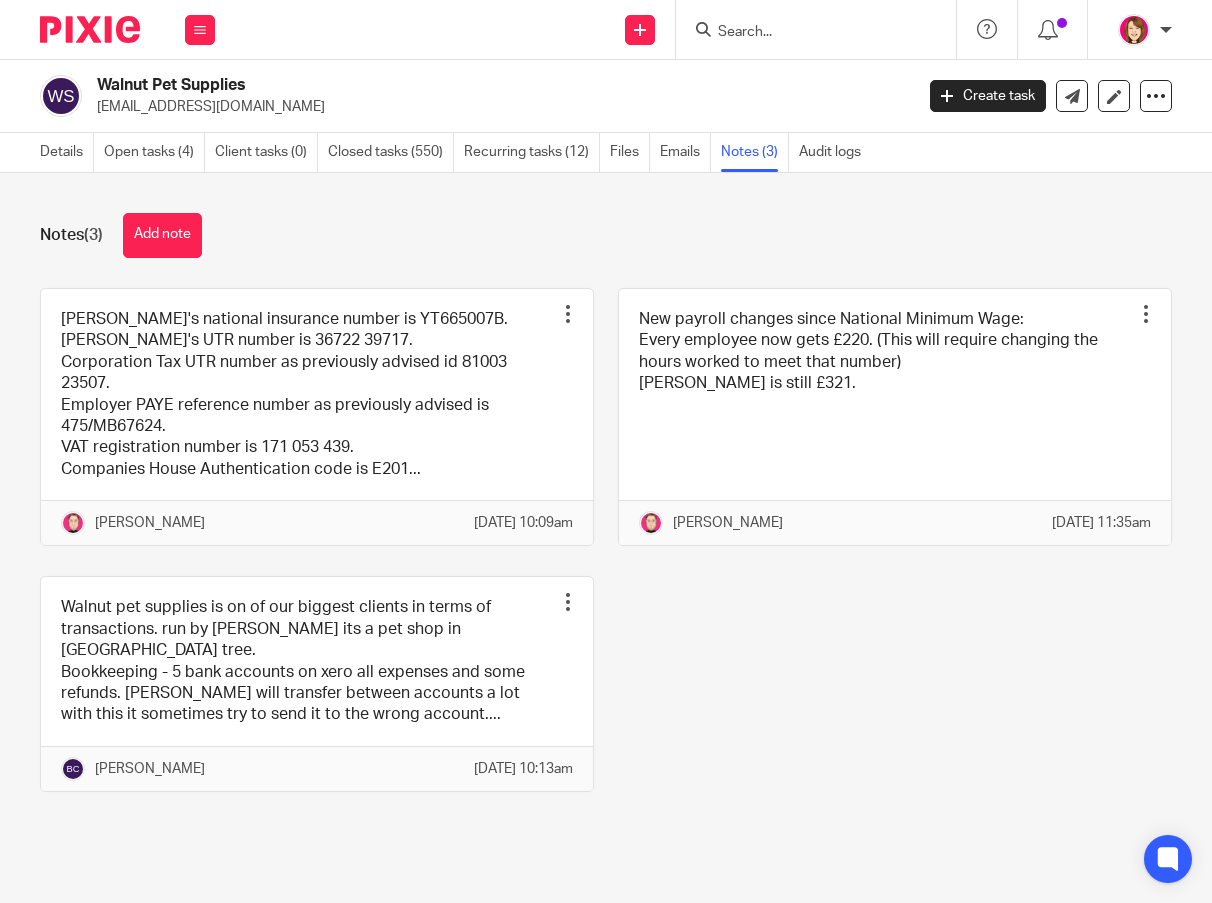 click on "Details
Open tasks (4)
Client tasks (0)
Closed tasks (550)
Recurring tasks (12)
Files
Emails
Notes (3)
Audit logs" at bounding box center (606, 153) 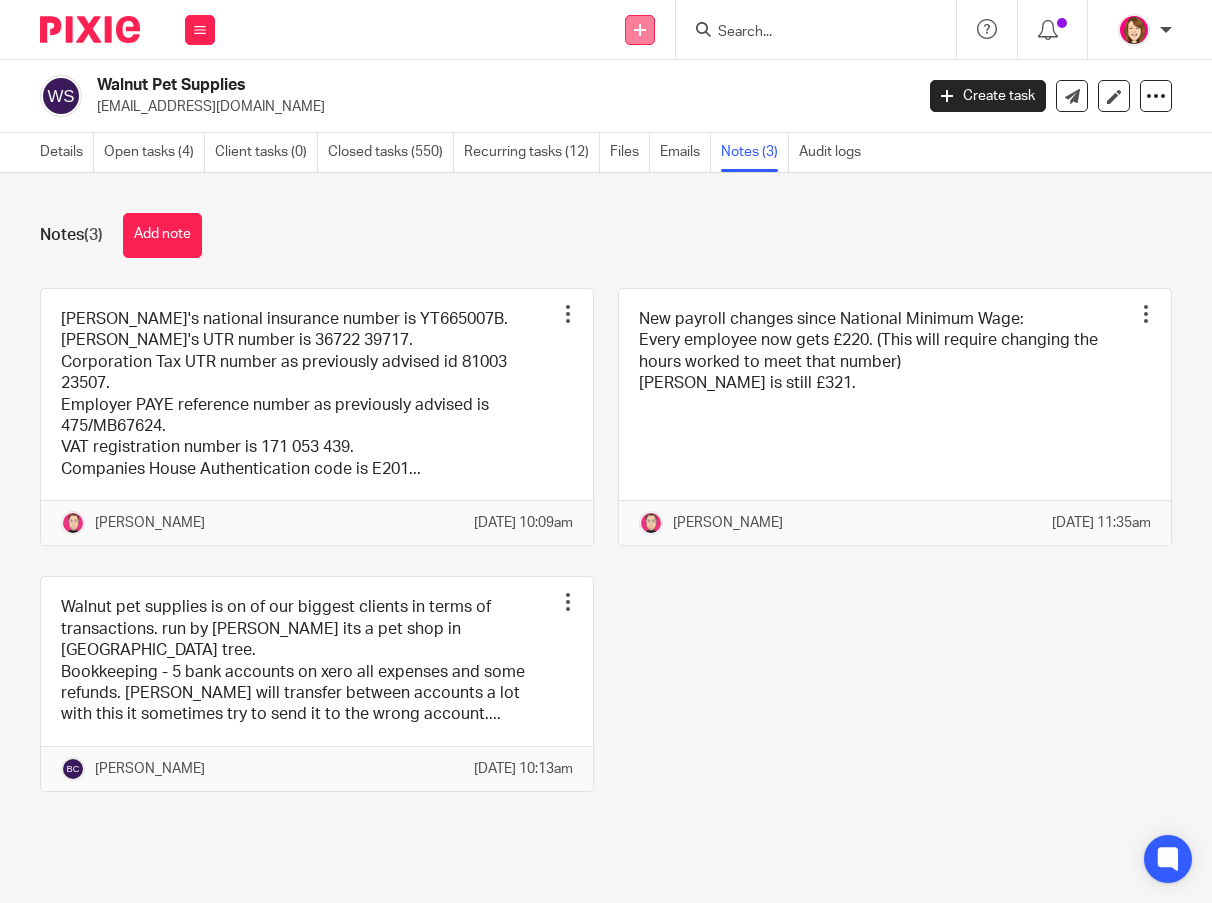 click at bounding box center (640, 30) 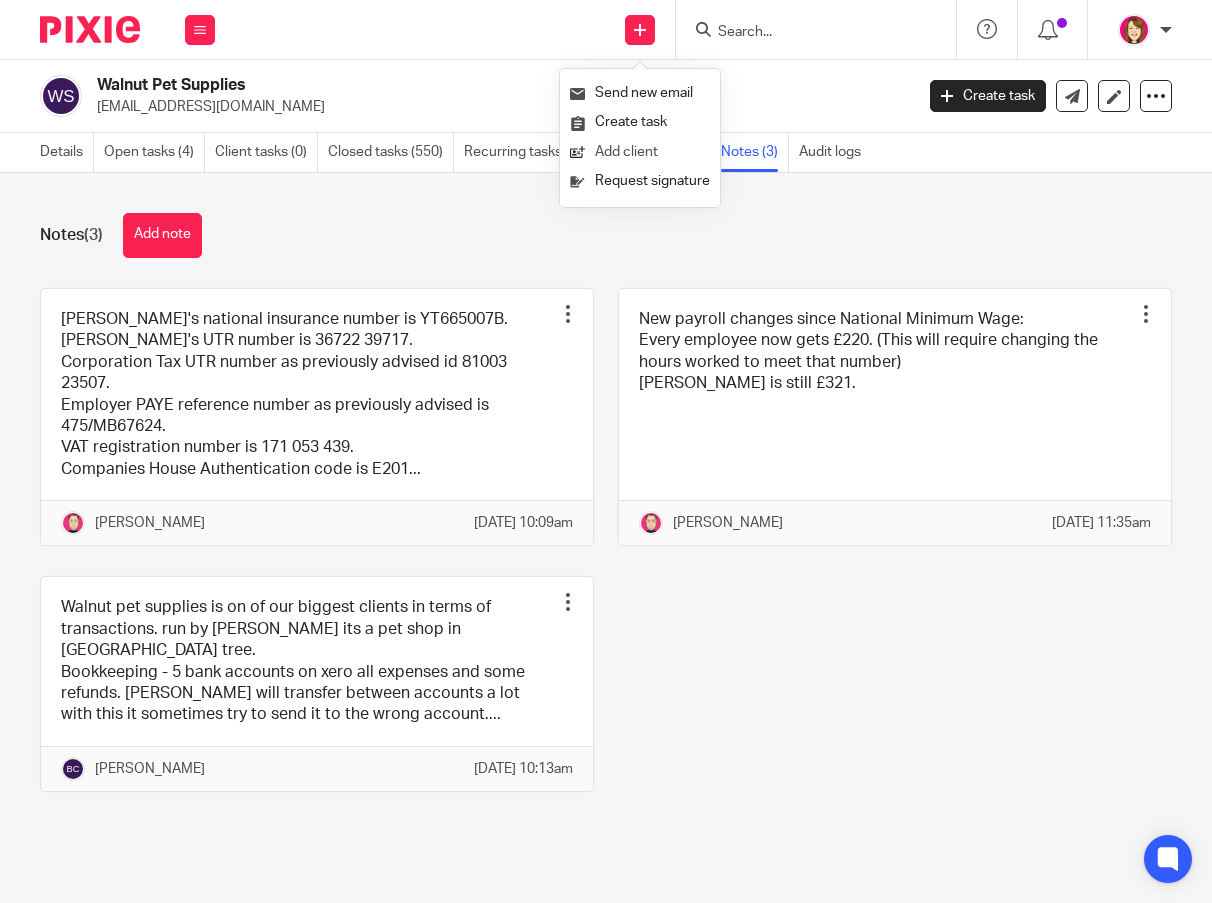 click on "Add client" at bounding box center (640, 152) 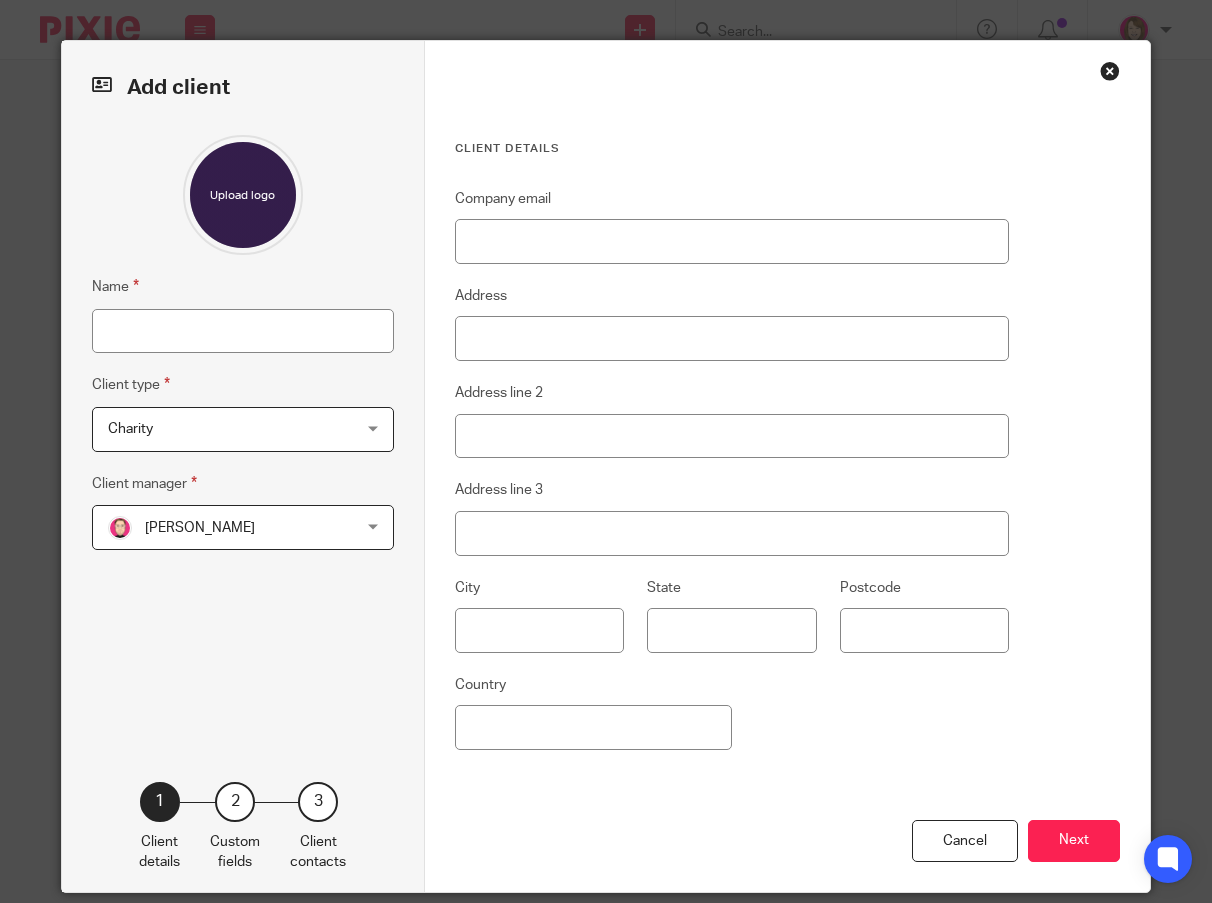 scroll, scrollTop: 0, scrollLeft: 0, axis: both 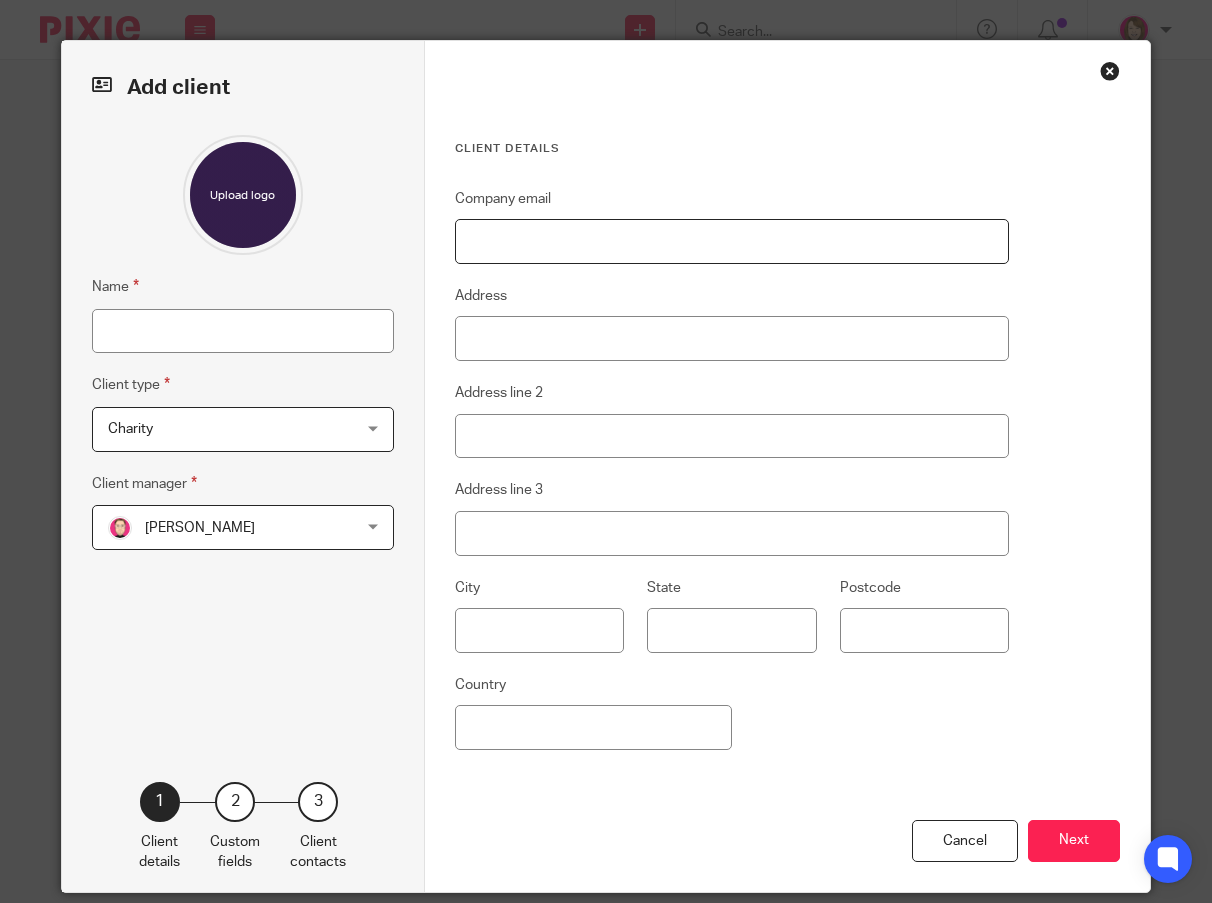 click on "Company email" at bounding box center (732, 241) 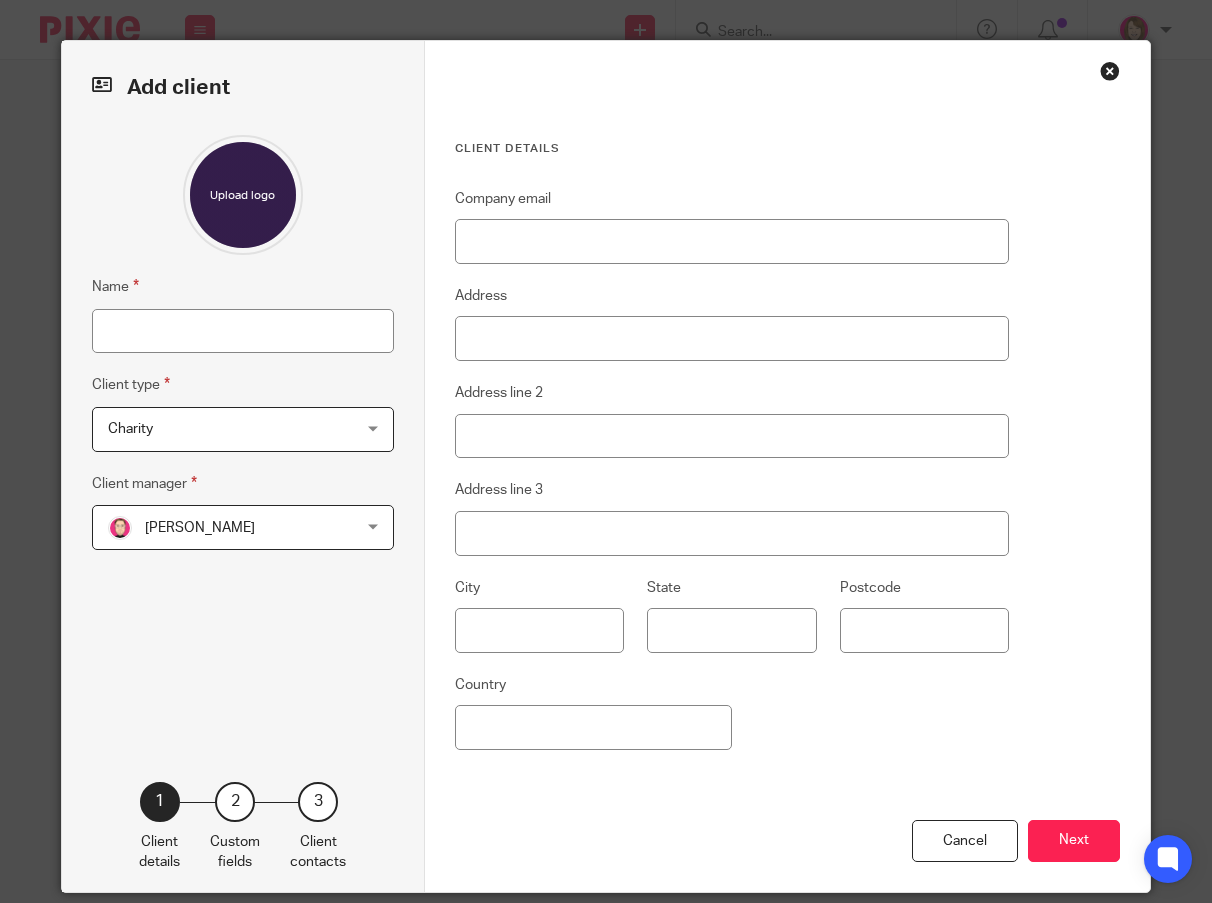 click on "Add client       Name     Client type
Charity
Charity
Charity
Individual
Limited company
Partnership
PLC
Self-employed
6   Client manager
Bradley Webb
Bradley Webb
Bradley Webb
David Adderson
Katherine Robertson
Krunal Bane
Mac Fletcher
Phoebe Robertson
Susie Adderson
8   1   Client details   2   Custom fields   3   Client contacts   Client details   Company email     Address     Address line 2     Address line 3     City     State     Postcode     Country     Cancel   Next   Add client     Client name     Client type     1   Client details   2   Custom fields   3   Client contacts" at bounding box center [606, 451] 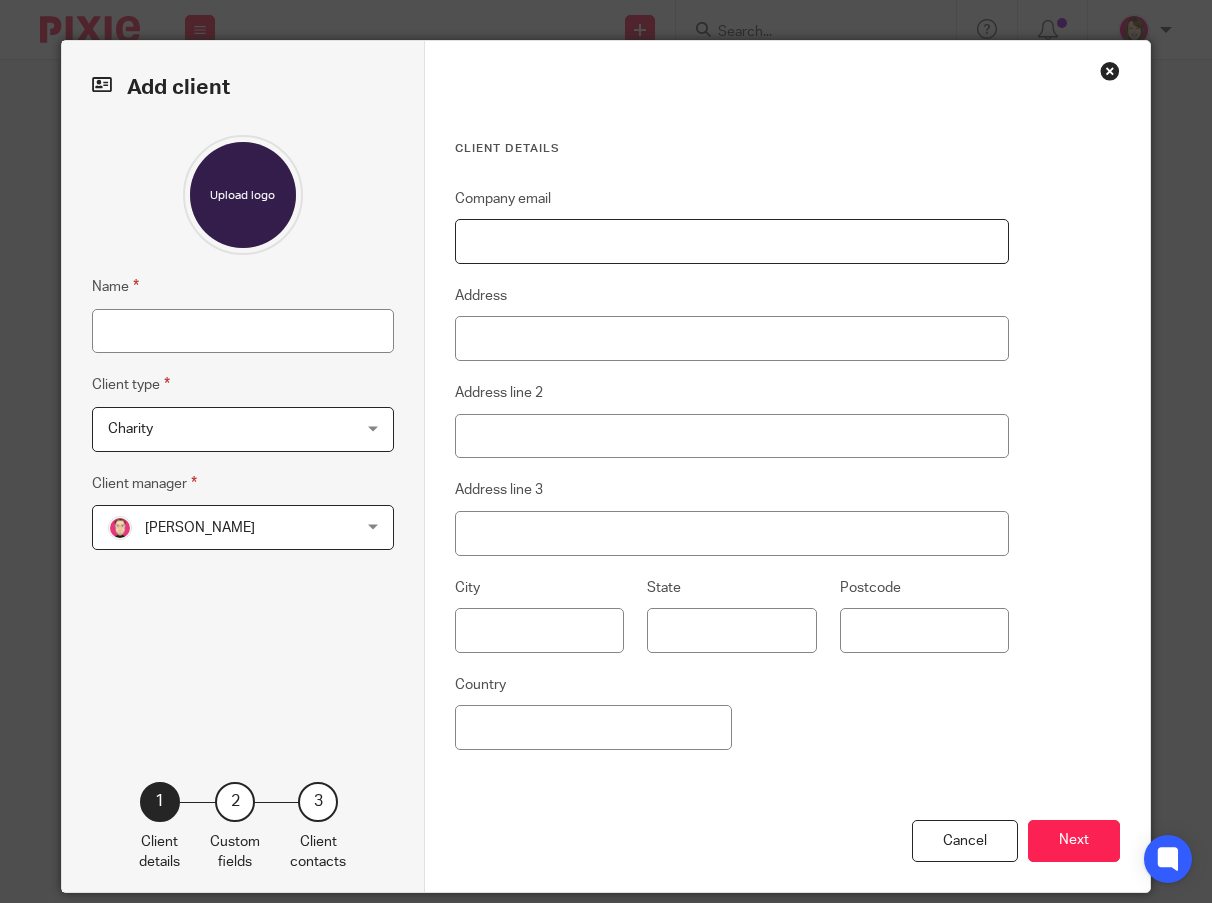 paste on "sharon.stevens@nourish-holistic.co.uk" 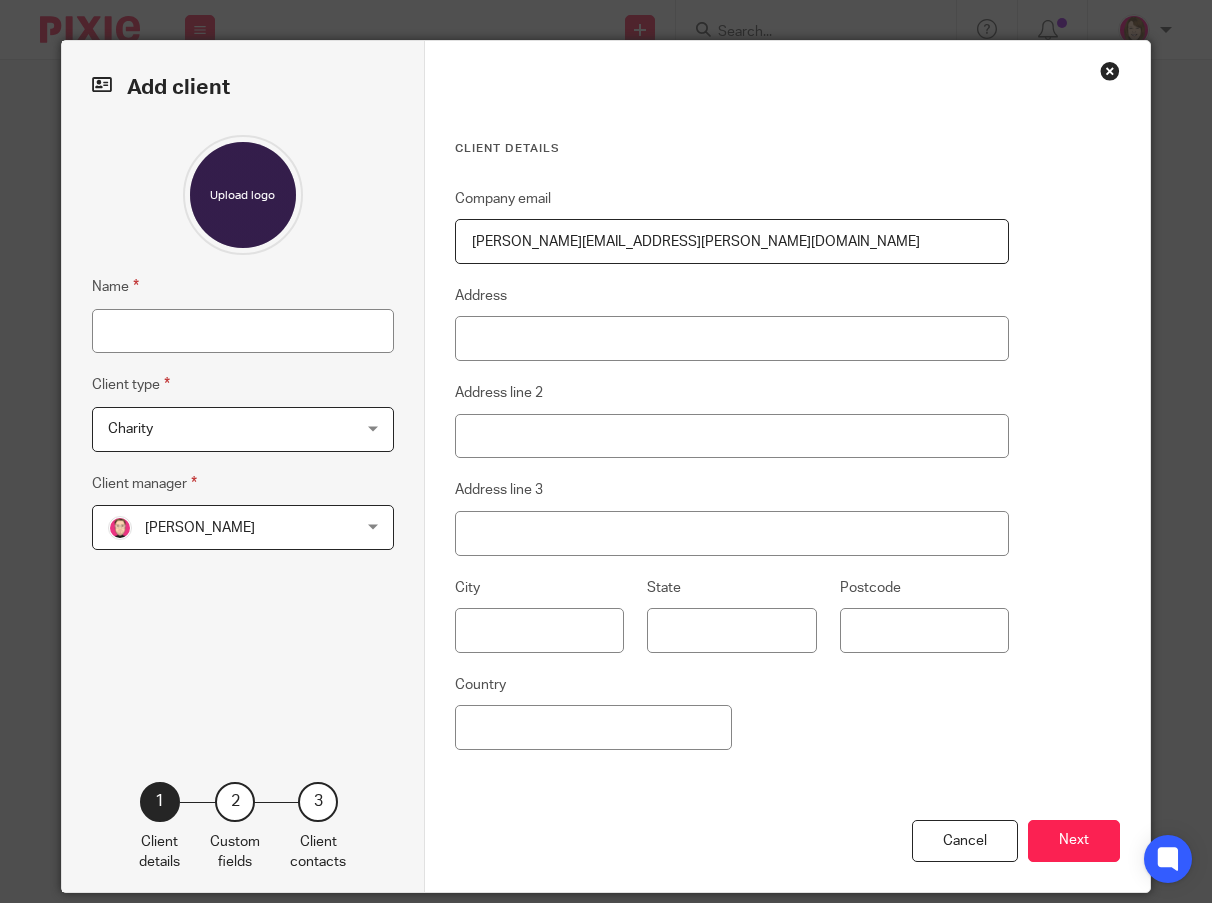 type on "sharon.stevens@nourish-holistic.co.uk" 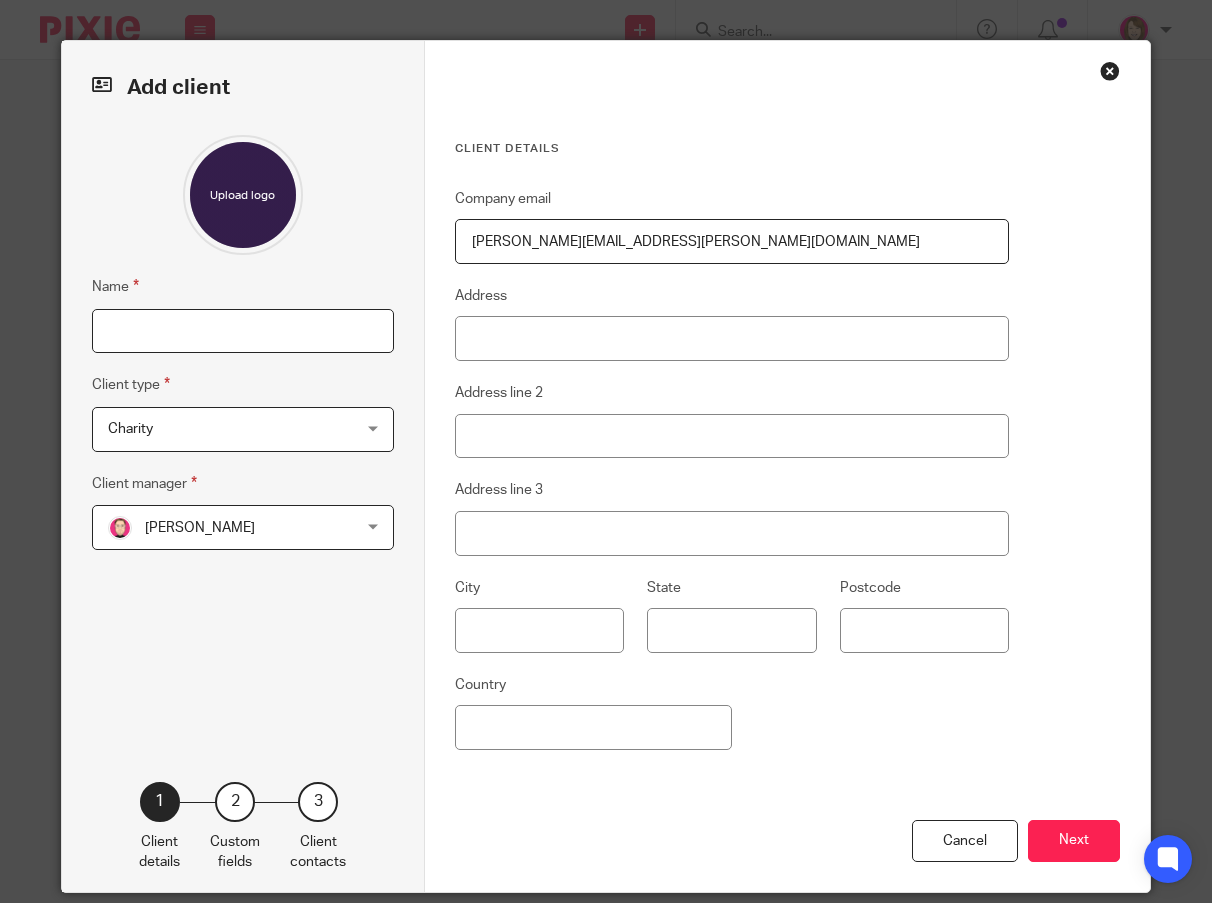 click on "Name" at bounding box center (243, 331) 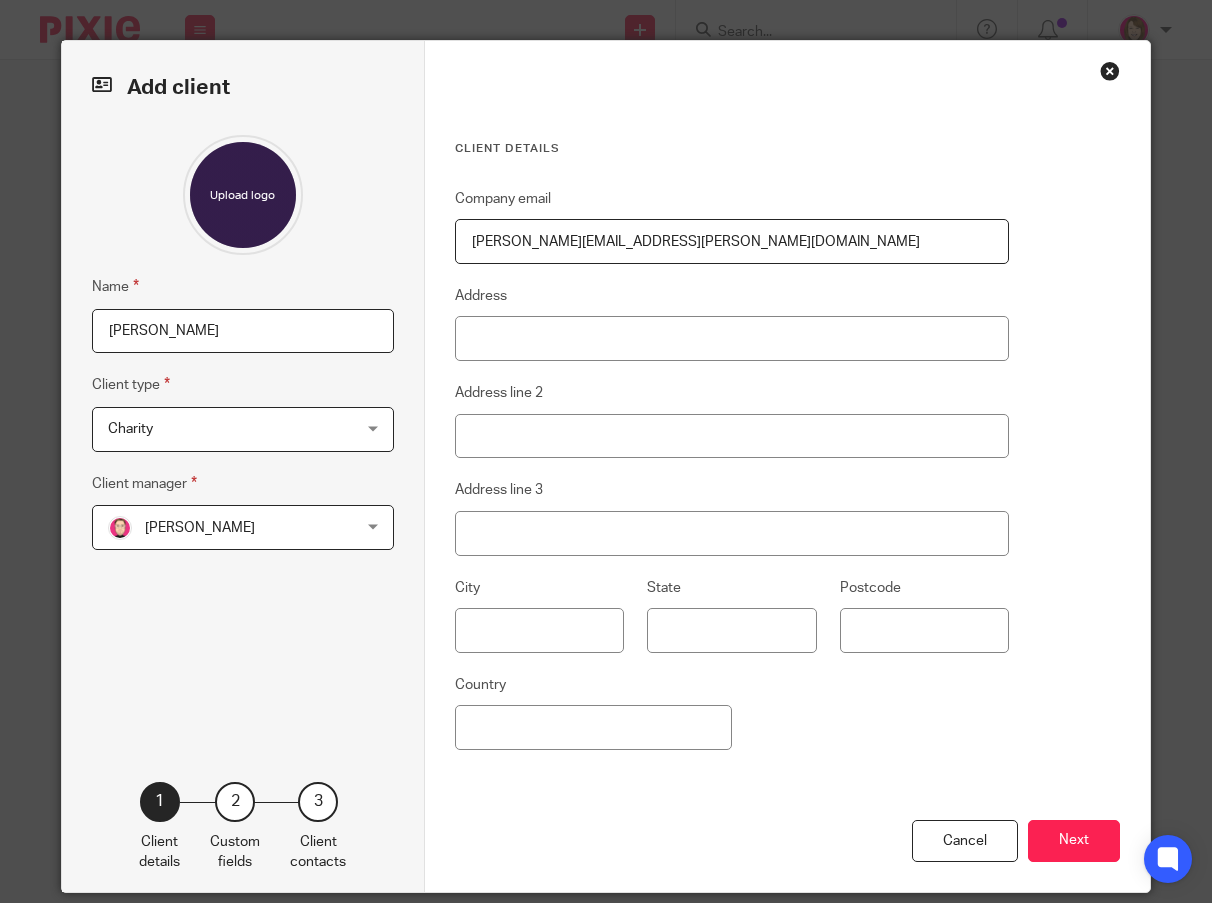 type on "[PERSON_NAME]" 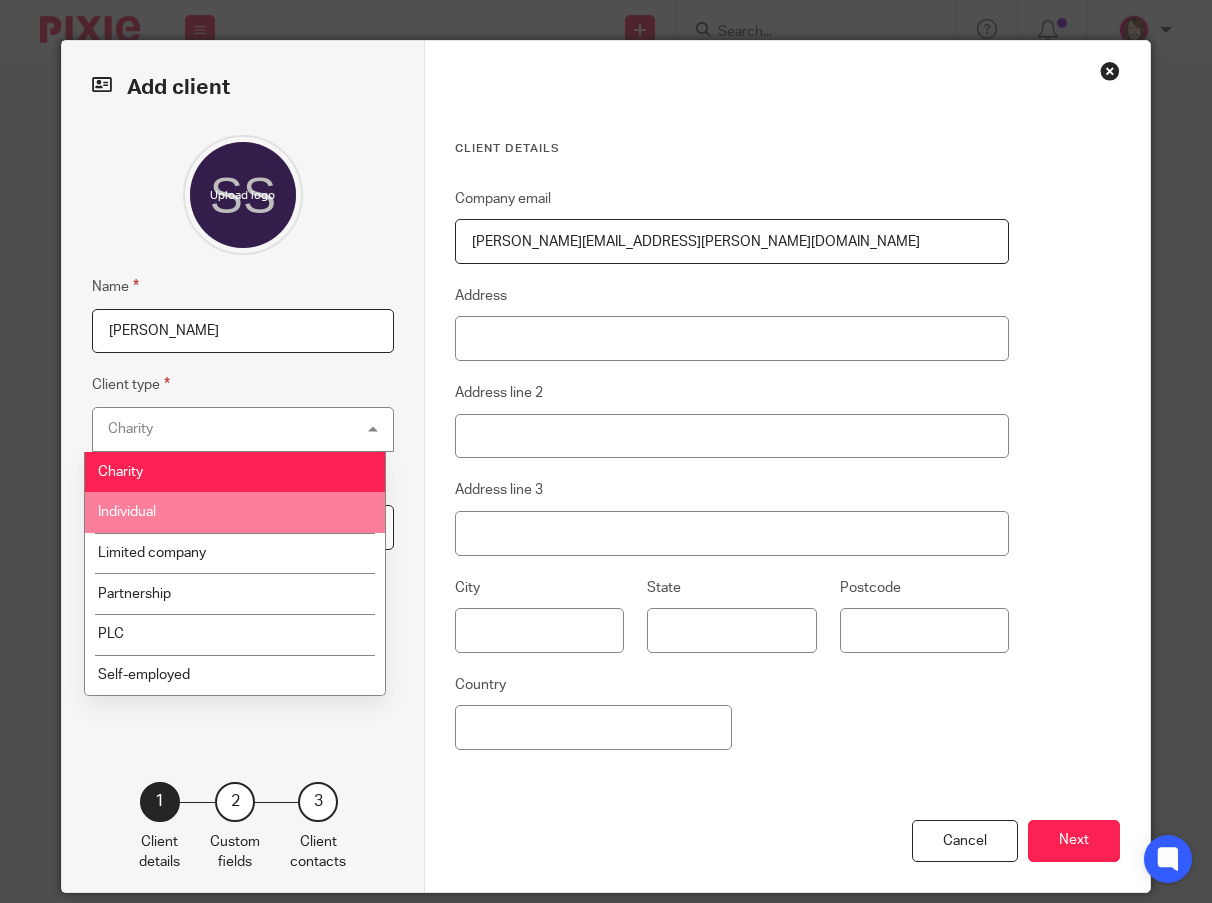 click on "Individual" at bounding box center [235, 512] 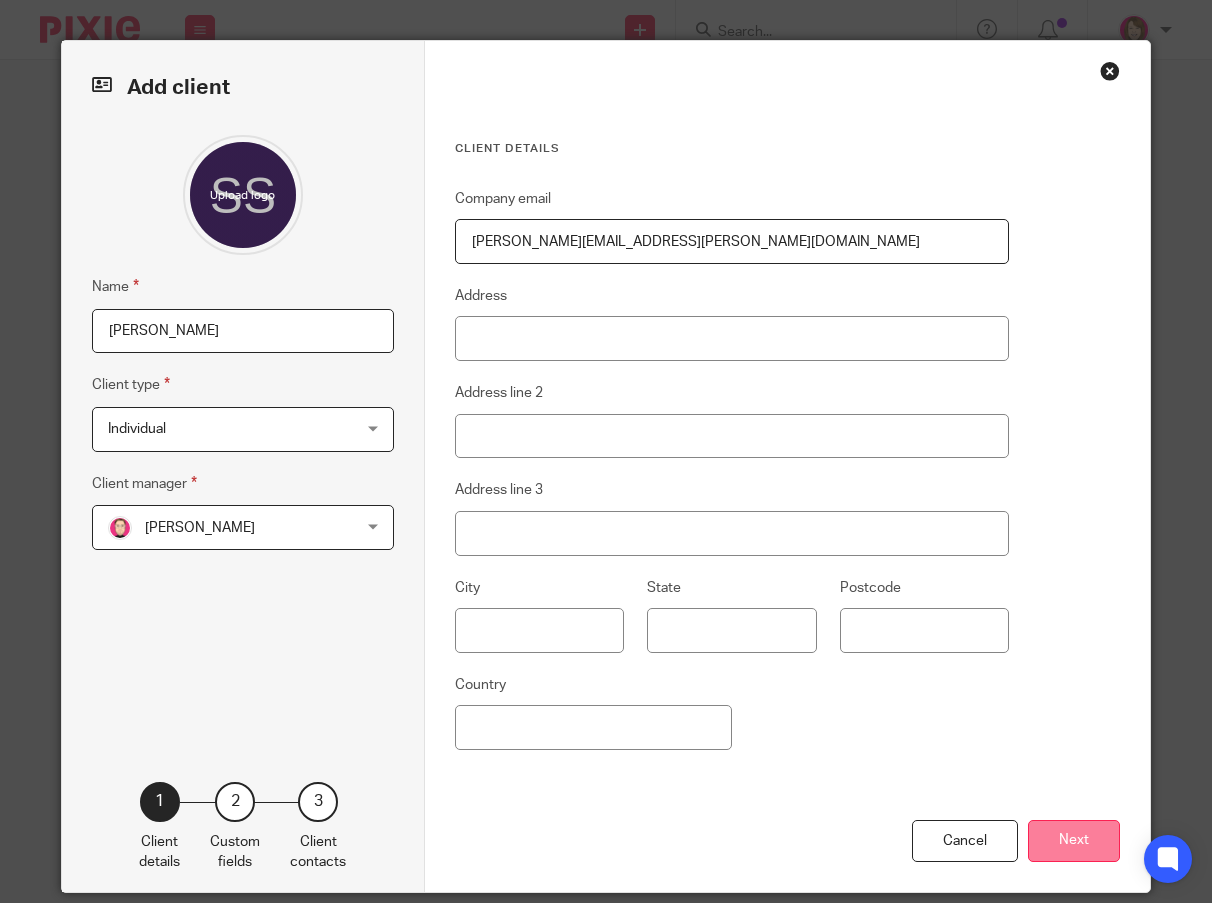 click on "Next" at bounding box center [1074, 841] 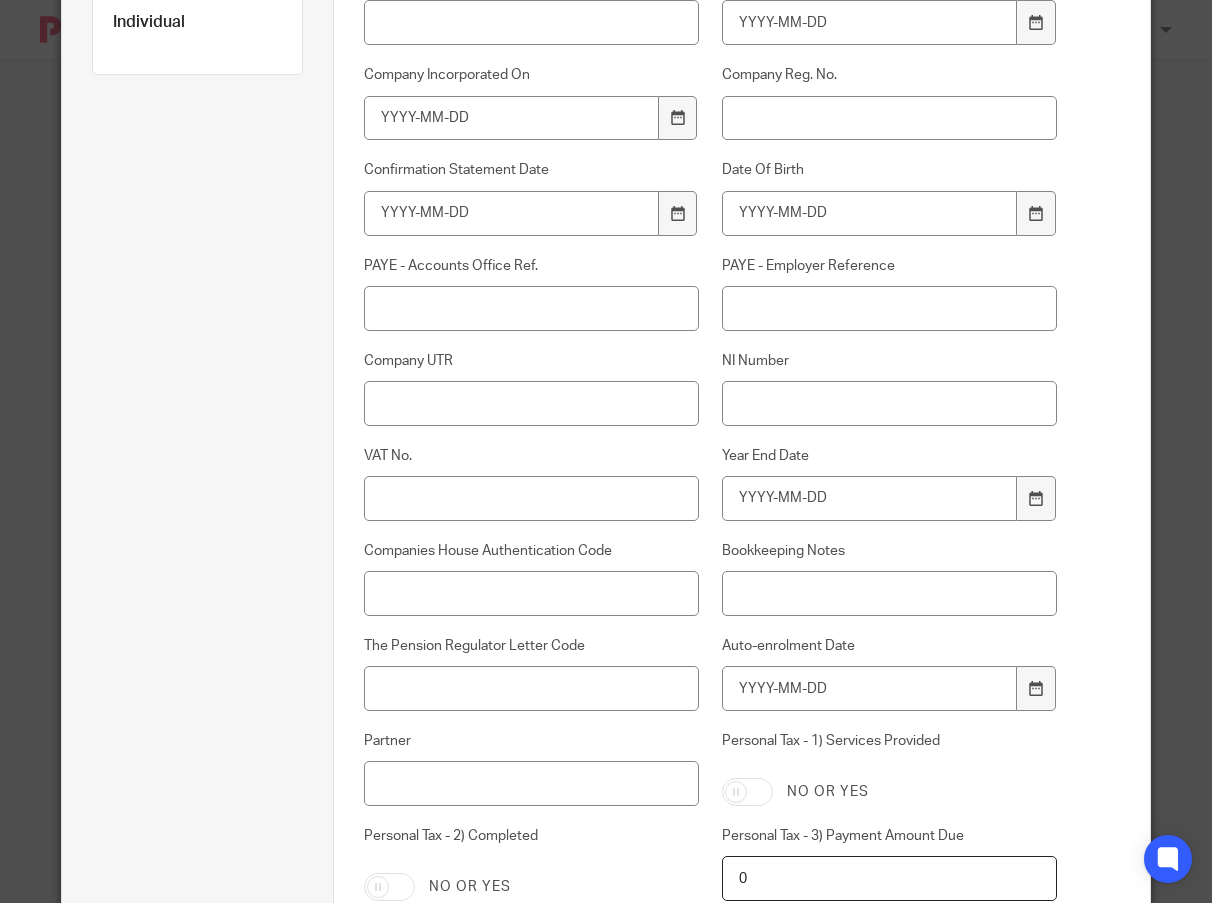 scroll, scrollTop: 400, scrollLeft: 0, axis: vertical 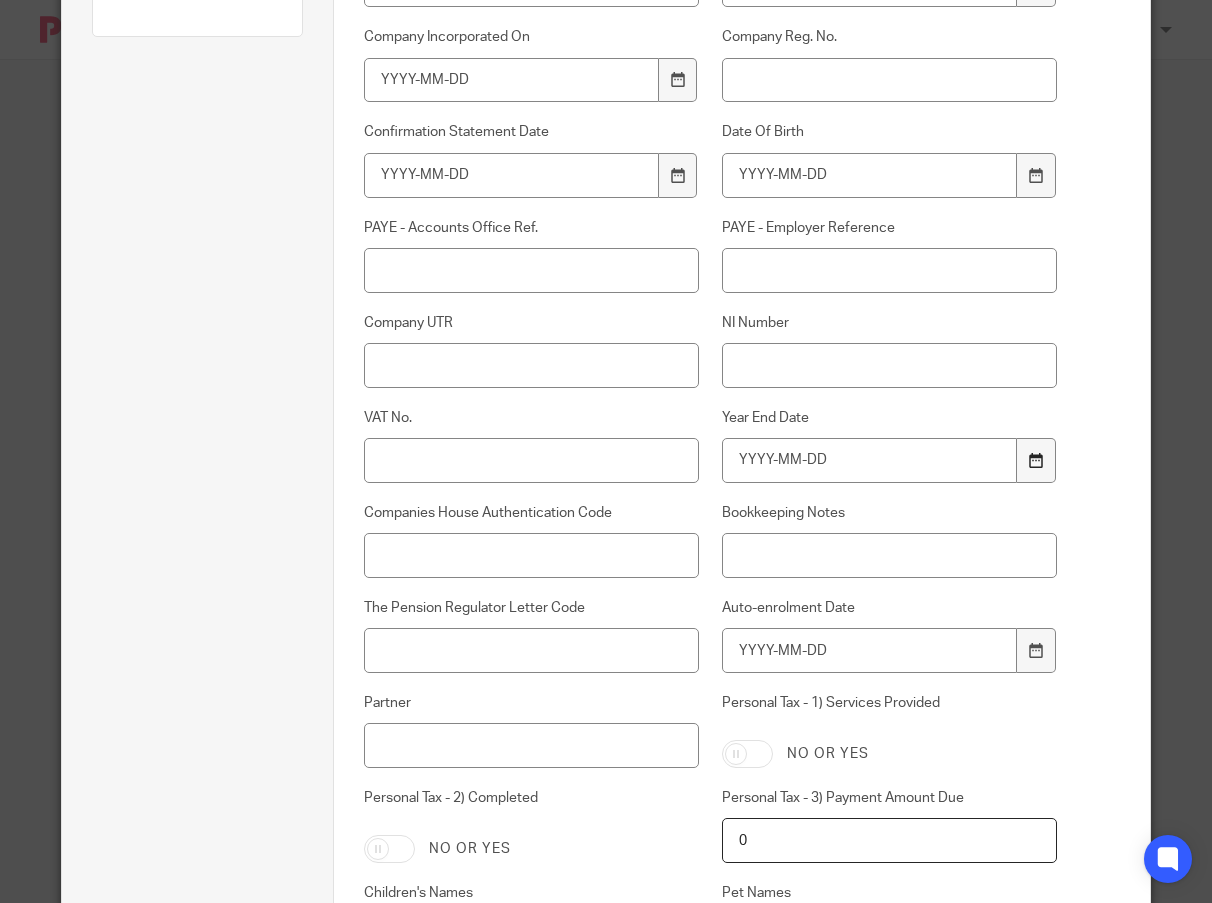click at bounding box center [1035, 460] 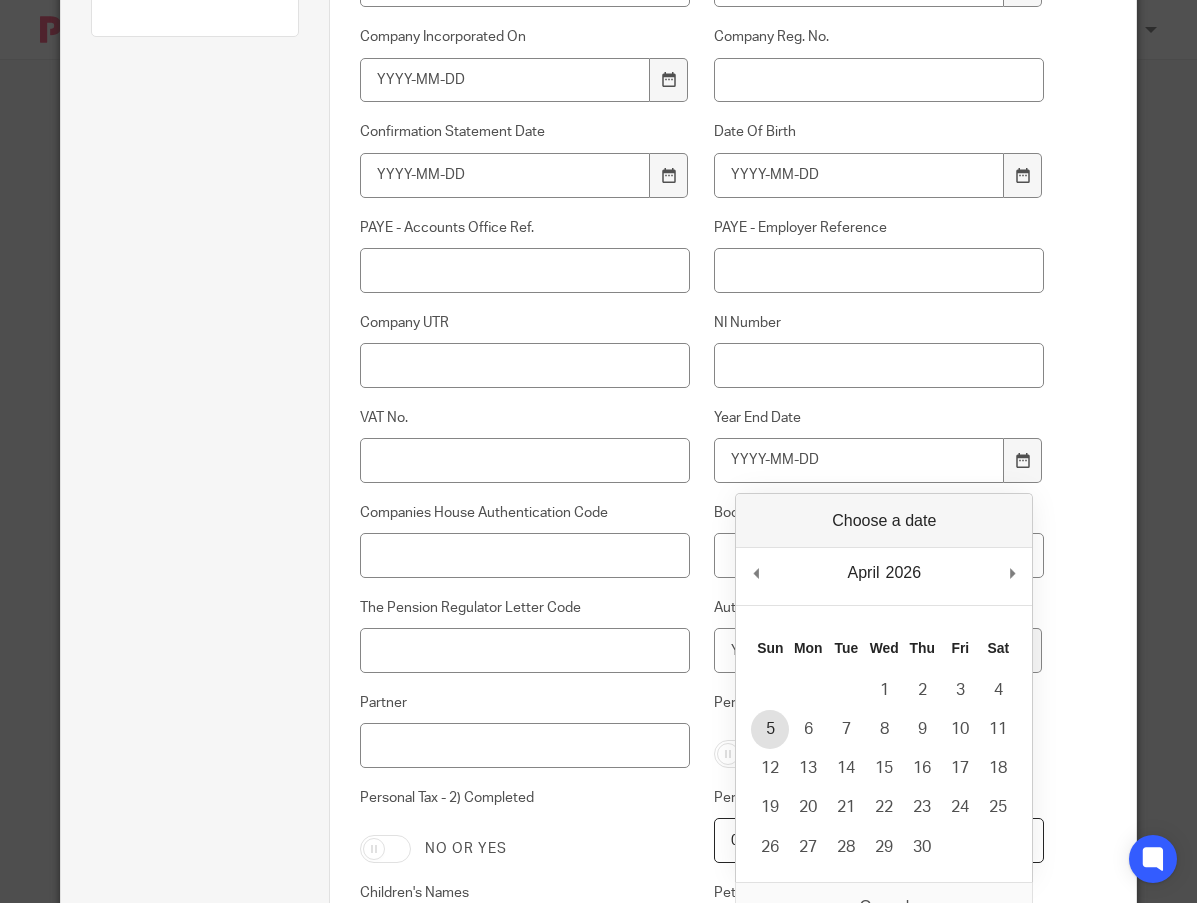 type on "2026-04-05" 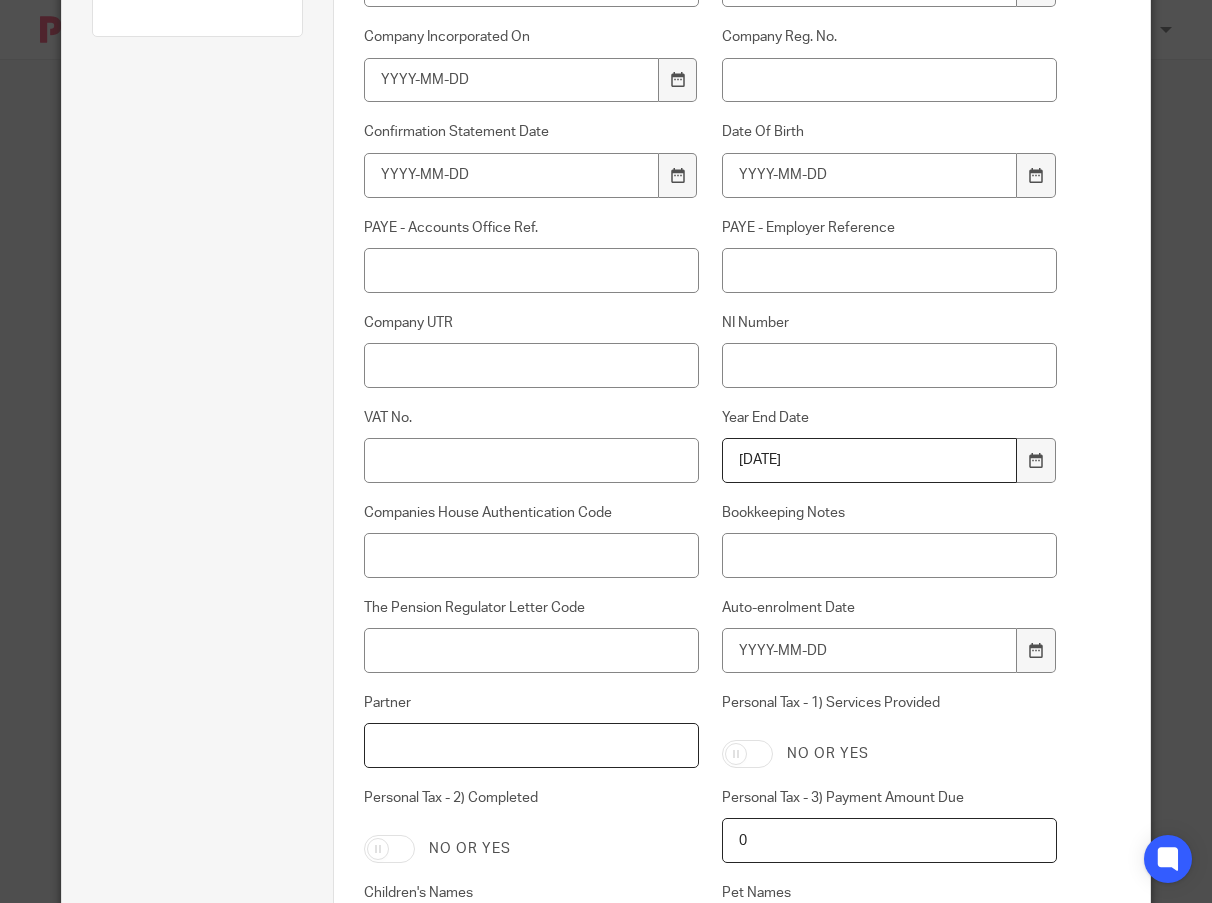click on "Partner" at bounding box center [531, 745] 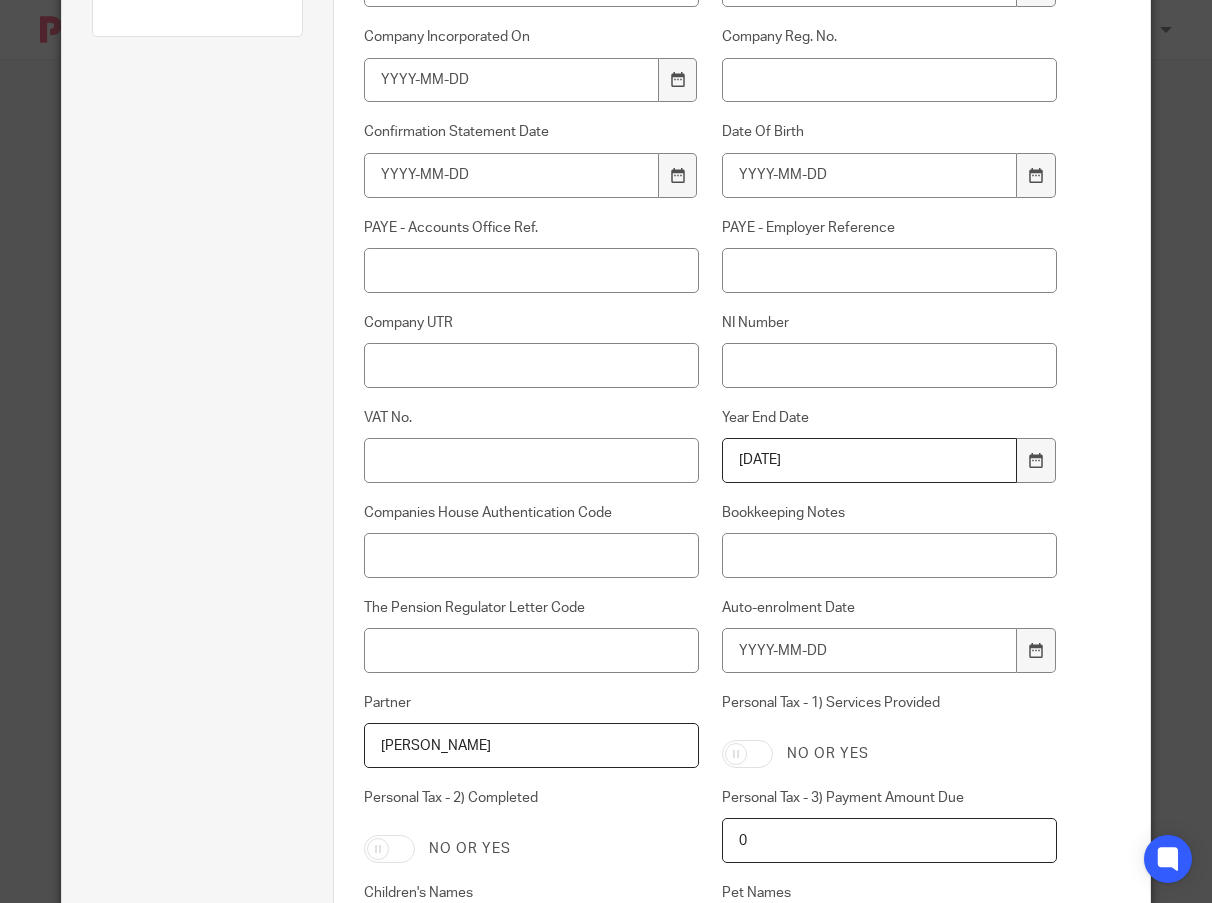 type on "David" 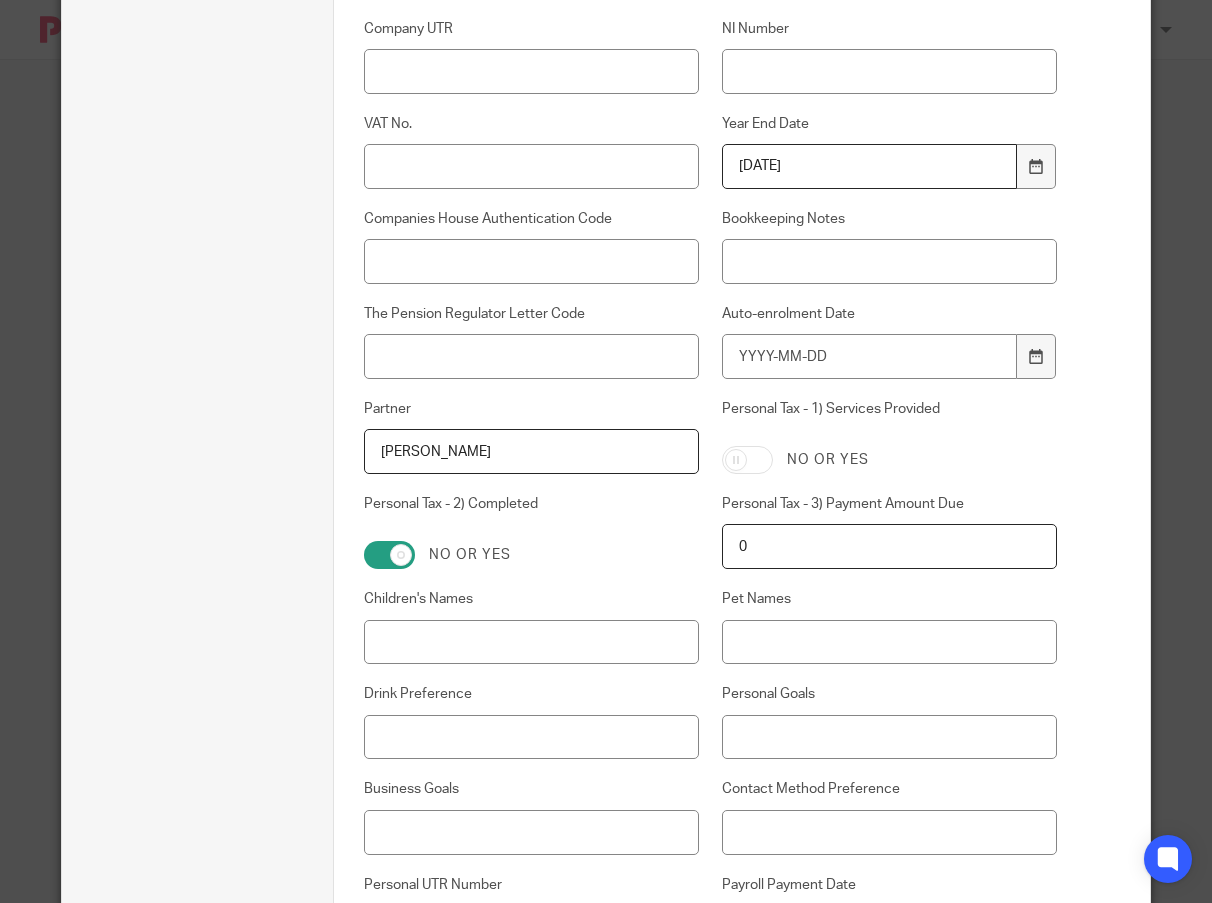 scroll, scrollTop: 700, scrollLeft: 0, axis: vertical 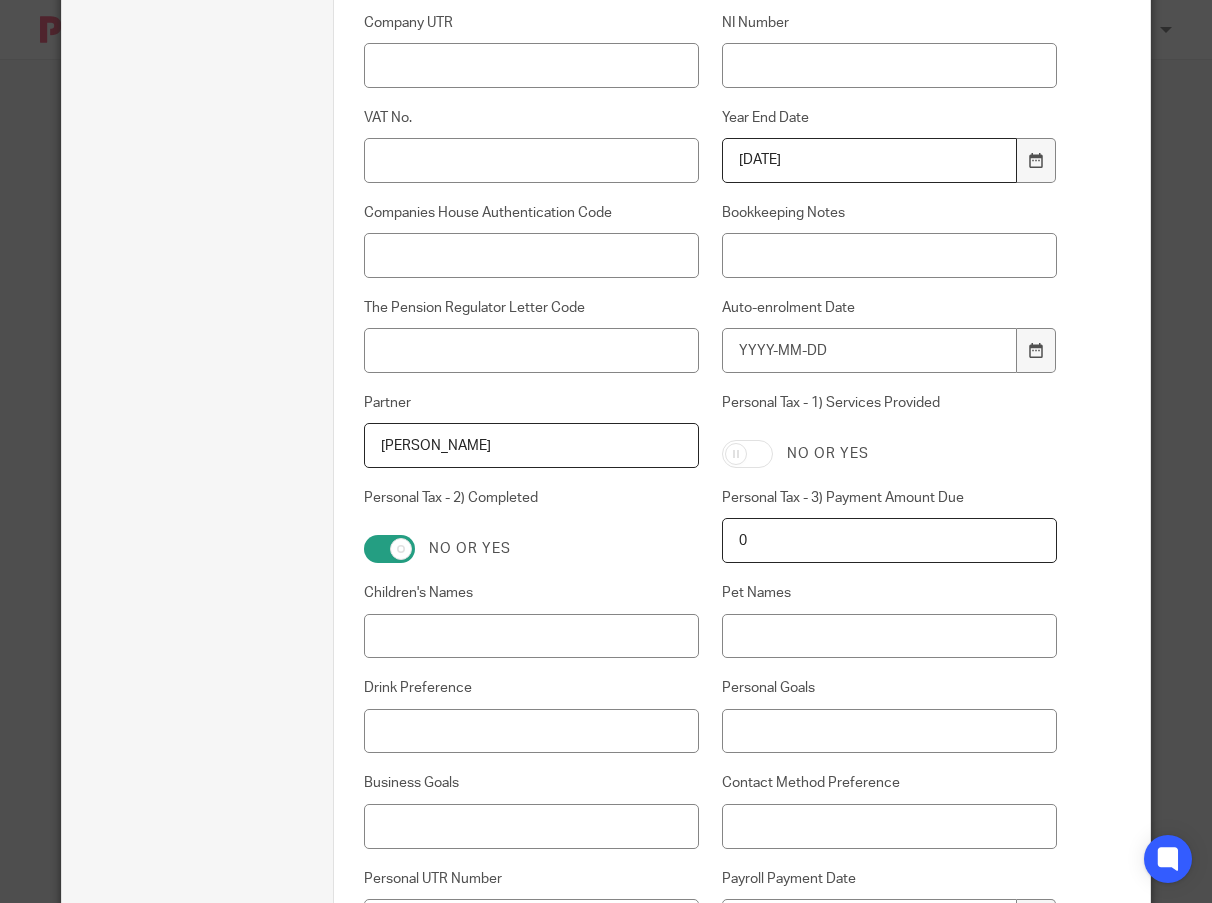 click on "Personal Tax - 2) Completed" at bounding box center [389, 549] 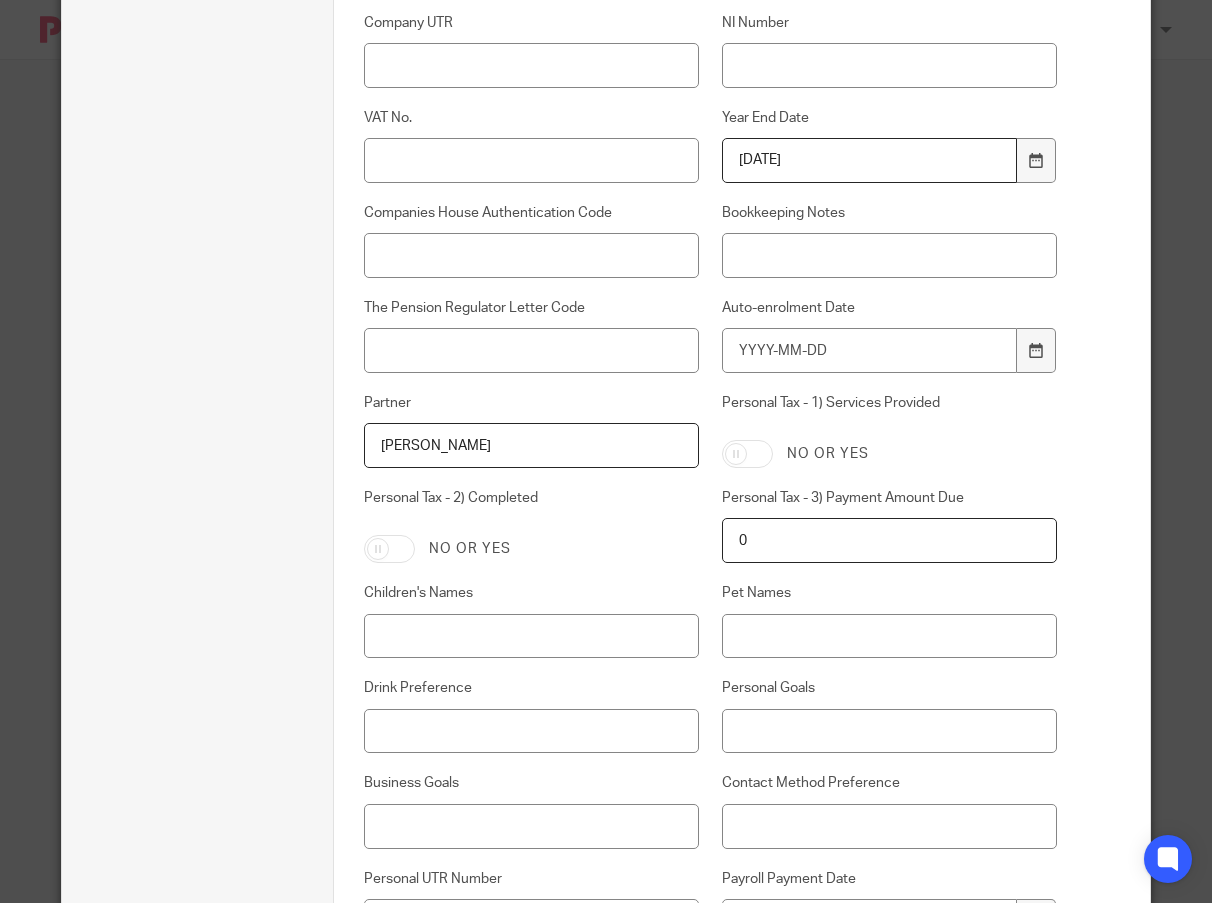 click on "Personal Tax - 1) Services Provided" at bounding box center [747, 454] 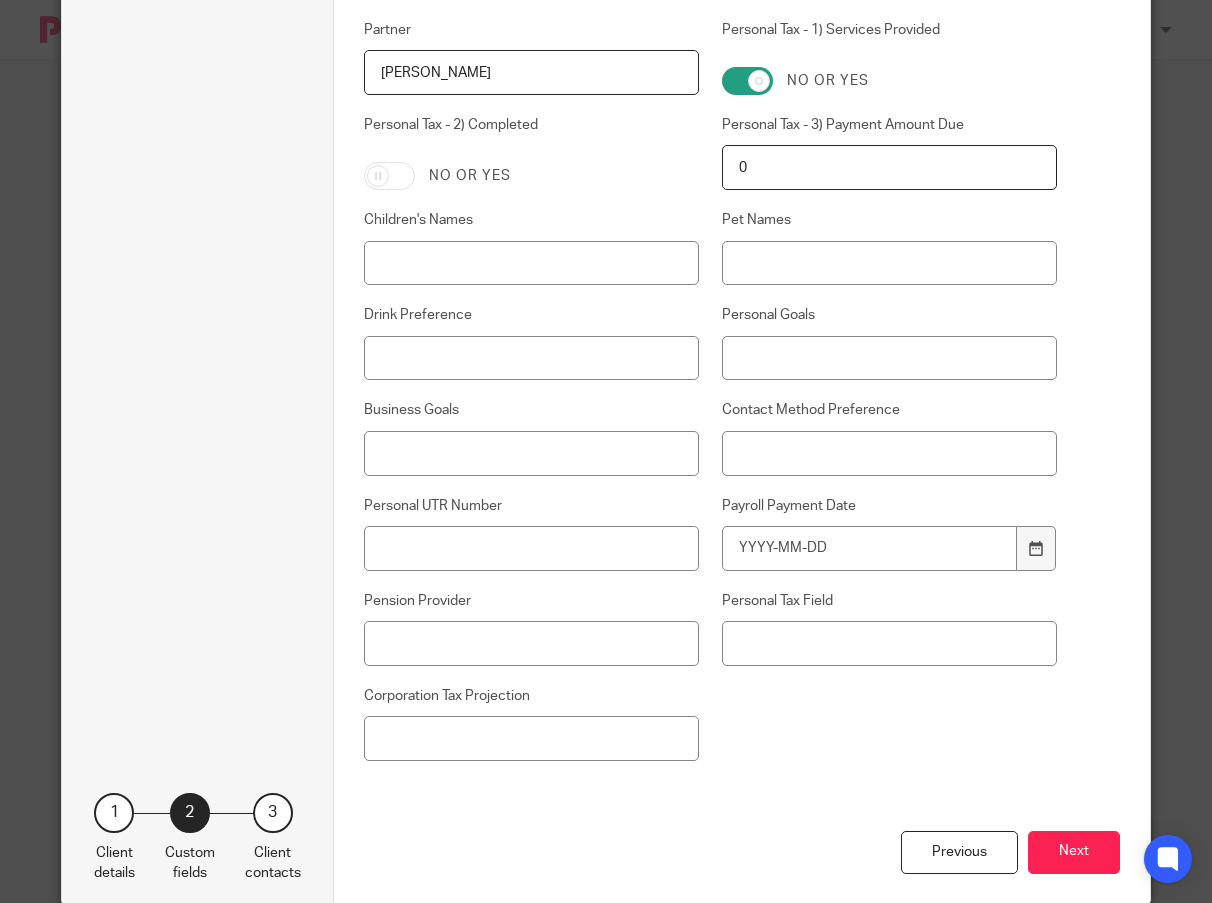 scroll, scrollTop: 1115, scrollLeft: 0, axis: vertical 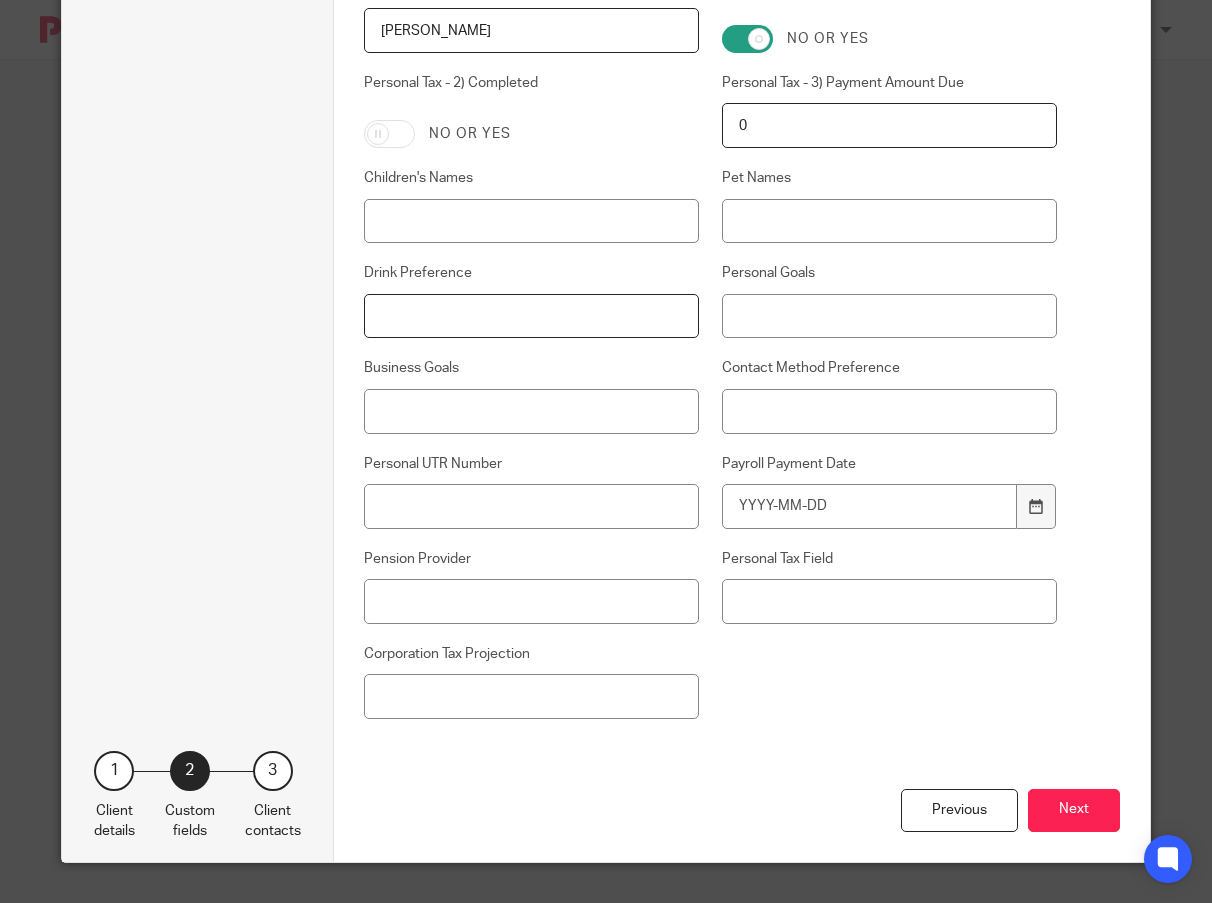click on "Drink Preference" at bounding box center [531, 316] 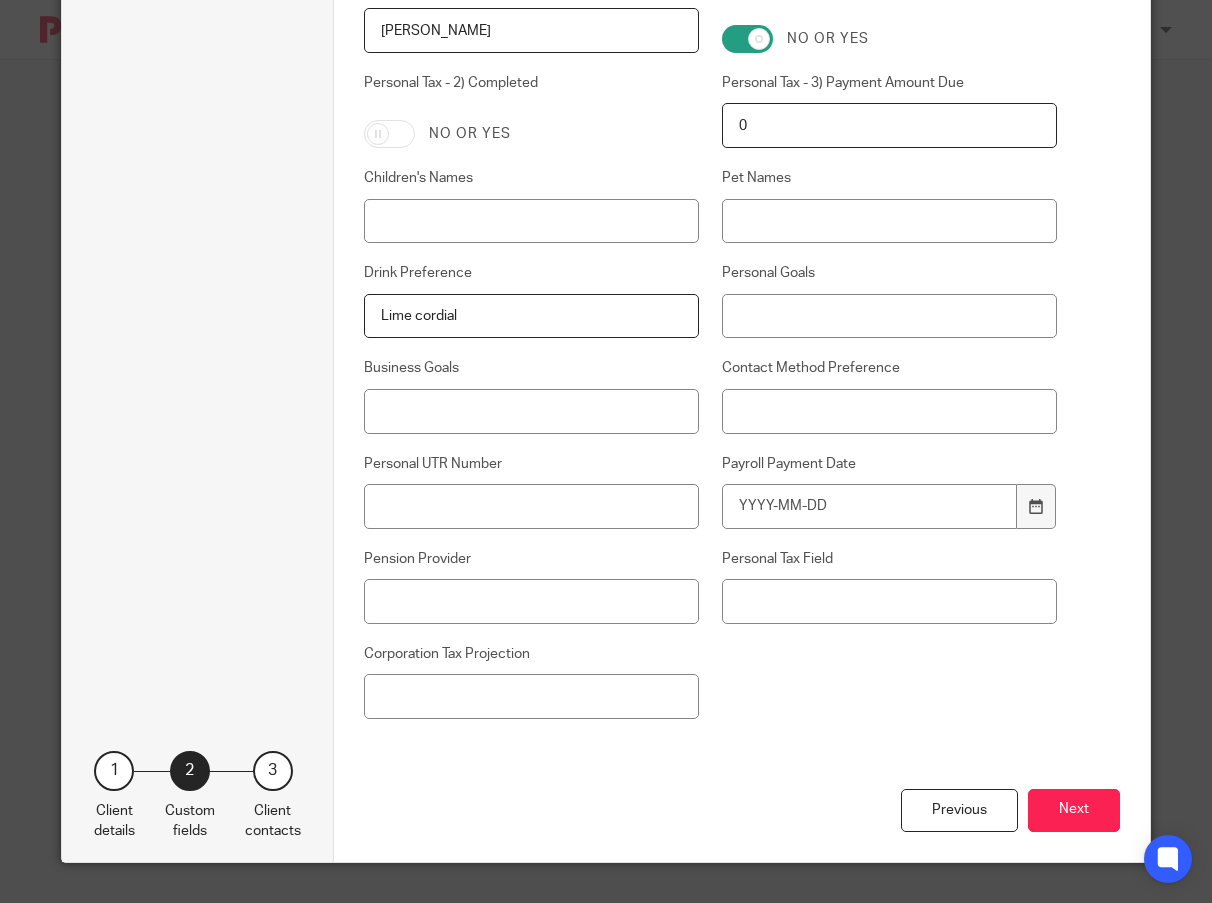 type on "Lime cordial" 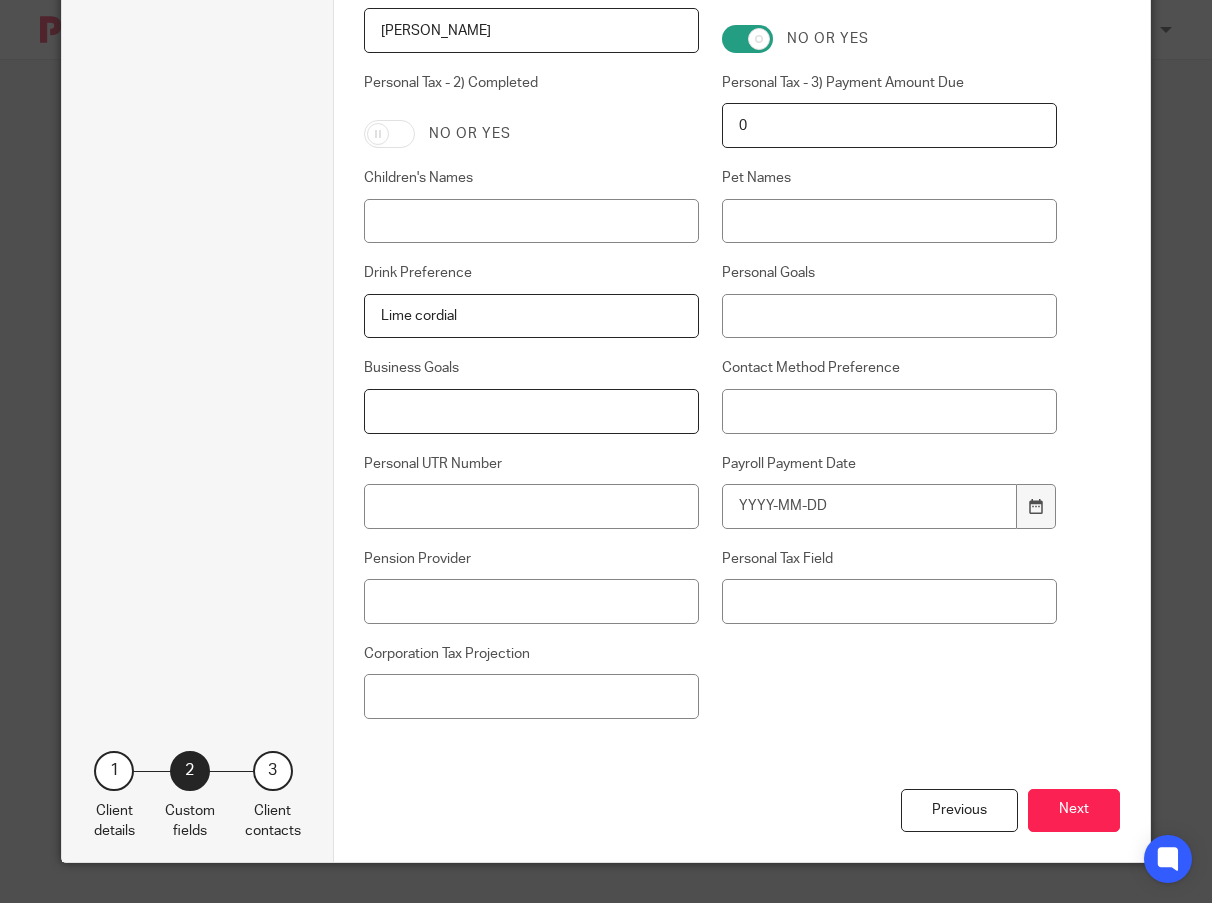 click on "Business Goals" at bounding box center (531, 411) 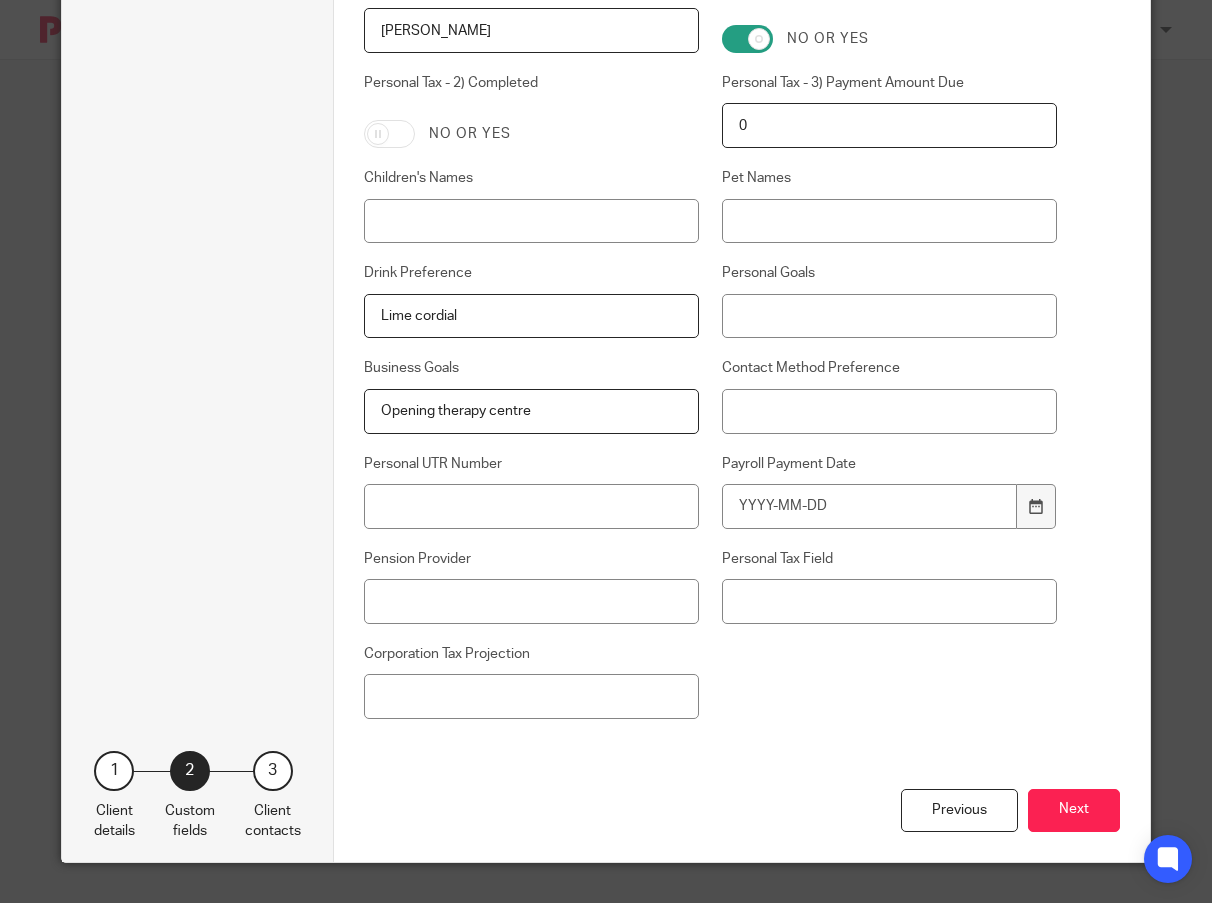 type on "Opening therapy centre" 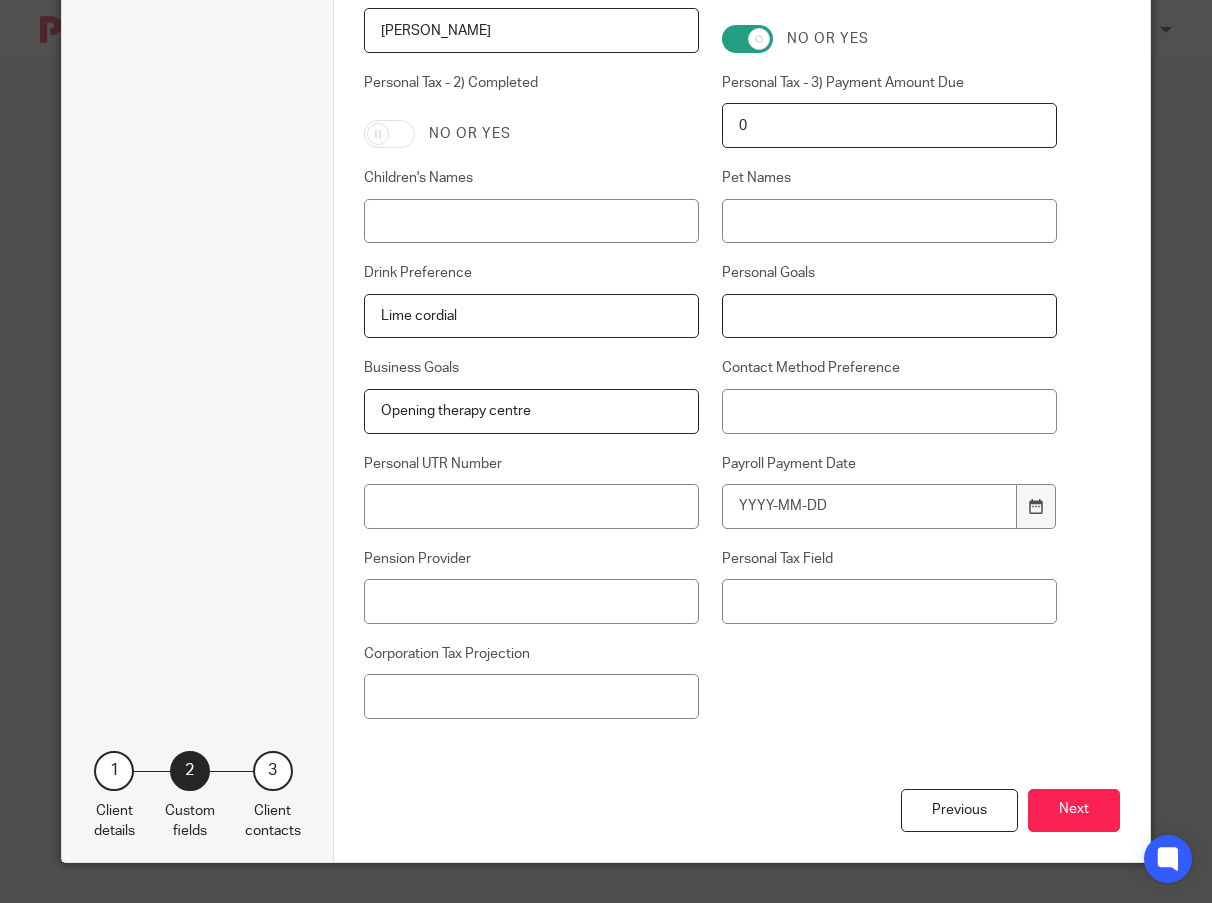 click on "Personal Goals" at bounding box center (889, 316) 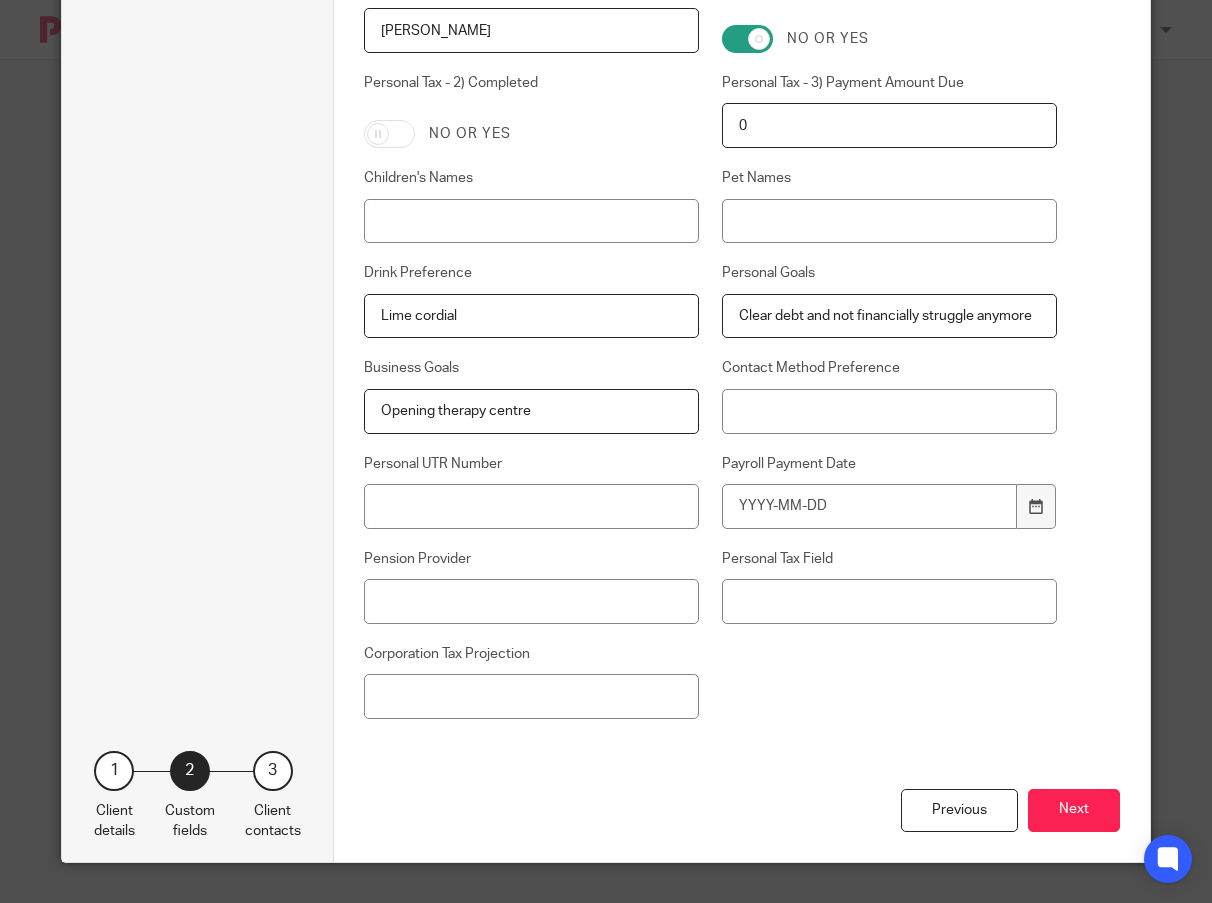 type on "Clear debt and not financially struggle anymore" 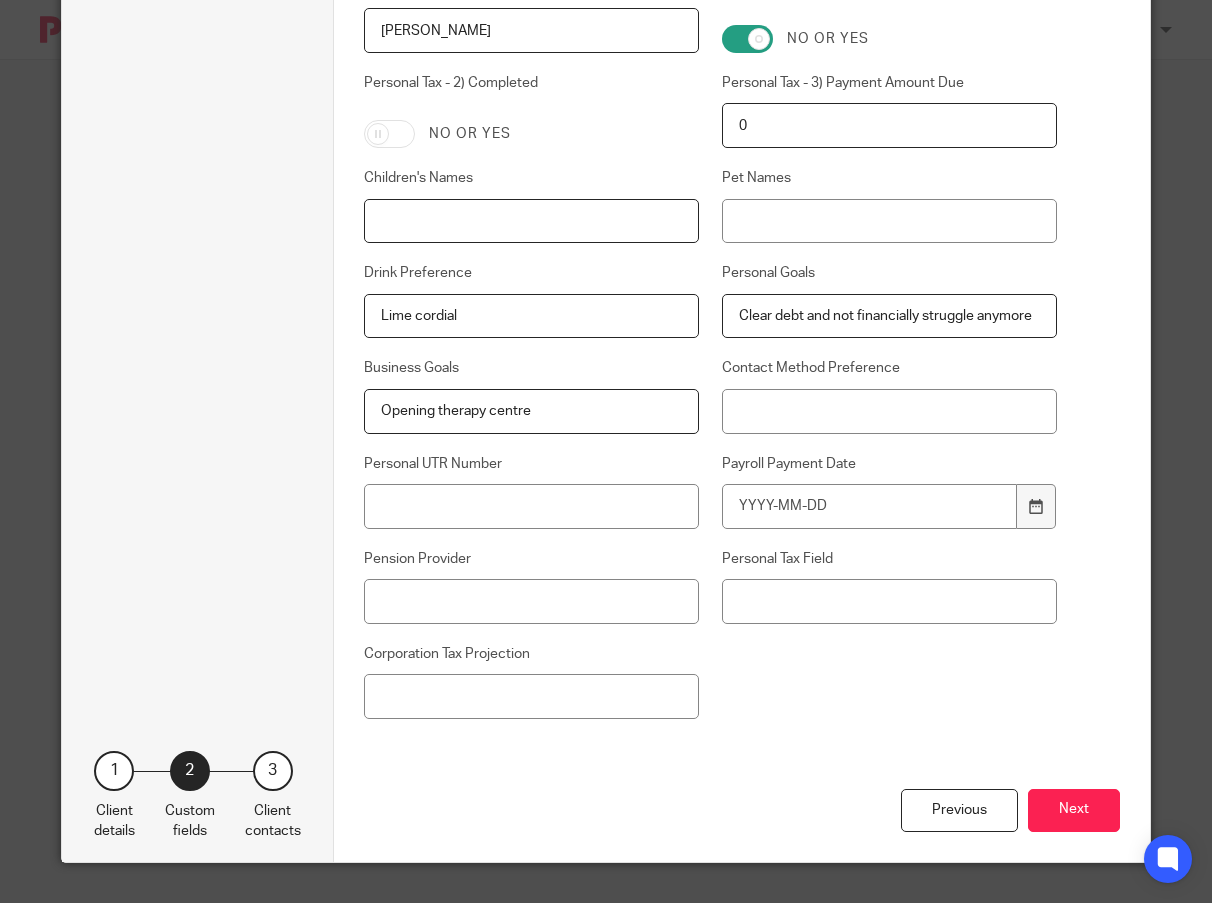 click on "Children's Names" at bounding box center (531, 221) 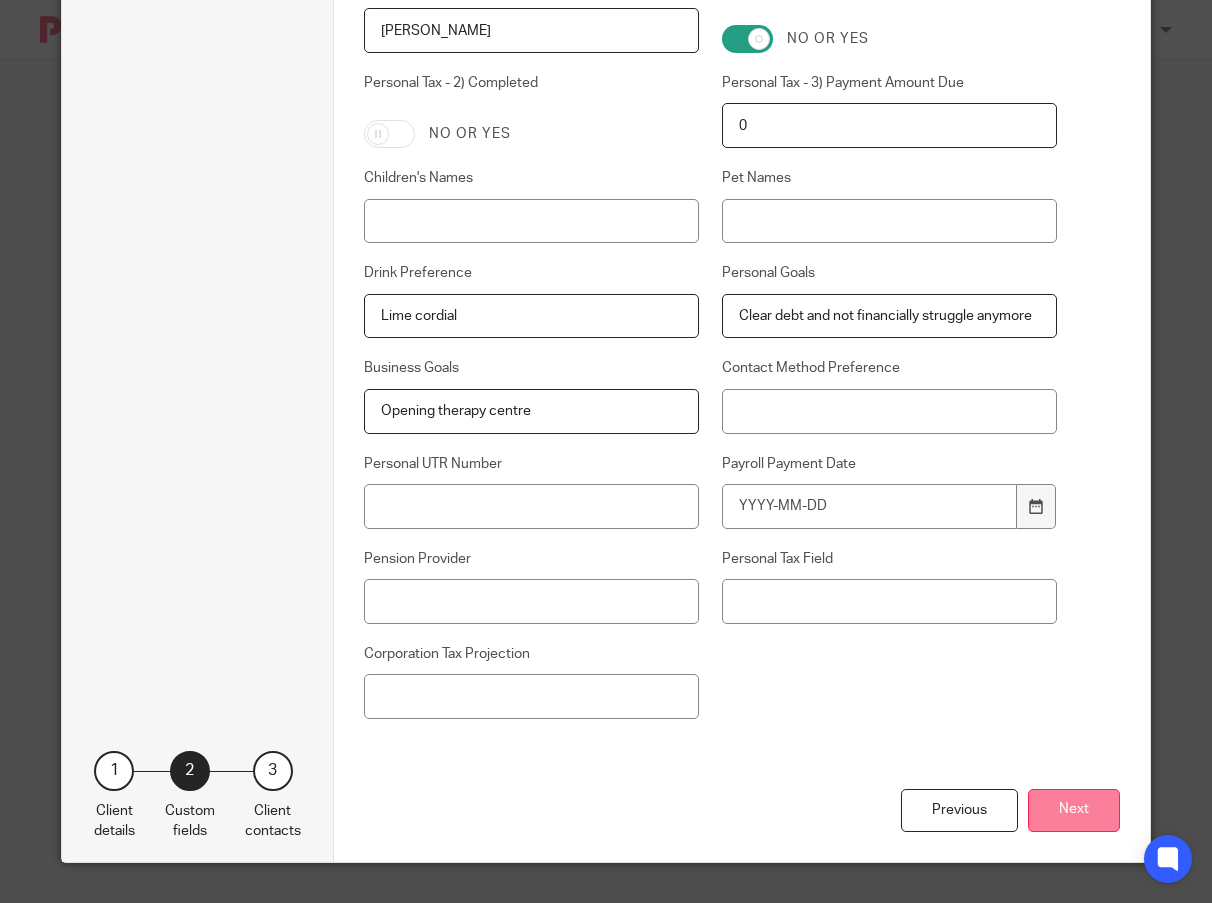 click on "Next" at bounding box center [1074, 810] 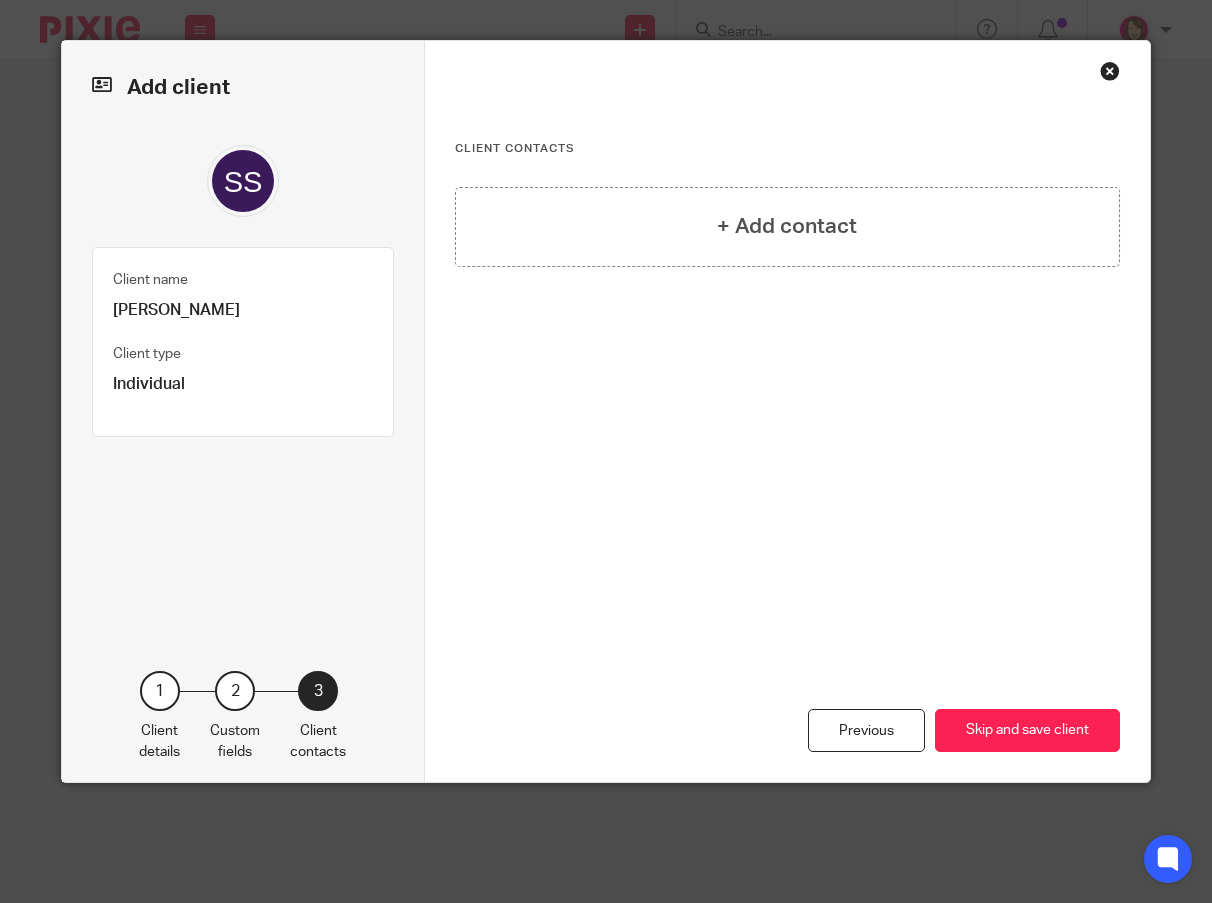 scroll, scrollTop: 0, scrollLeft: 0, axis: both 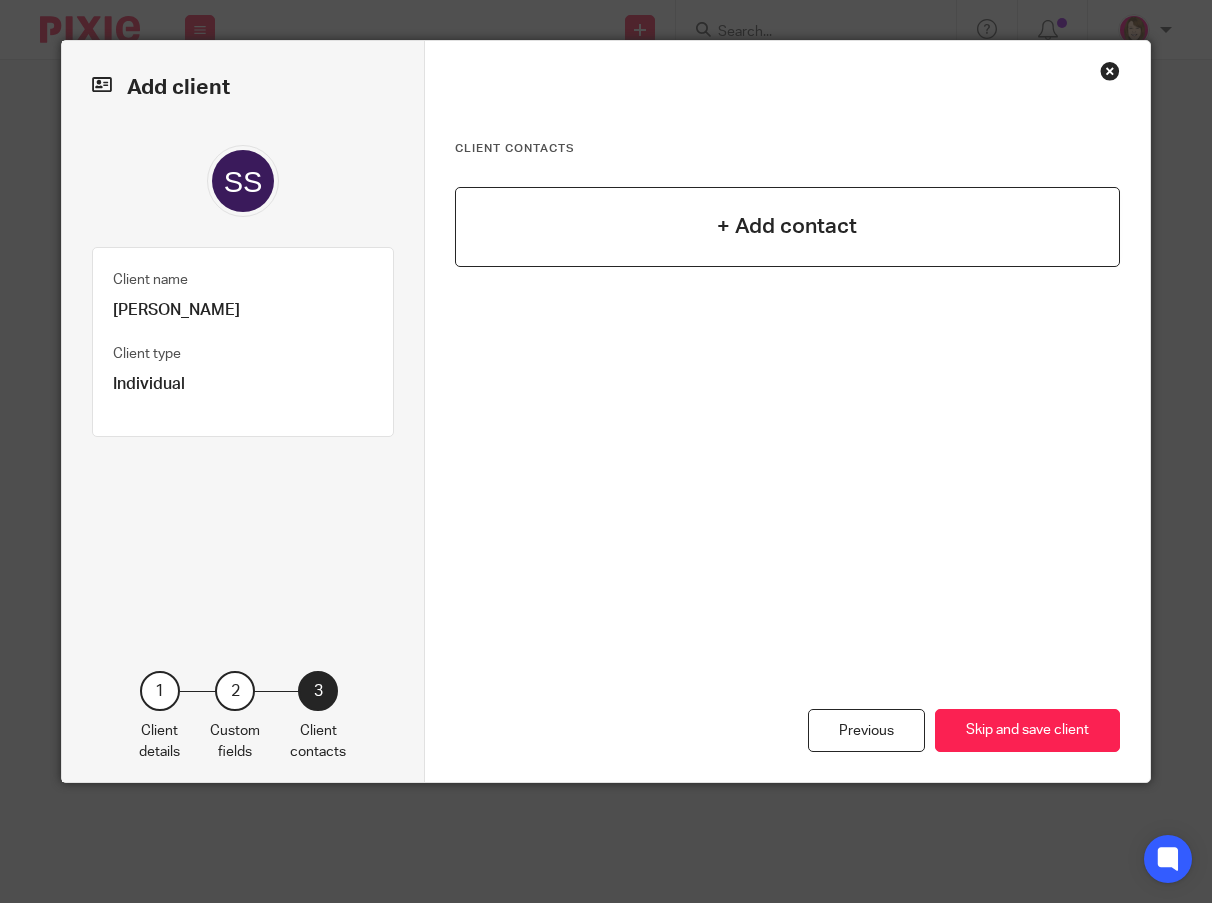 click on "+ Add contact" at bounding box center [787, 226] 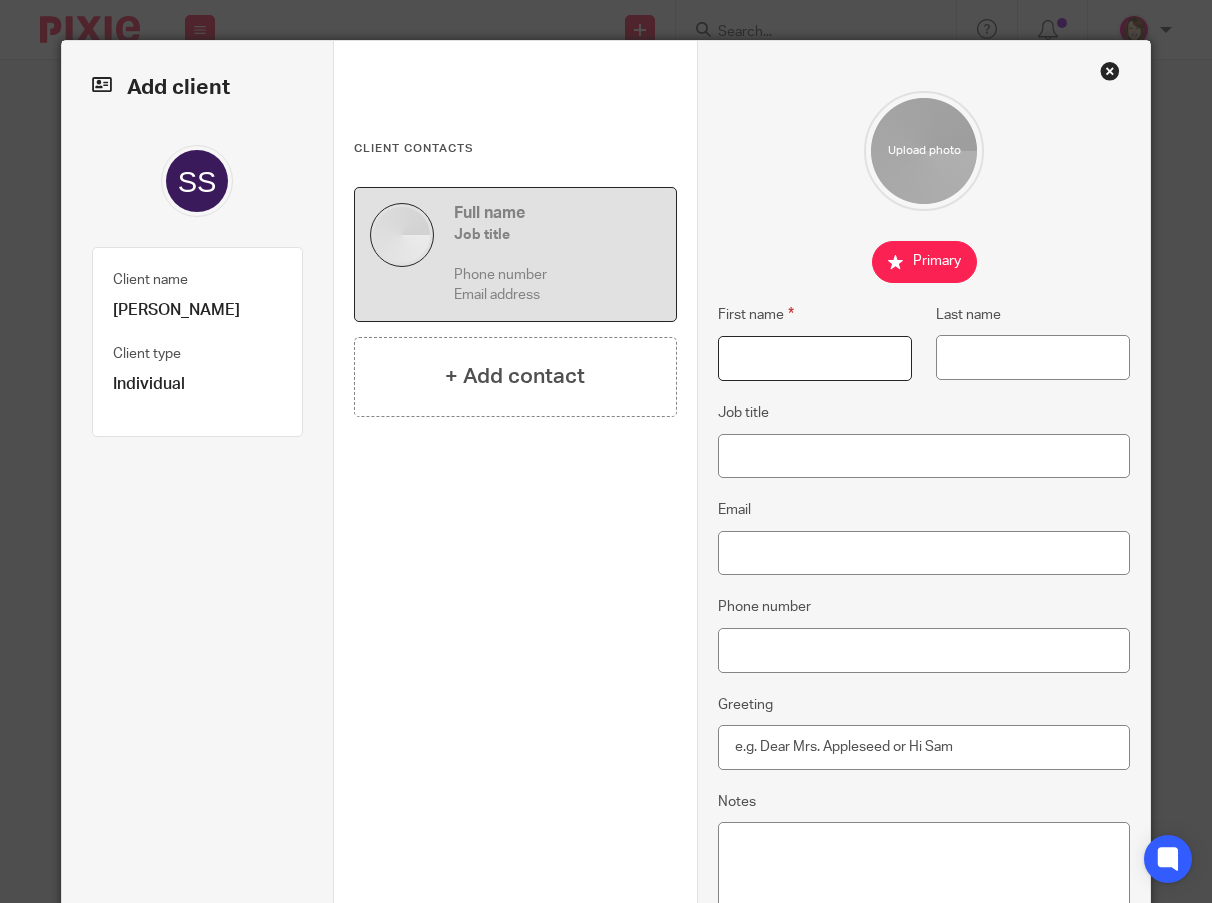 click on "First name" at bounding box center (815, 358) 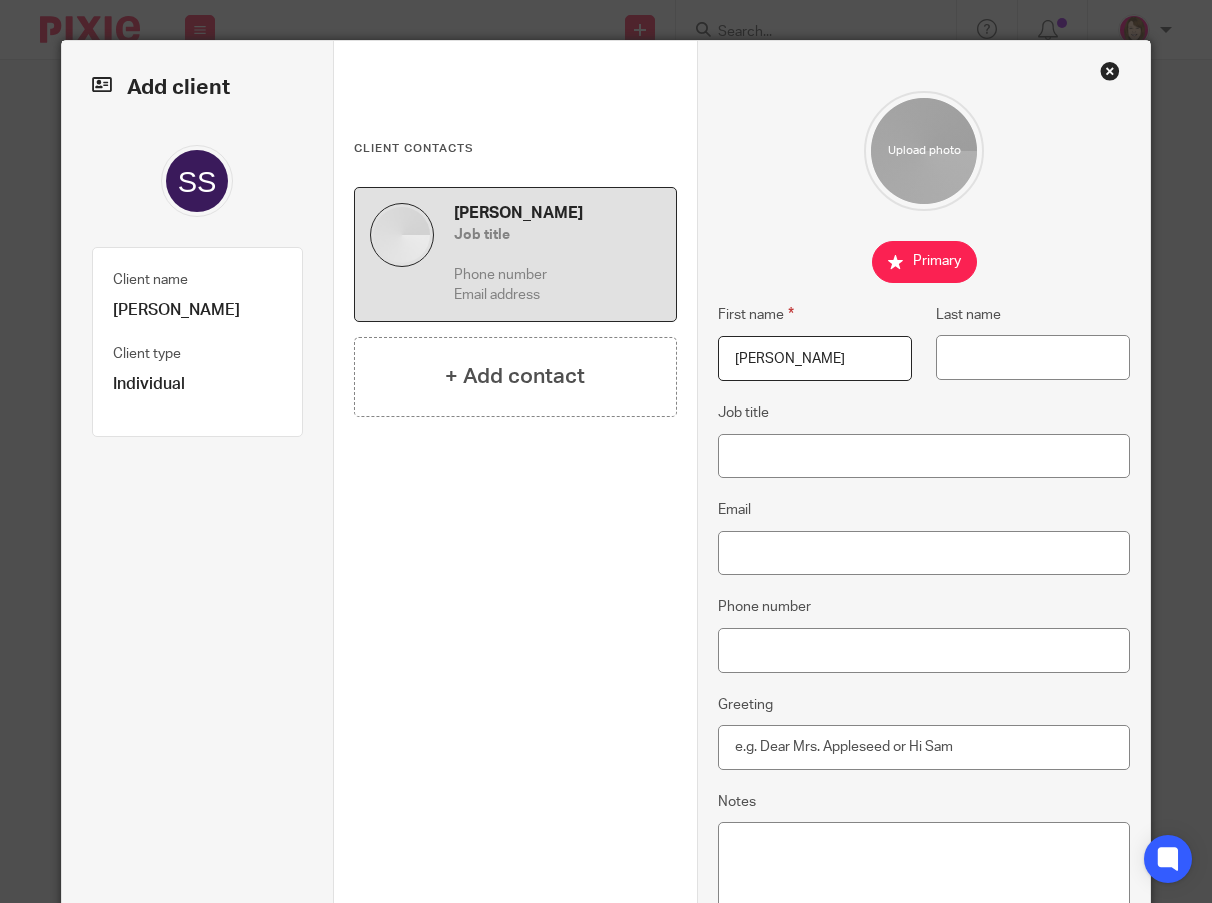 type on "Sharon" 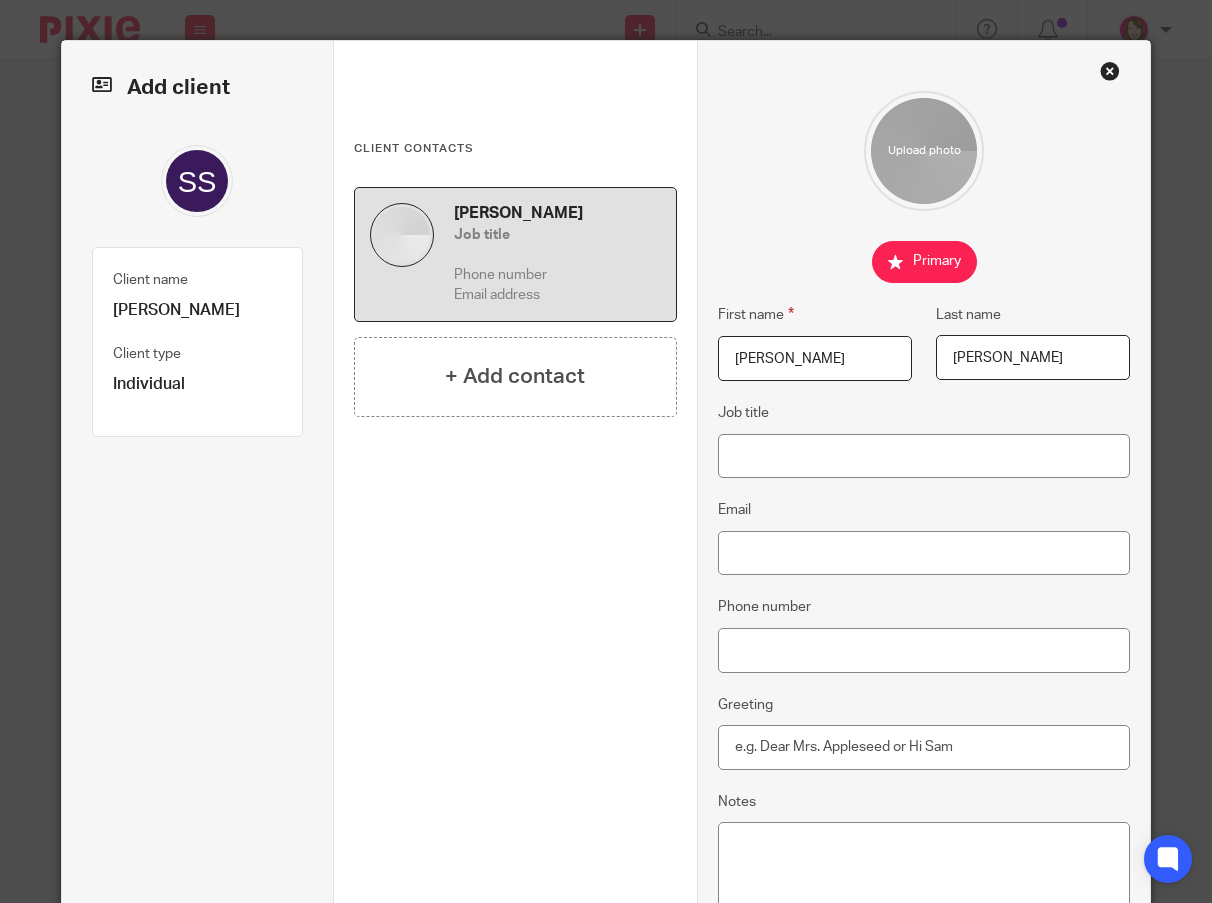 type on "Stevens" 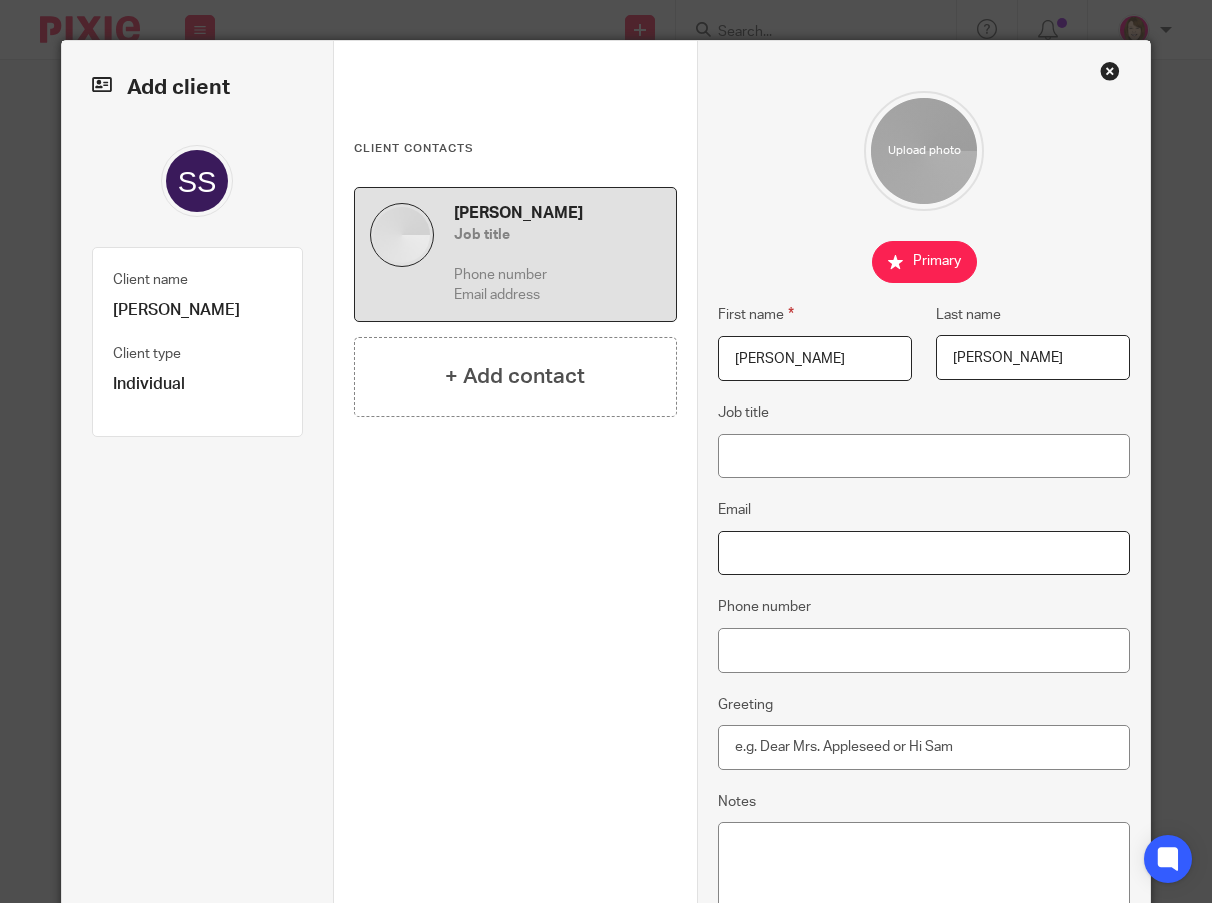 paste on "[PERSON_NAME][EMAIL_ADDRESS][PERSON_NAME][DOMAIN_NAME]" 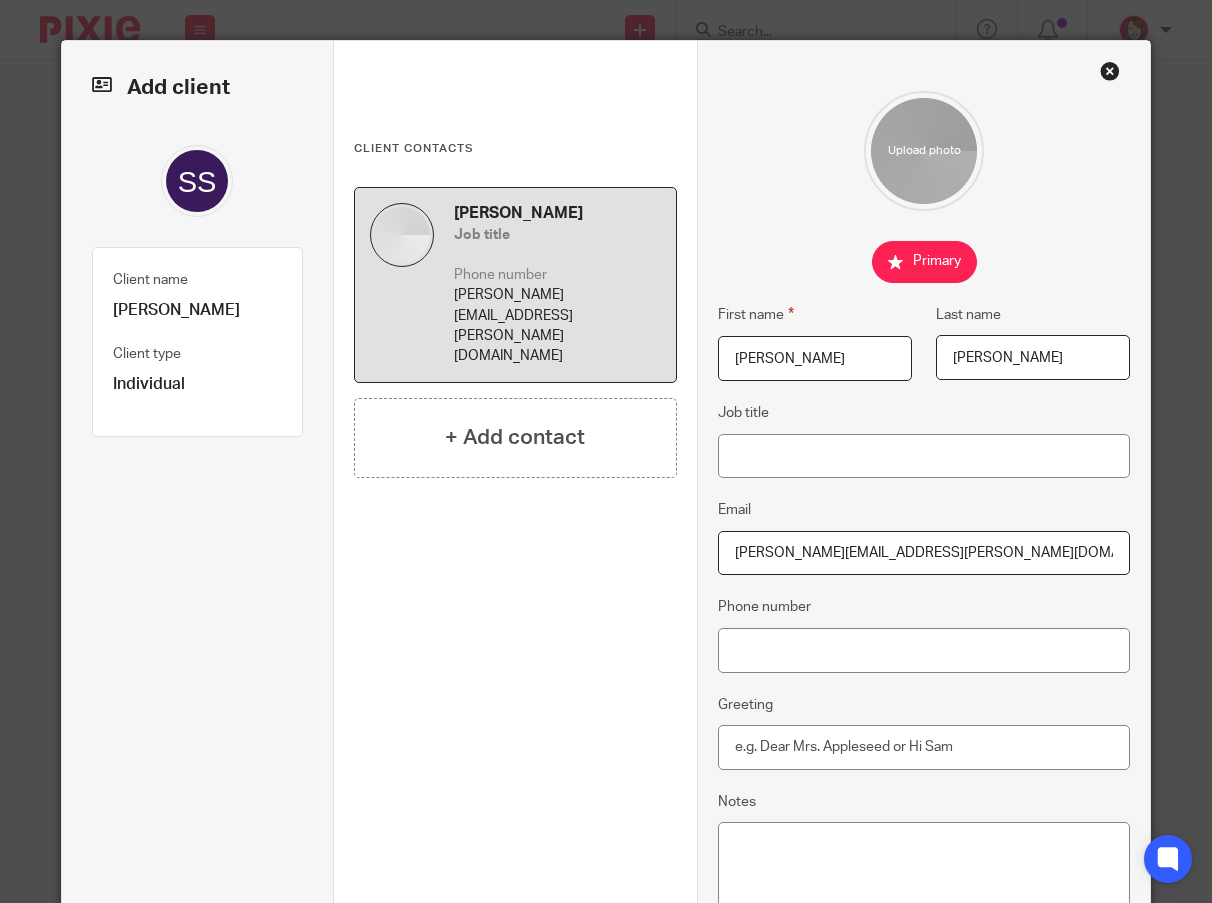type on "[PERSON_NAME][EMAIL_ADDRESS][PERSON_NAME][DOMAIN_NAME]" 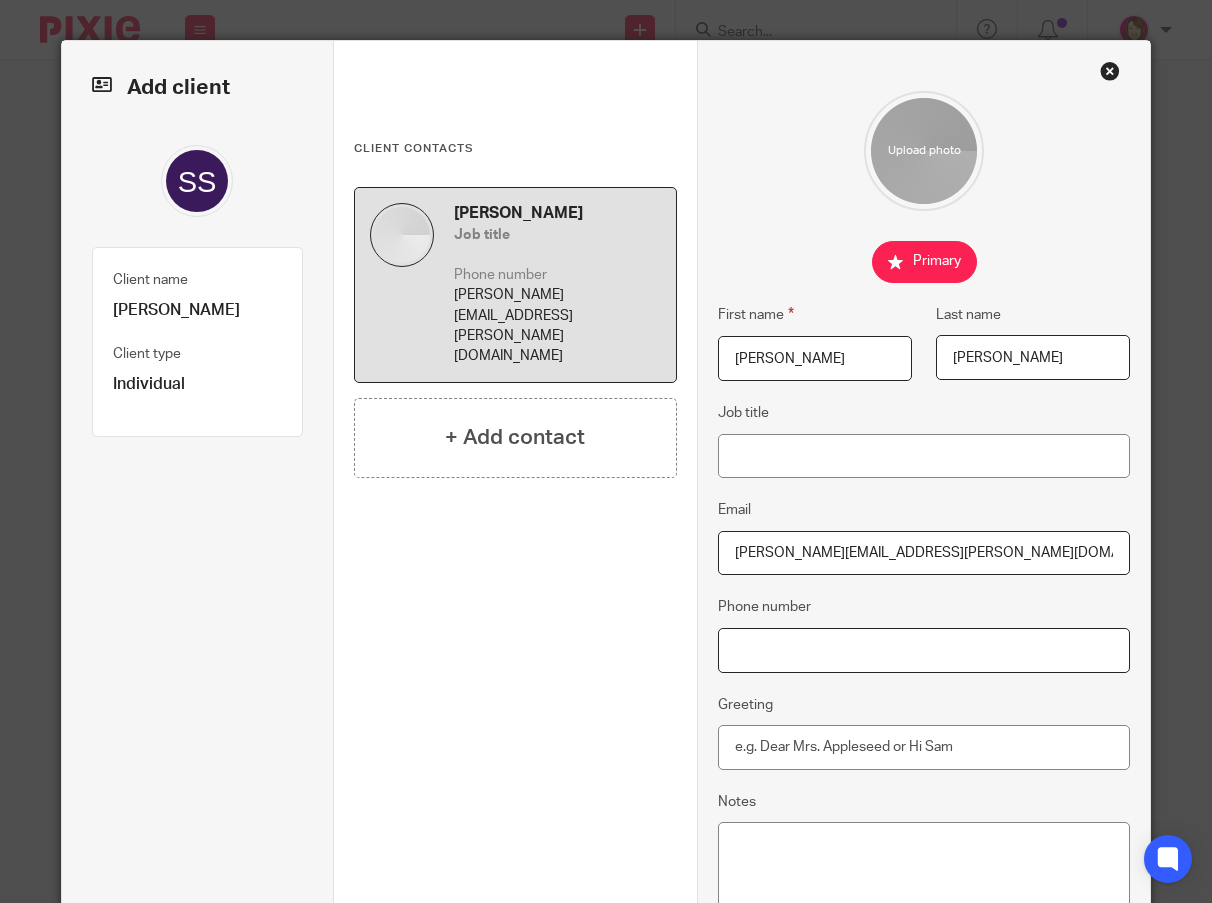 click on "Phone number" at bounding box center [924, 650] 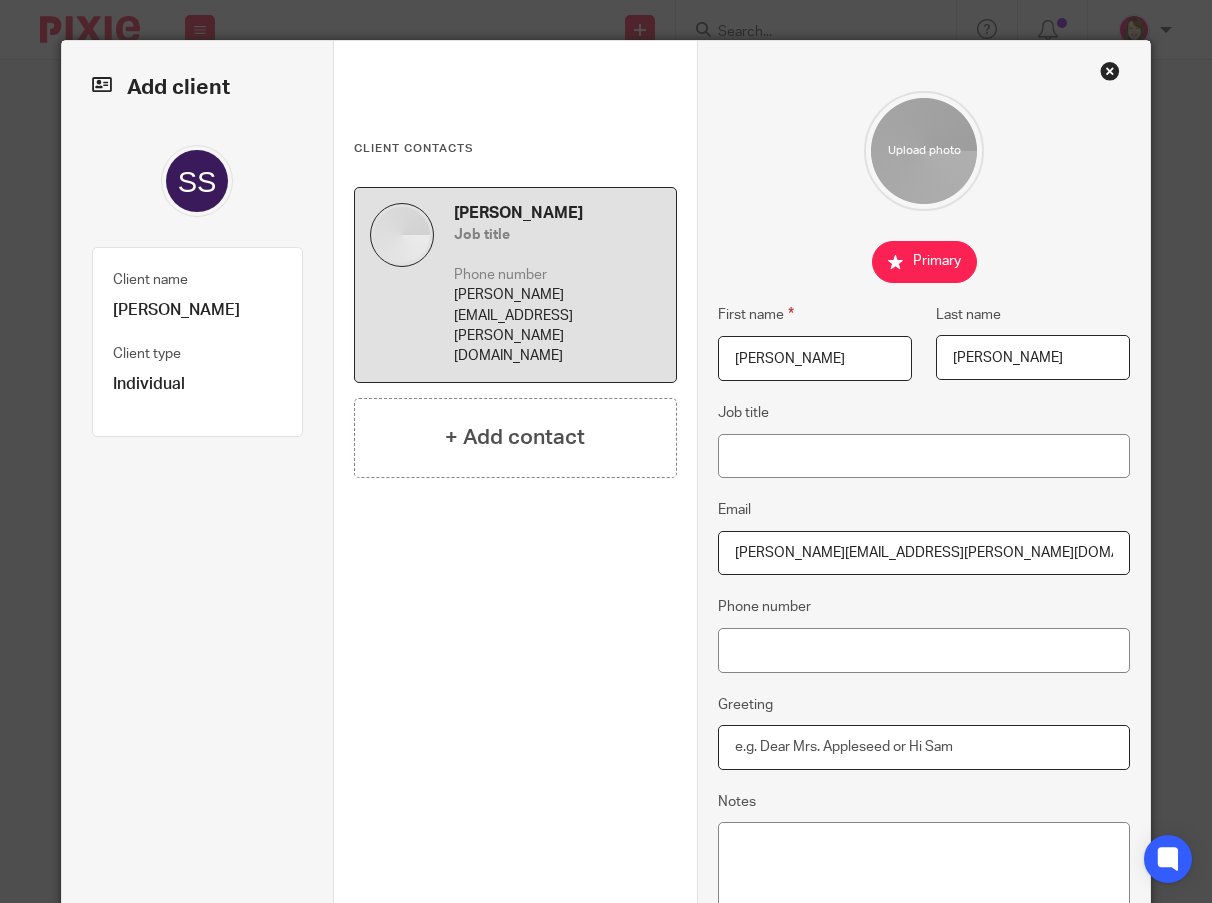 click on "Greeting" at bounding box center (924, 747) 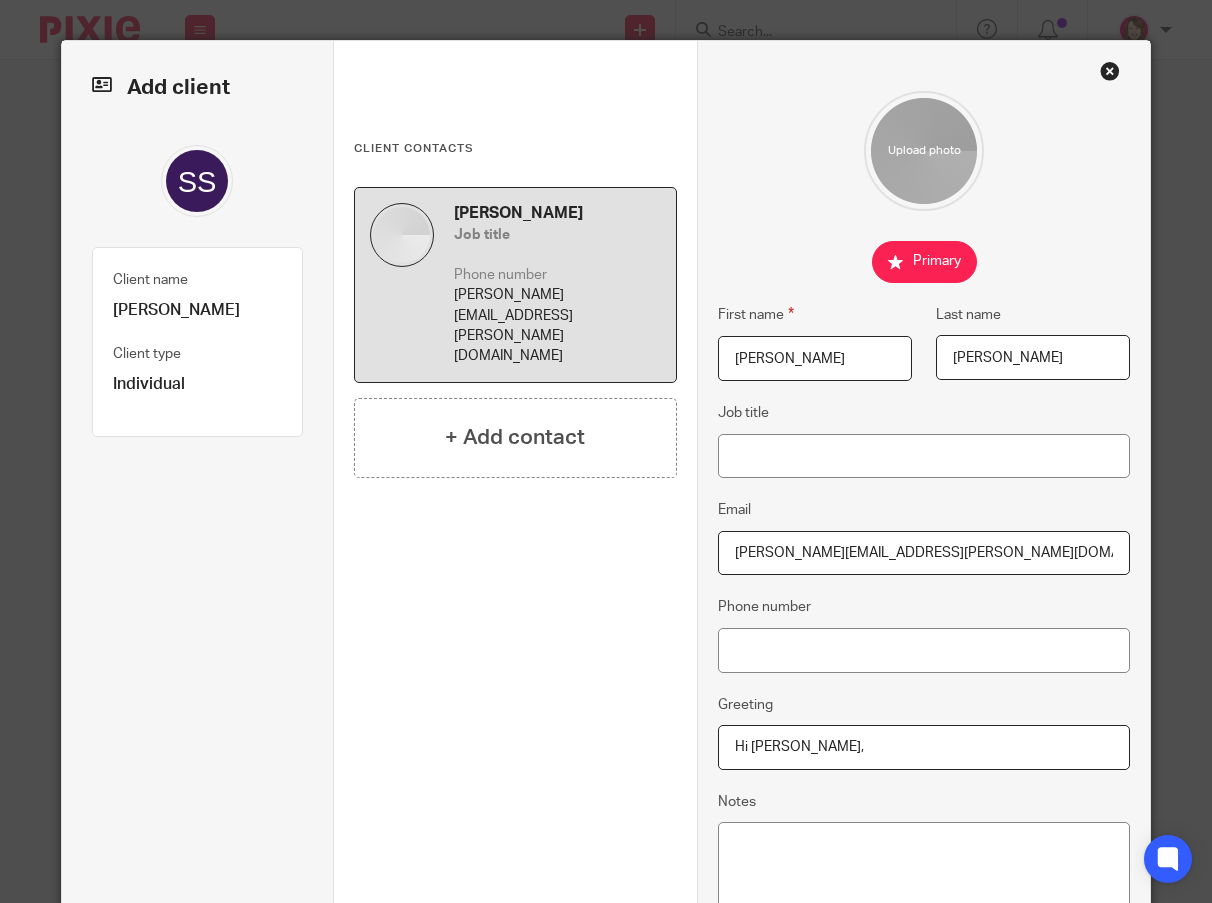 type on "Hi Sharon," 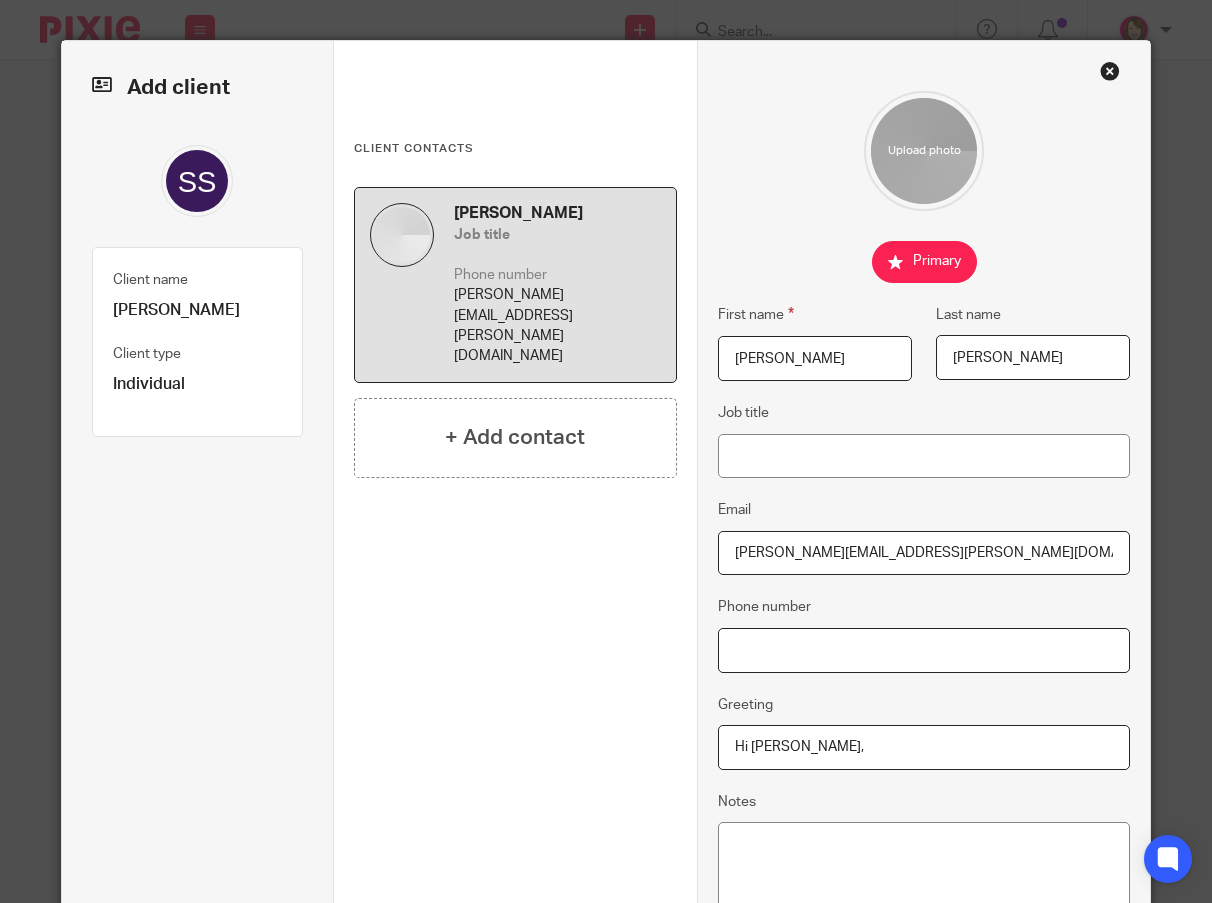 click on "Phone number" at bounding box center (924, 650) 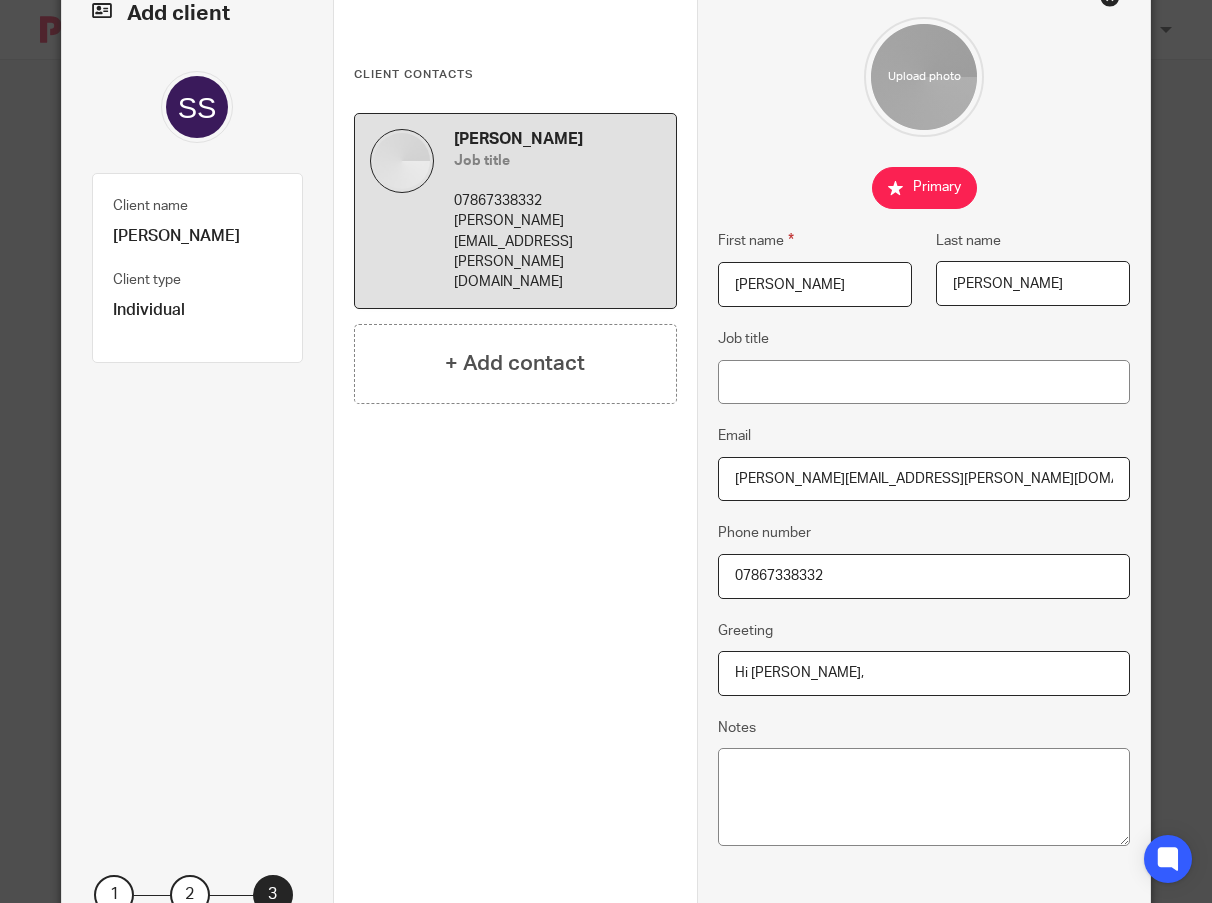 scroll, scrollTop: 198, scrollLeft: 0, axis: vertical 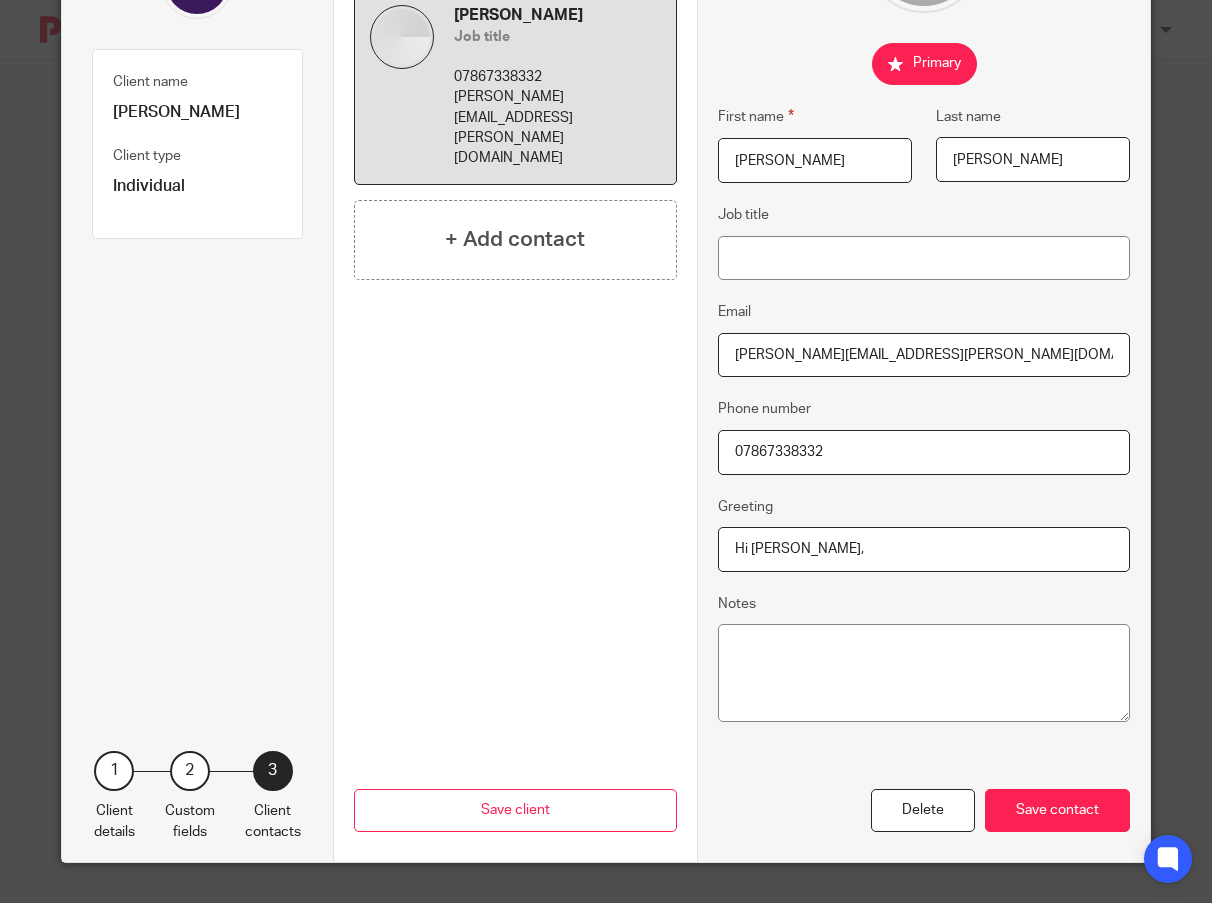 type on "07867338332" 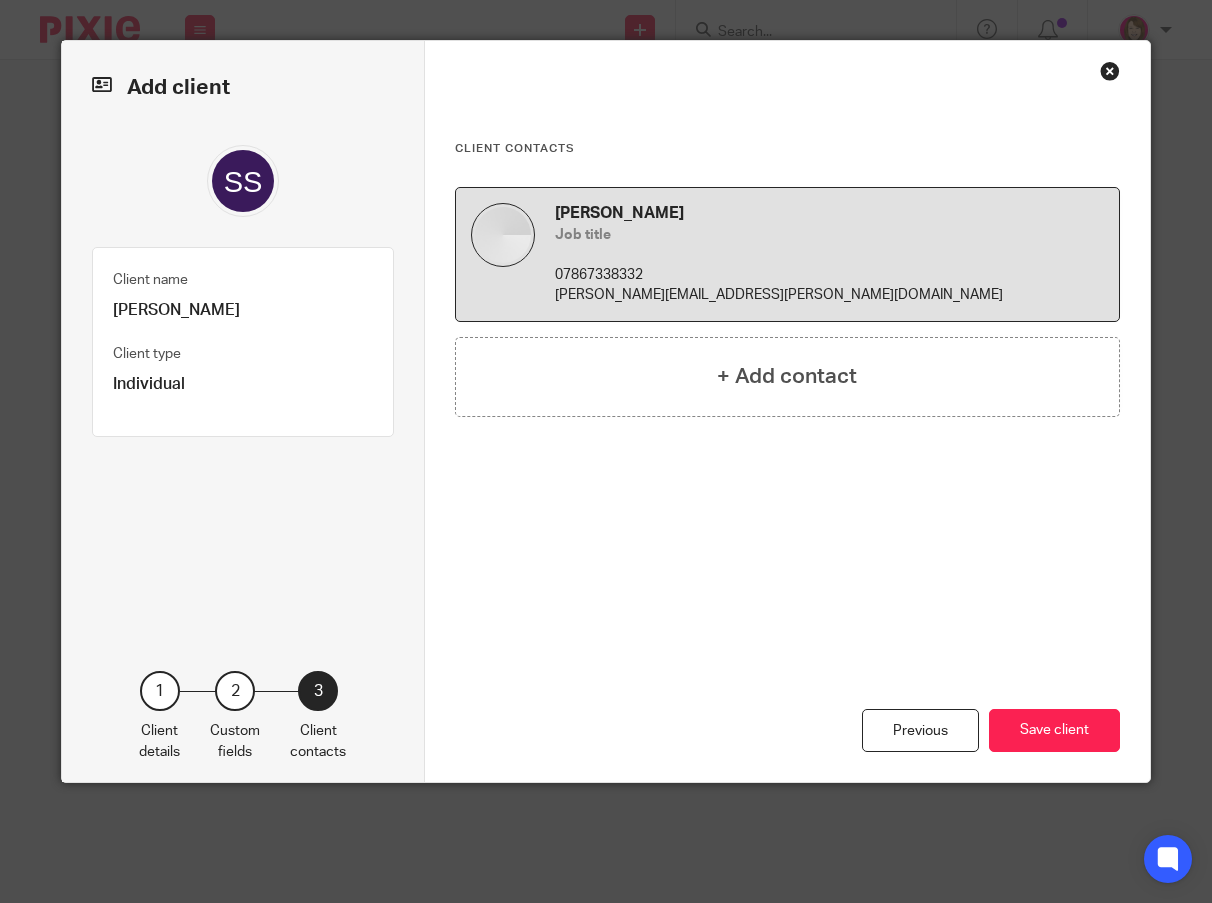 scroll, scrollTop: 0, scrollLeft: 0, axis: both 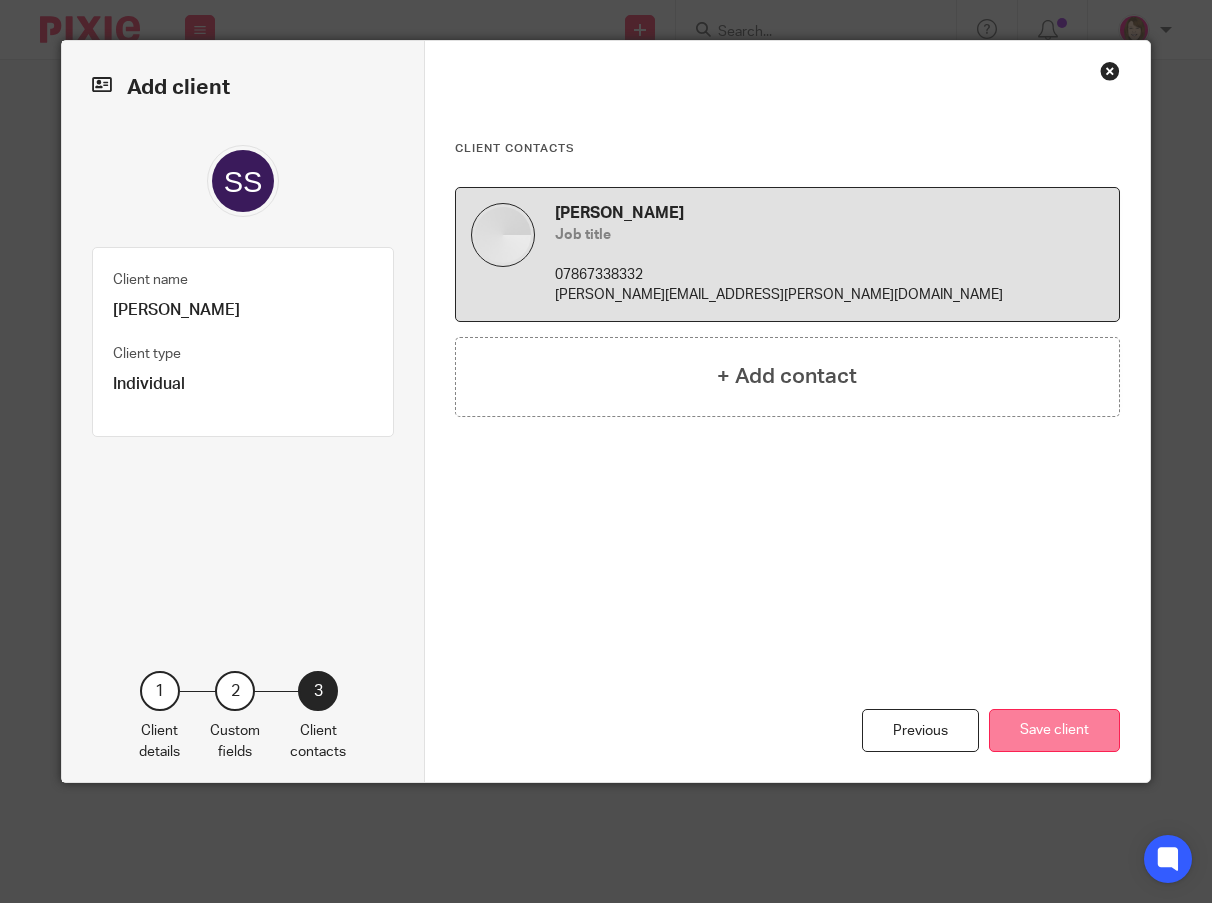 click on "Save client" at bounding box center [1054, 730] 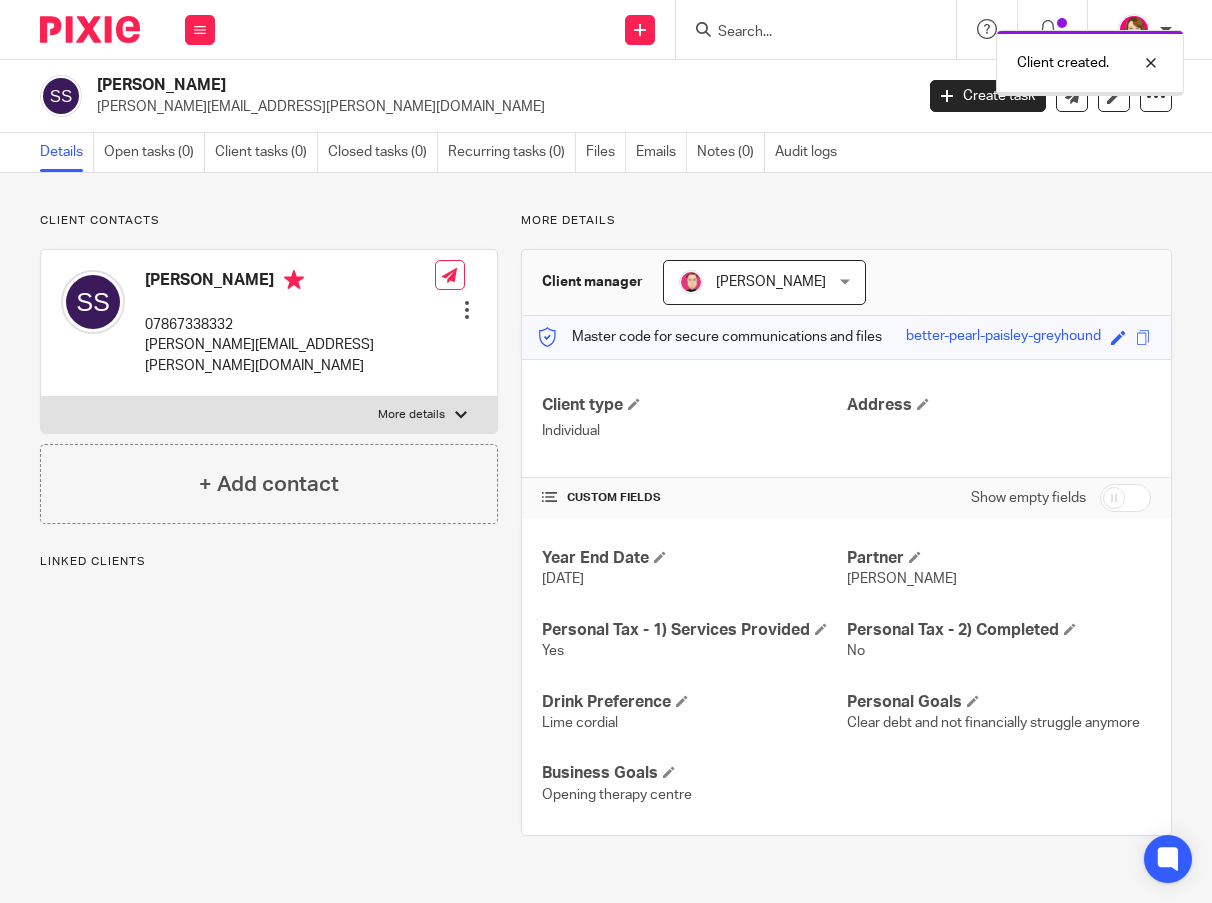scroll, scrollTop: 0, scrollLeft: 0, axis: both 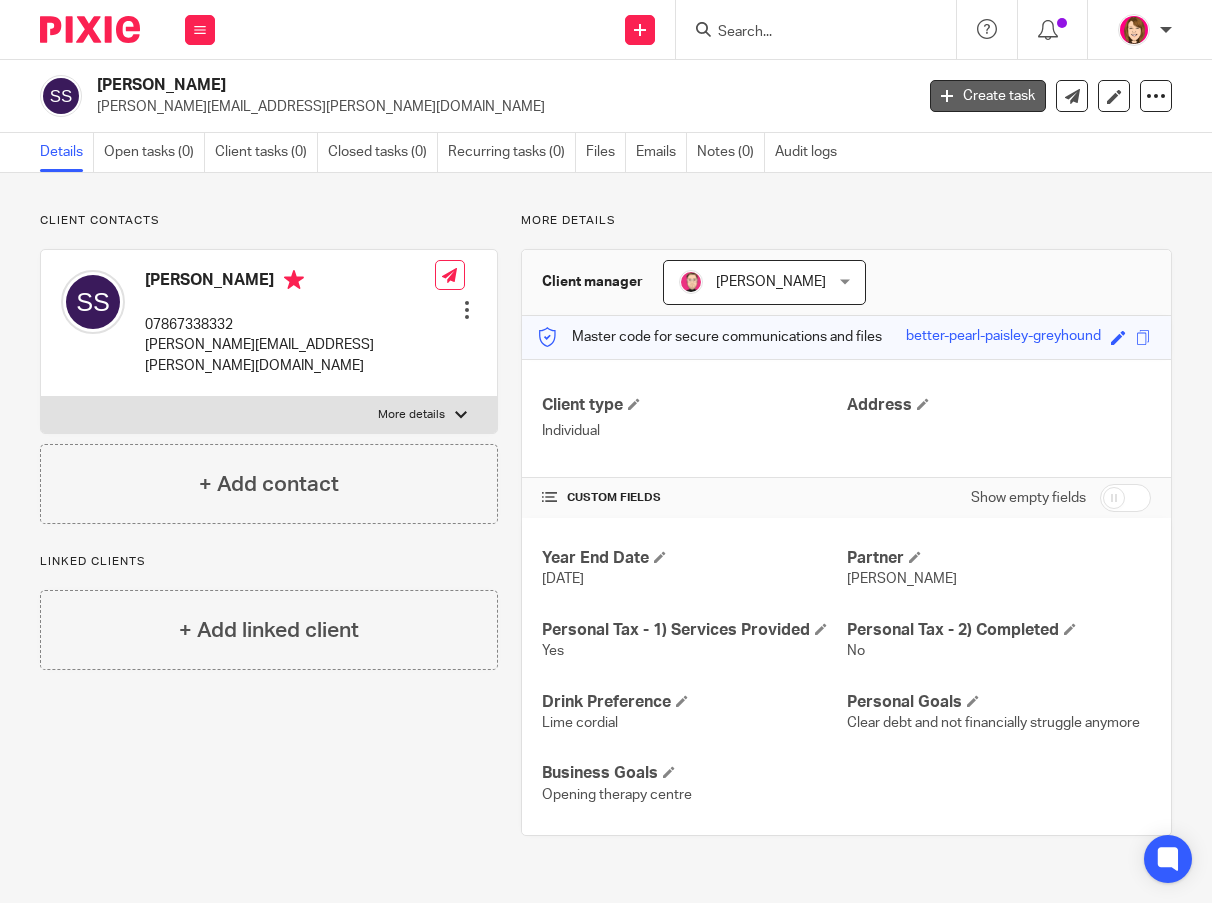click on "Create task" at bounding box center (988, 96) 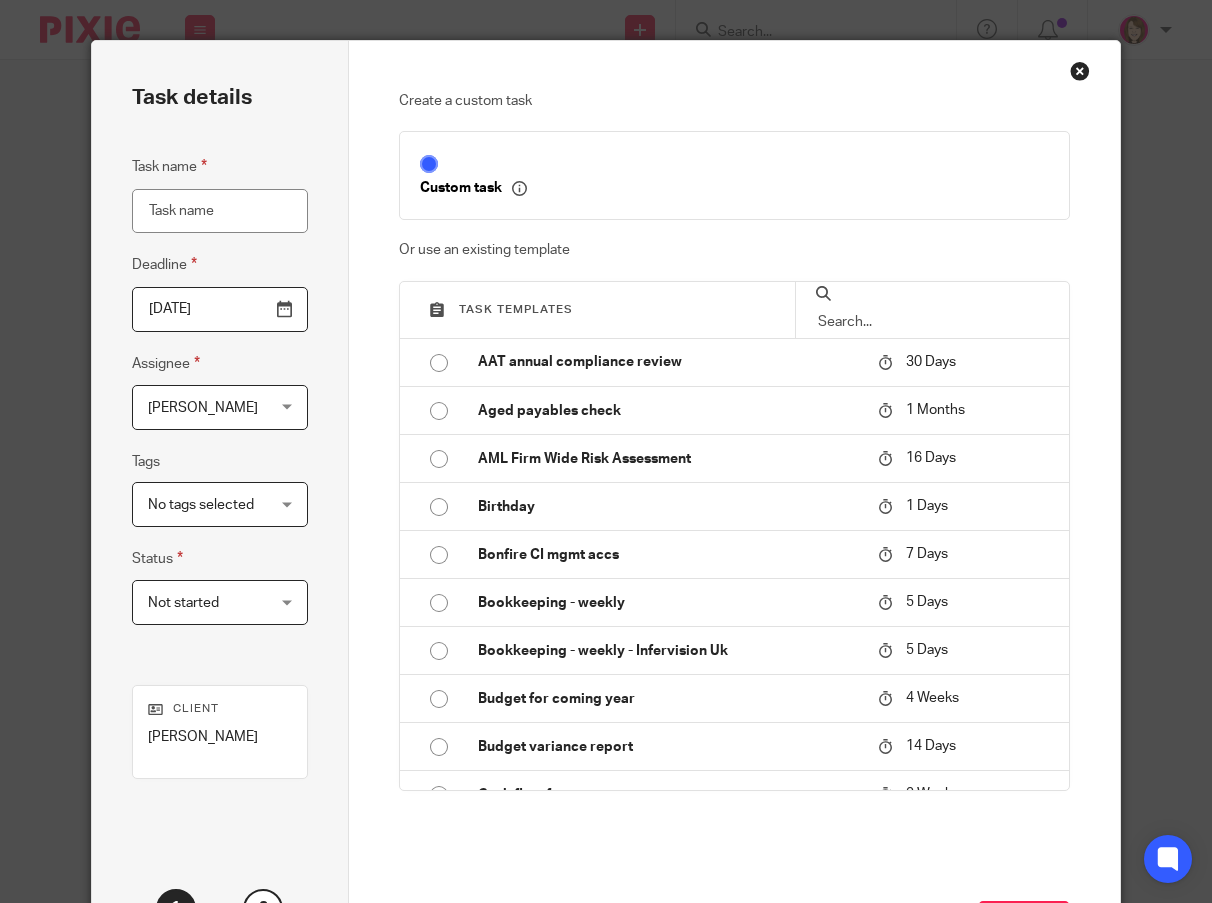 scroll, scrollTop: 0, scrollLeft: 0, axis: both 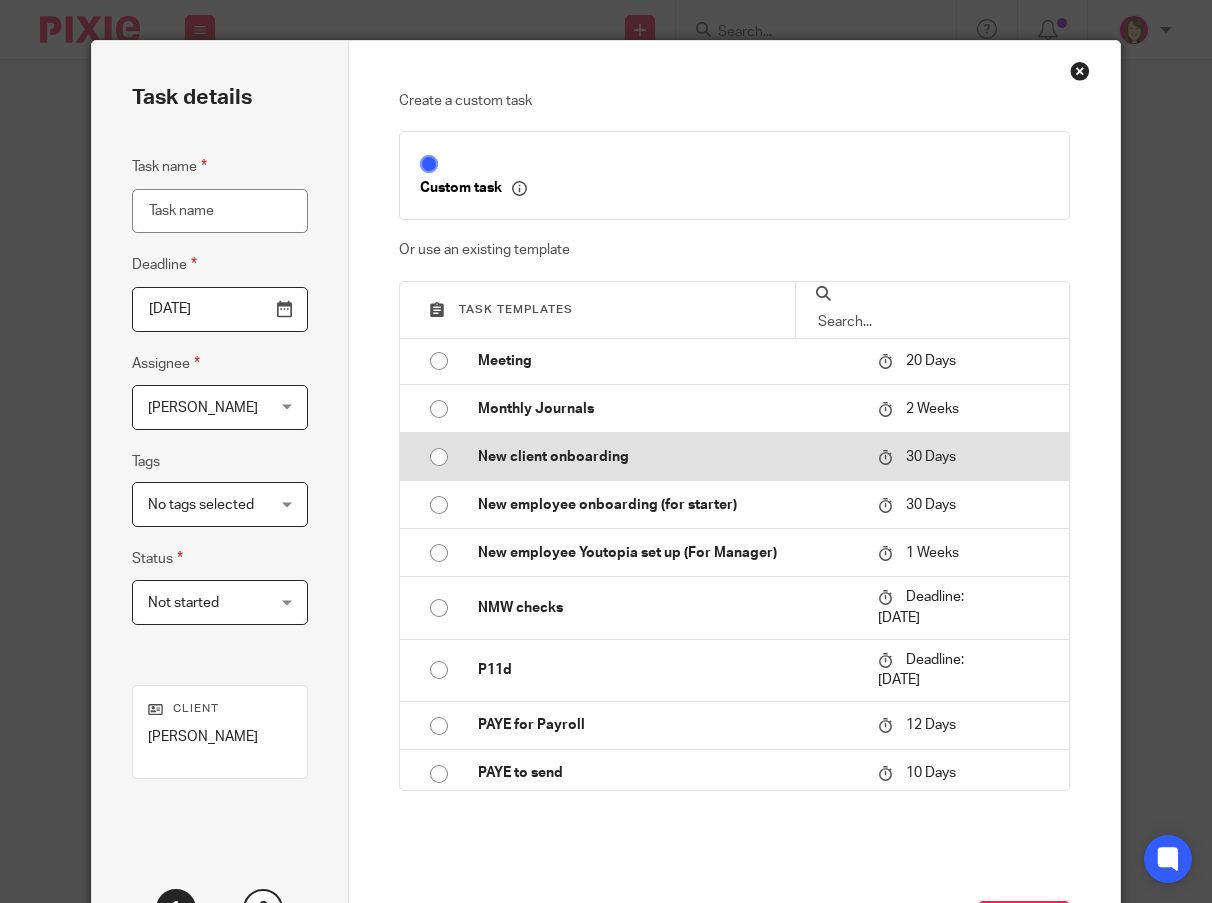 click at bounding box center [439, 457] 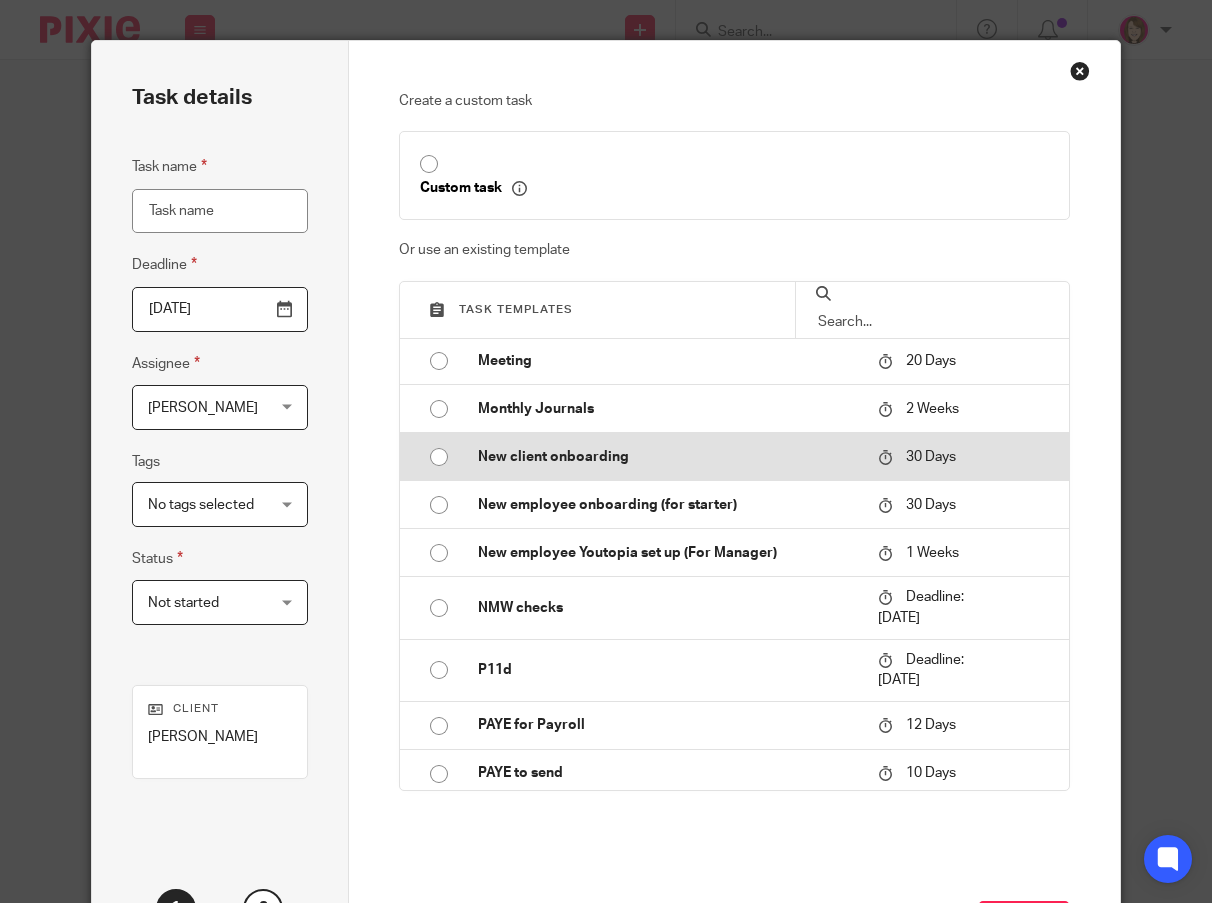 type on "2025-08-10" 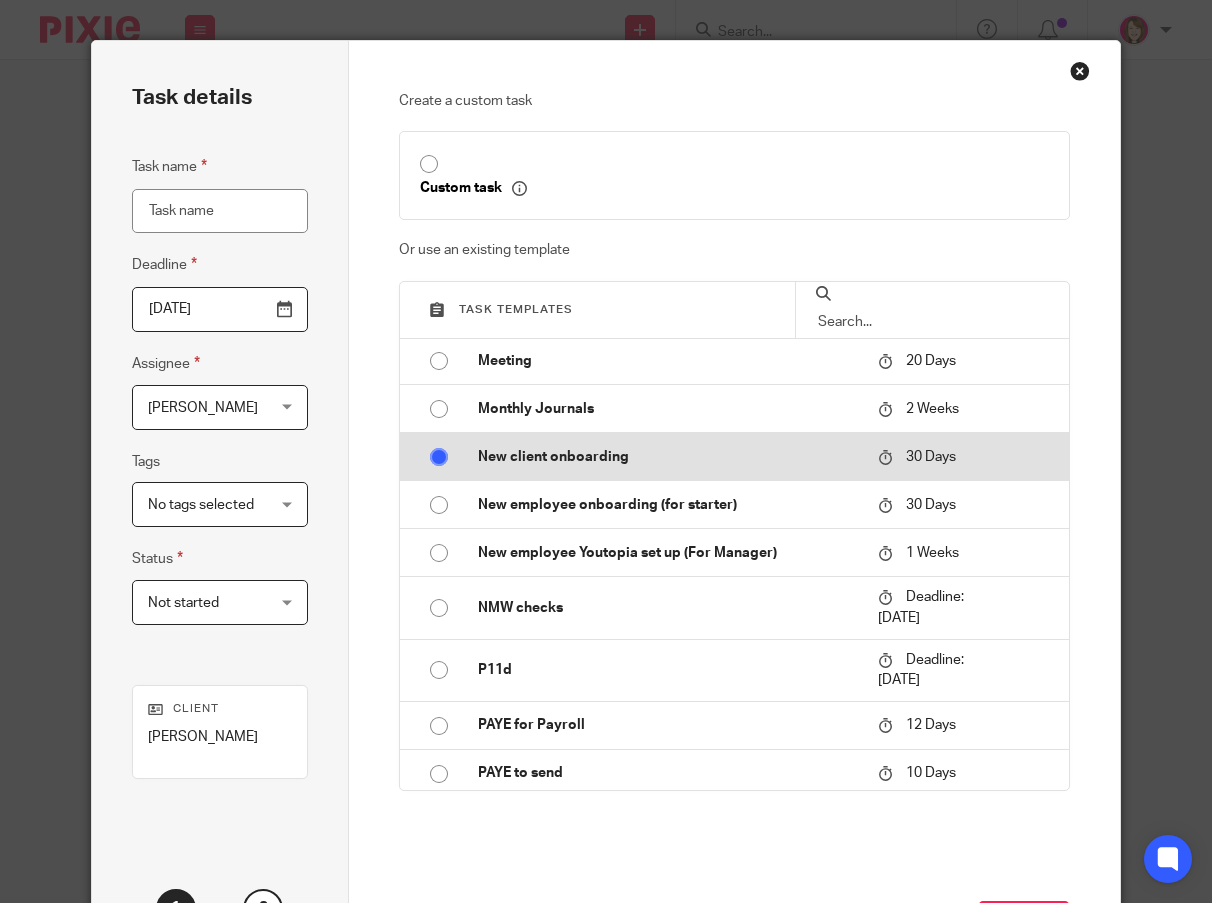 type on "New client onboarding" 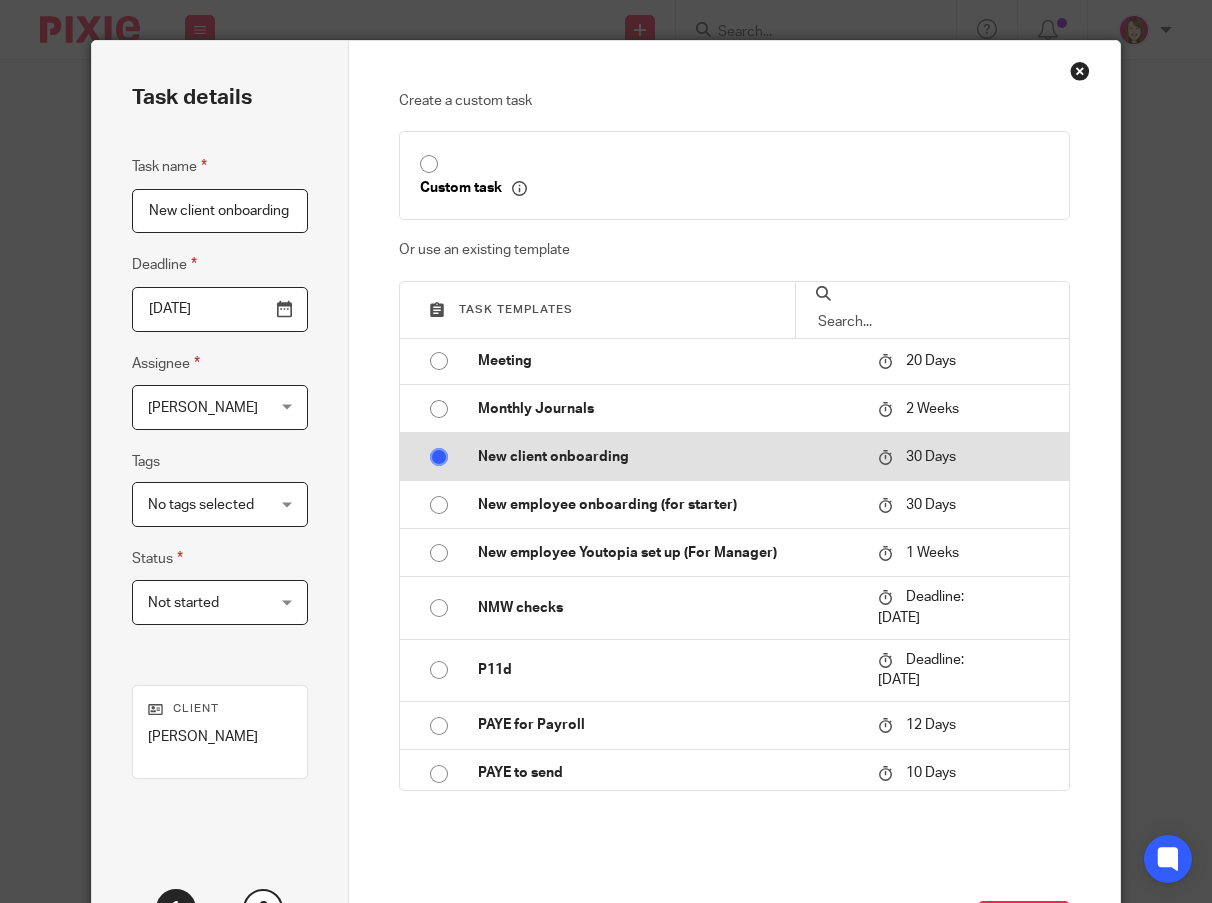 checkbox on "false" 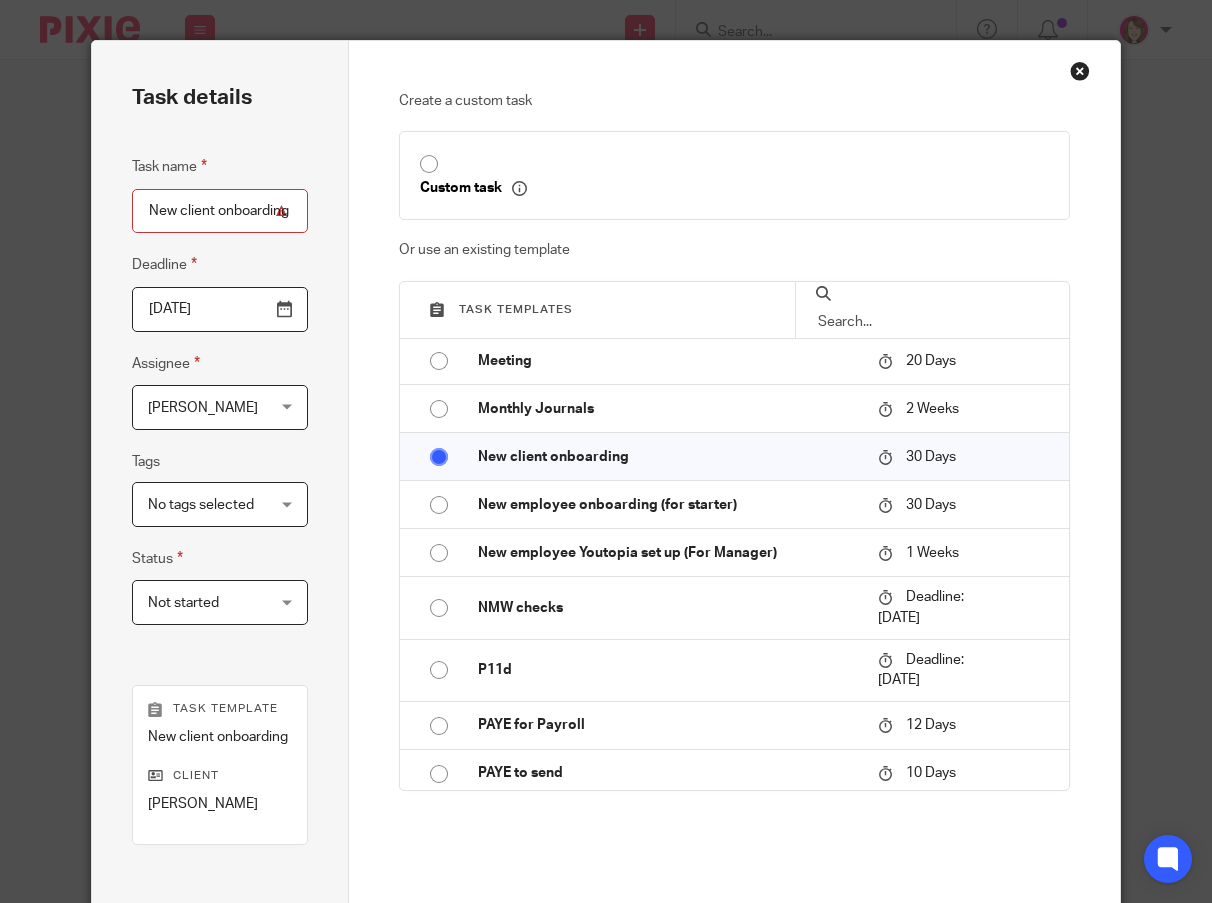 click on "Katherine Robertson
Katherine Robertson" at bounding box center [220, 407] 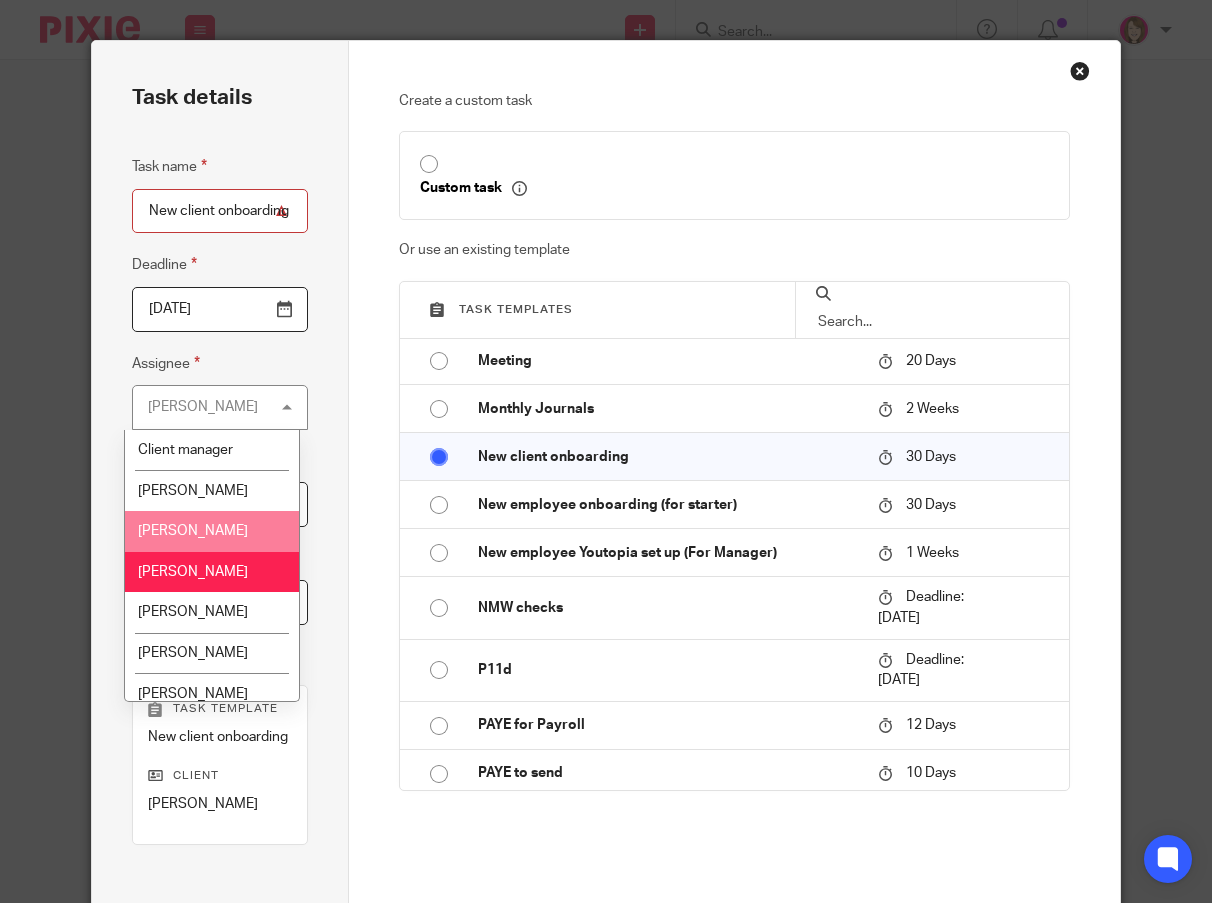click on "[PERSON_NAME]" at bounding box center [212, 531] 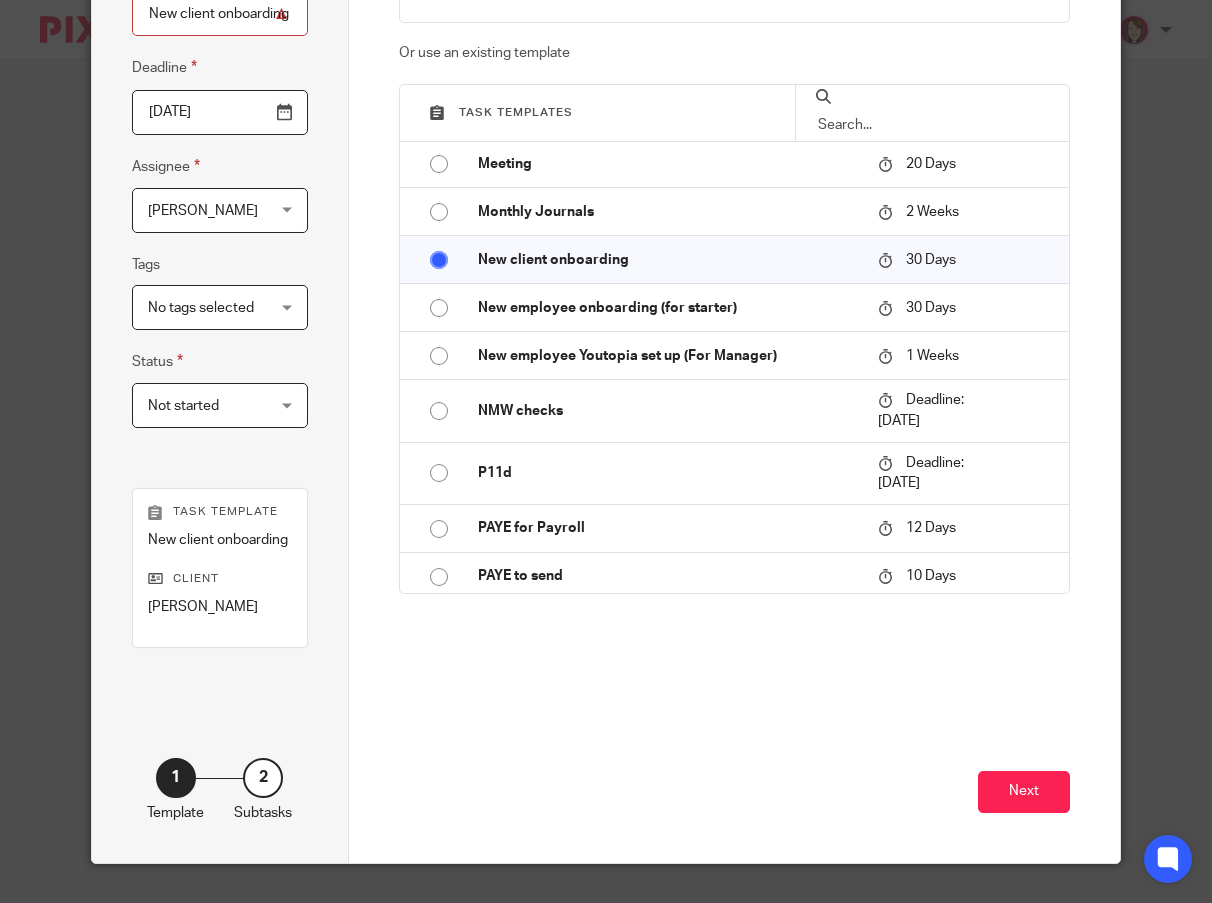 scroll, scrollTop: 198, scrollLeft: 0, axis: vertical 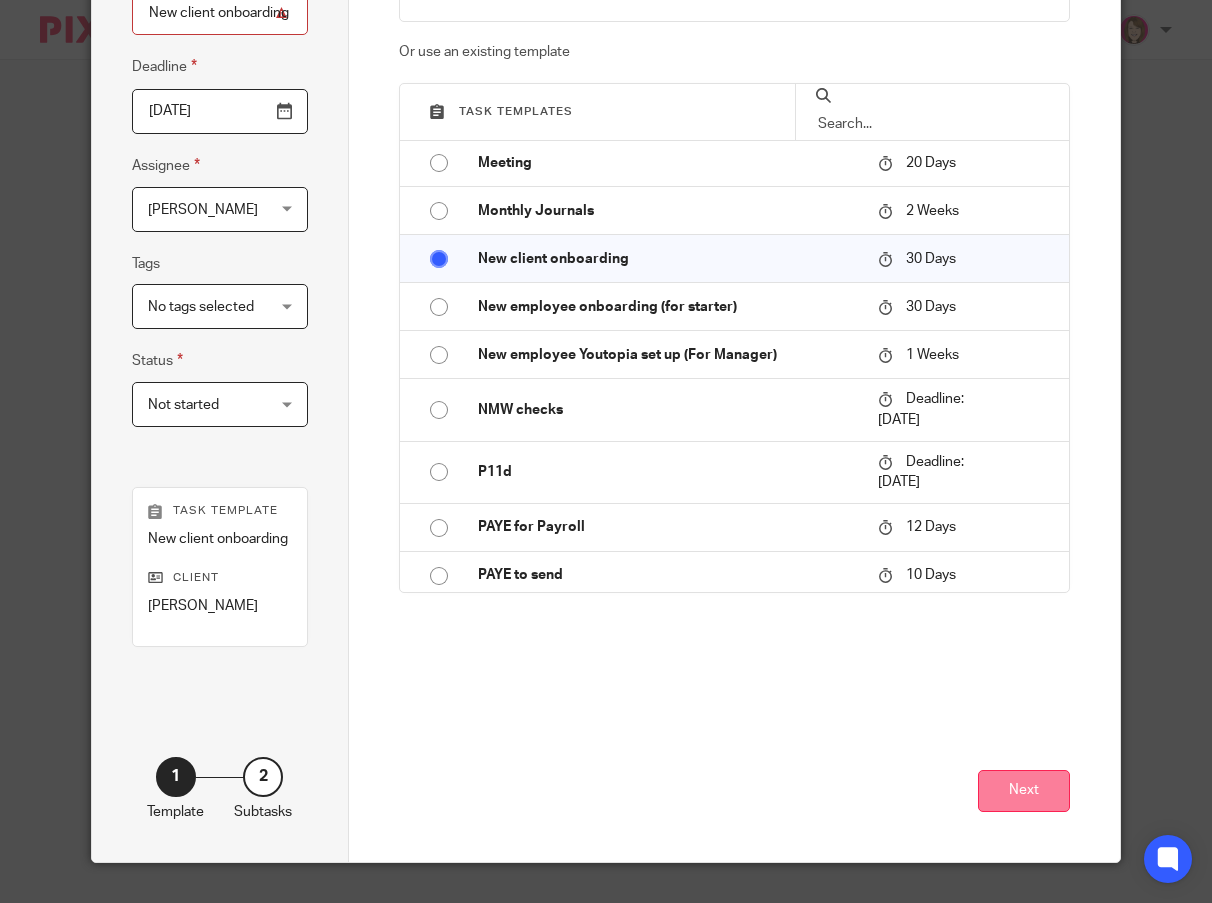 click on "Next" at bounding box center (1024, 791) 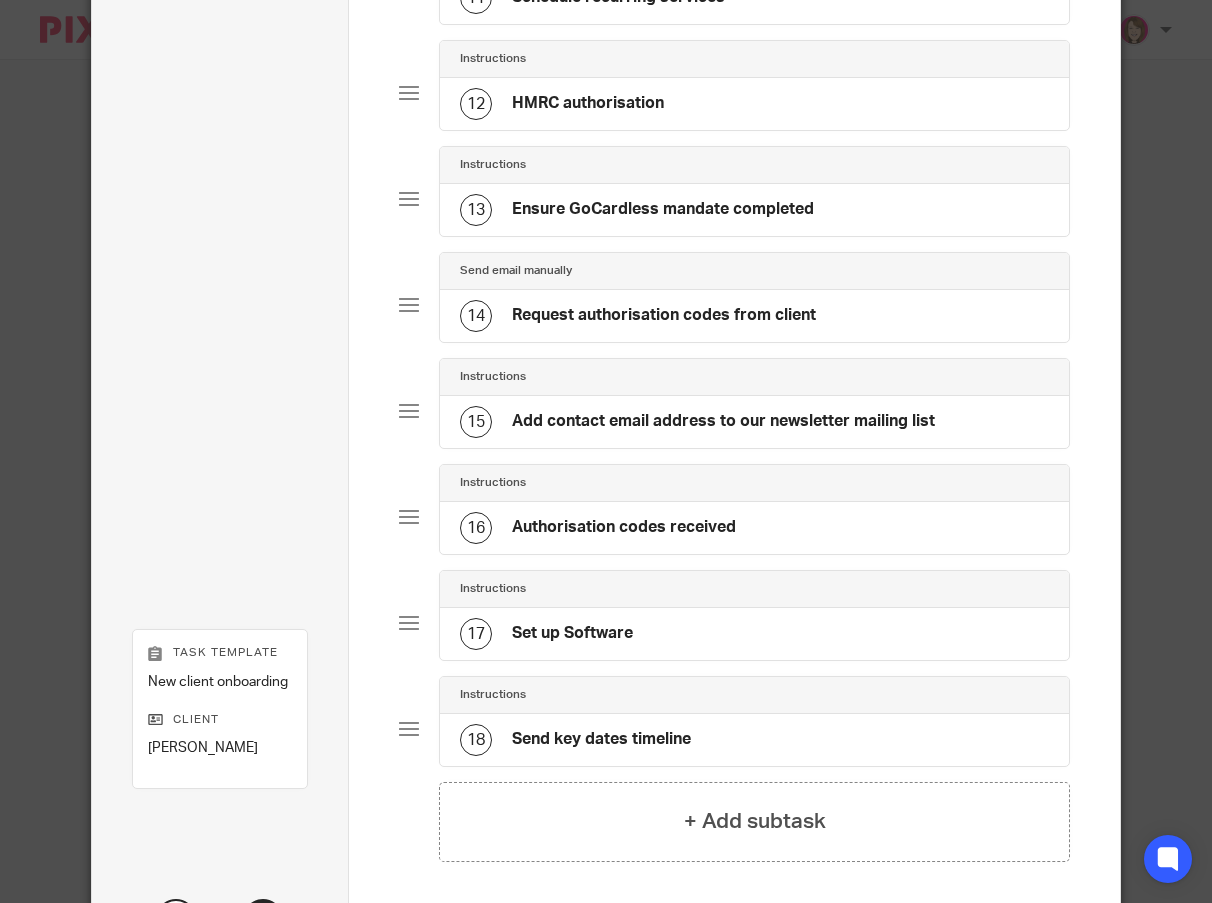 scroll, scrollTop: 1424, scrollLeft: 0, axis: vertical 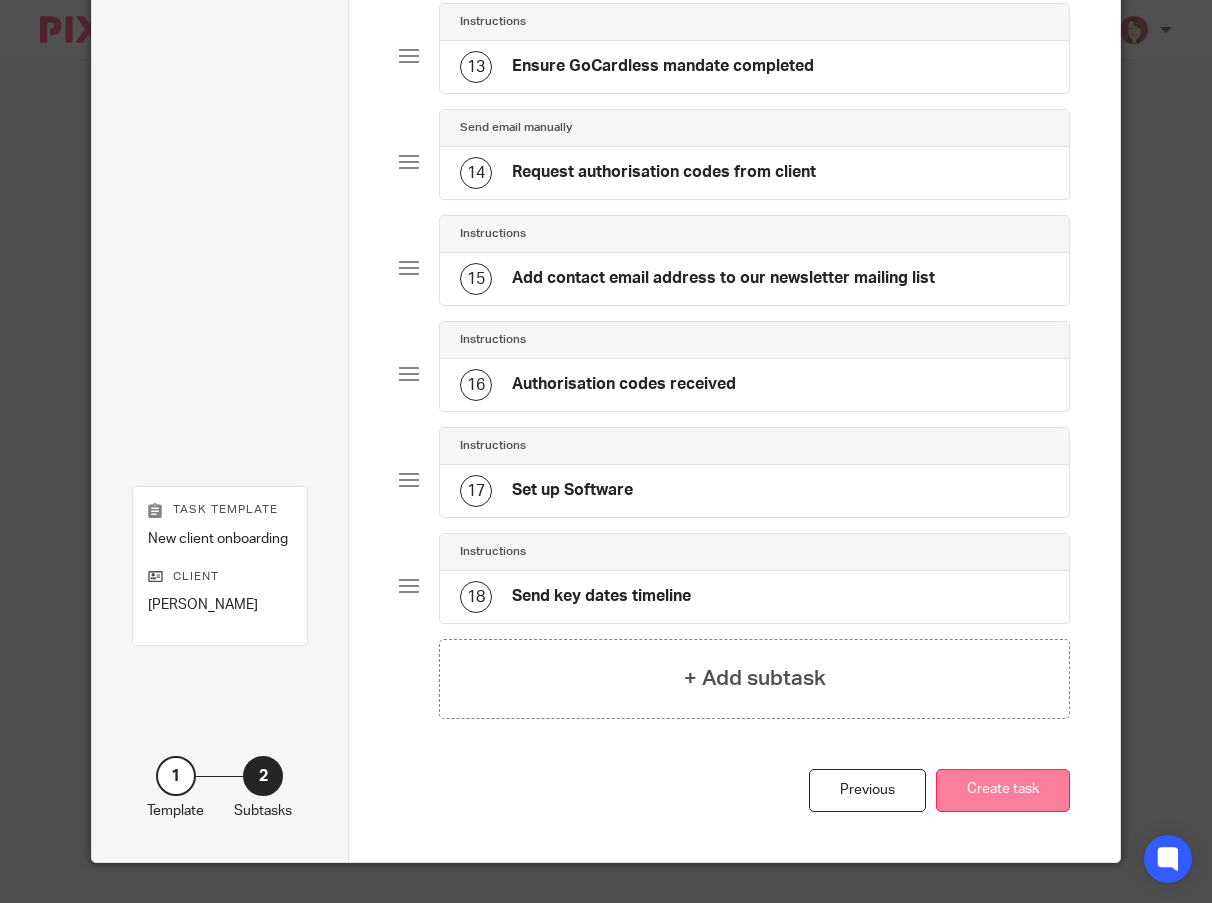click on "Create task" at bounding box center (1003, 790) 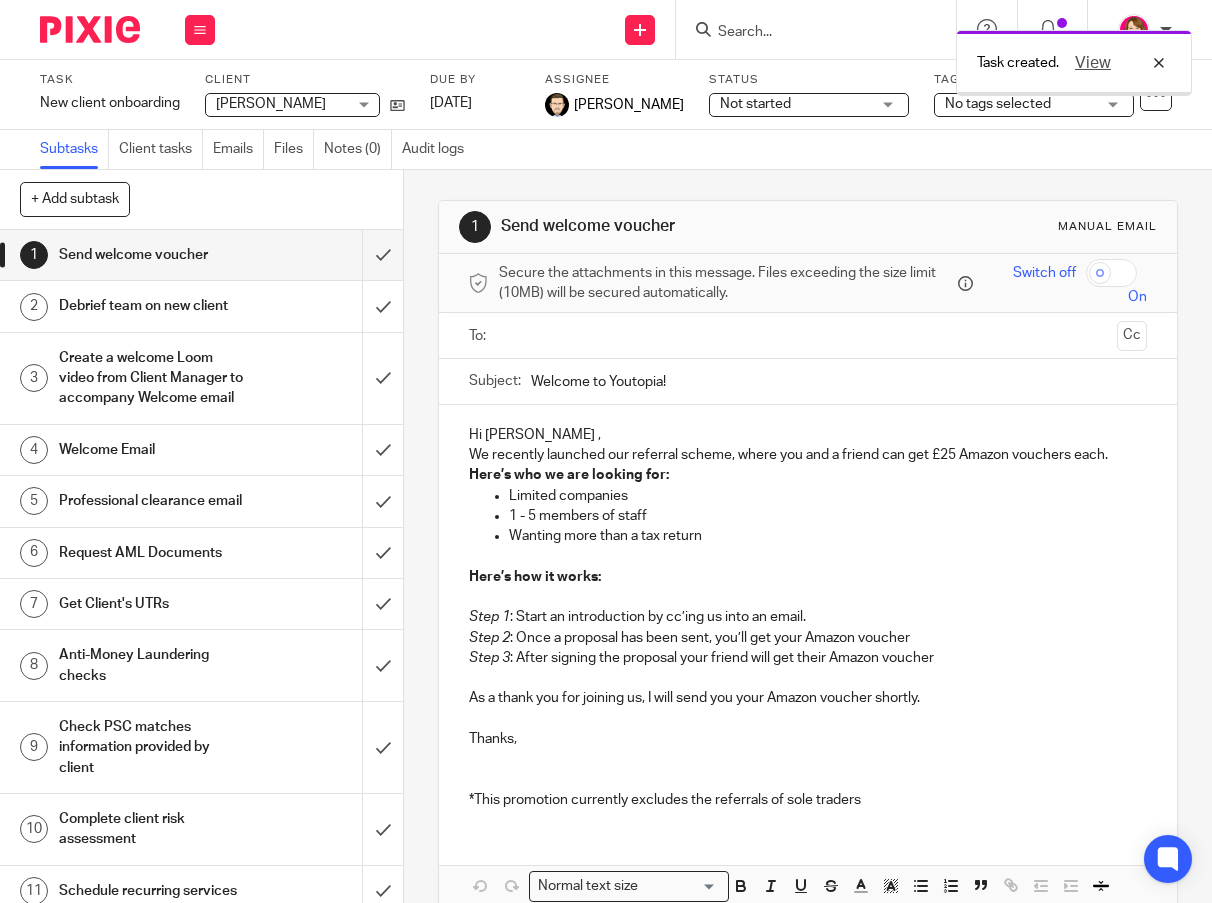 scroll, scrollTop: 0, scrollLeft: 0, axis: both 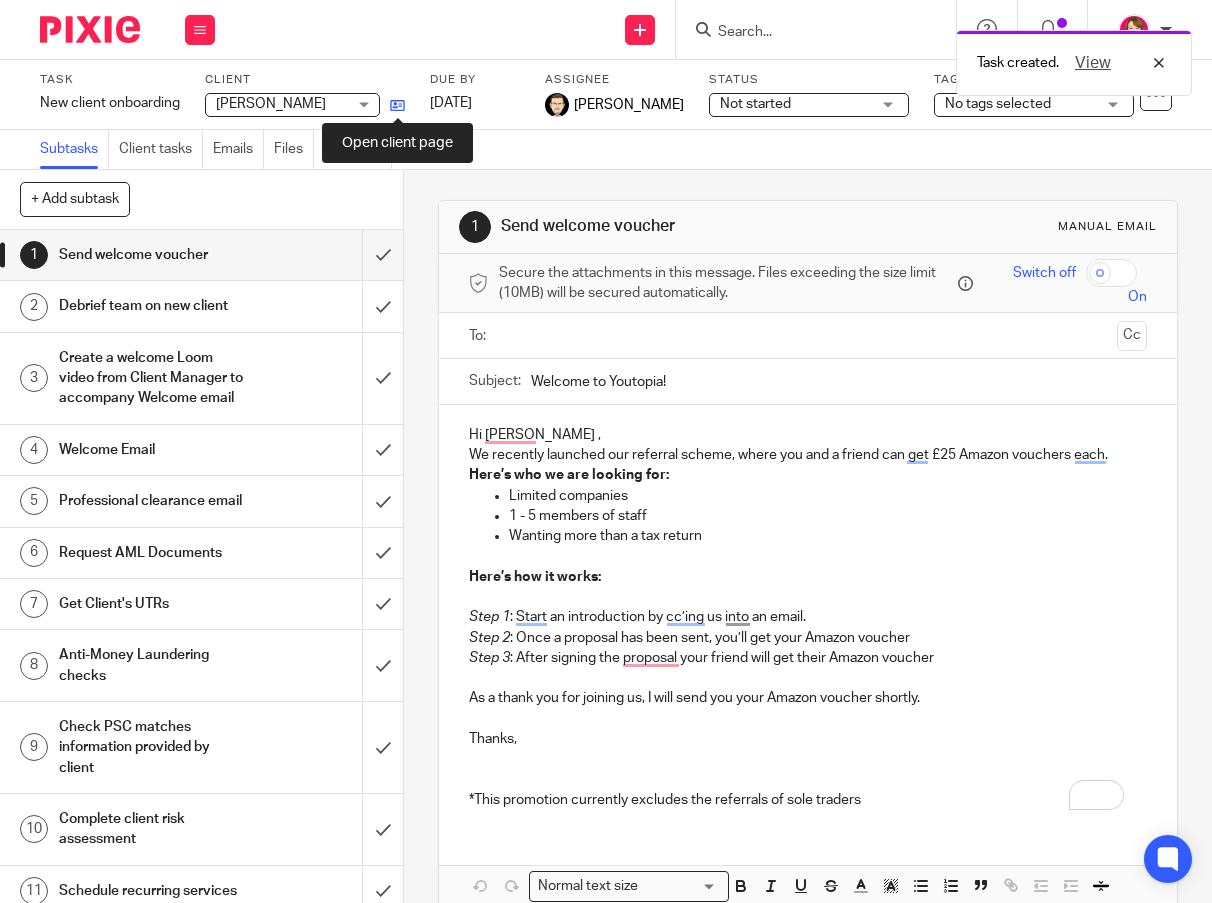 click at bounding box center [397, 105] 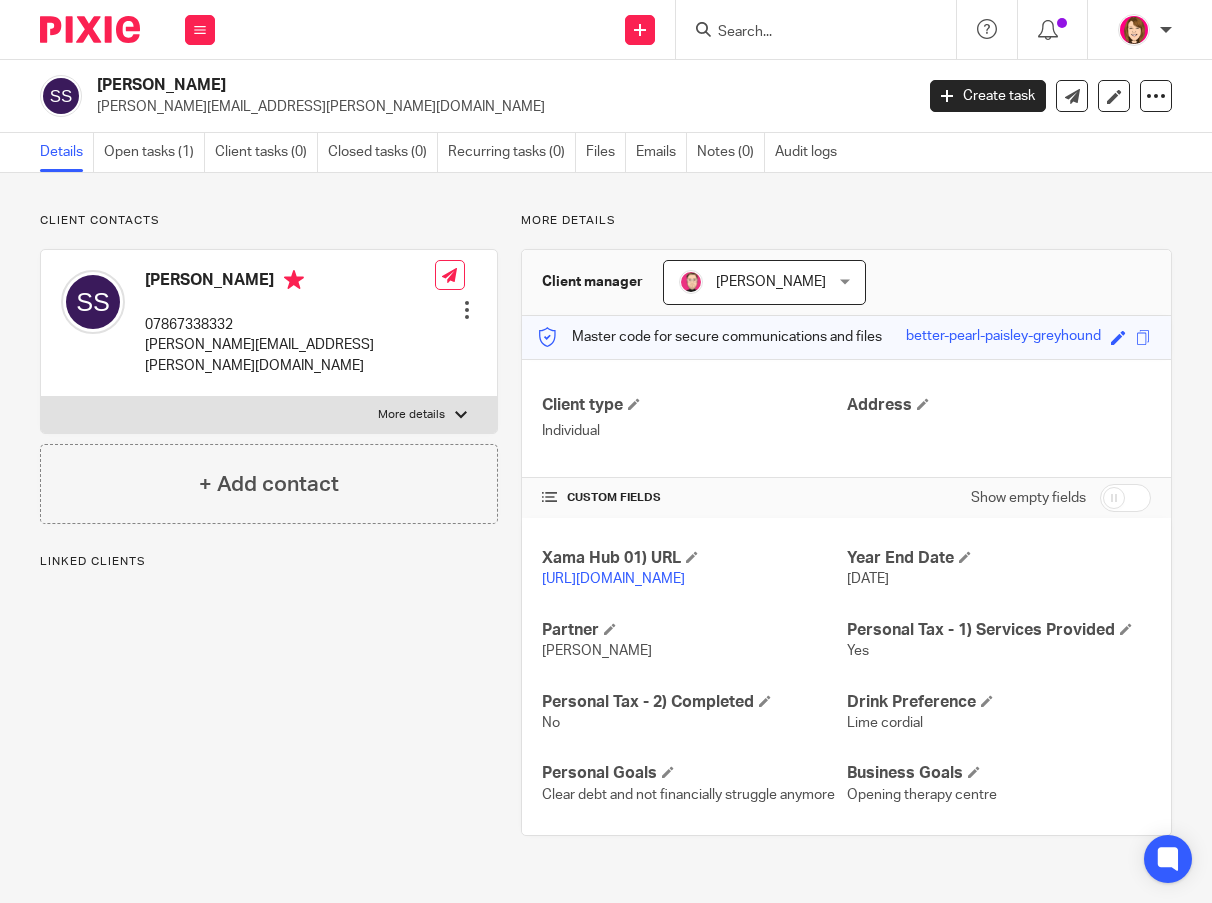 scroll, scrollTop: 0, scrollLeft: 0, axis: both 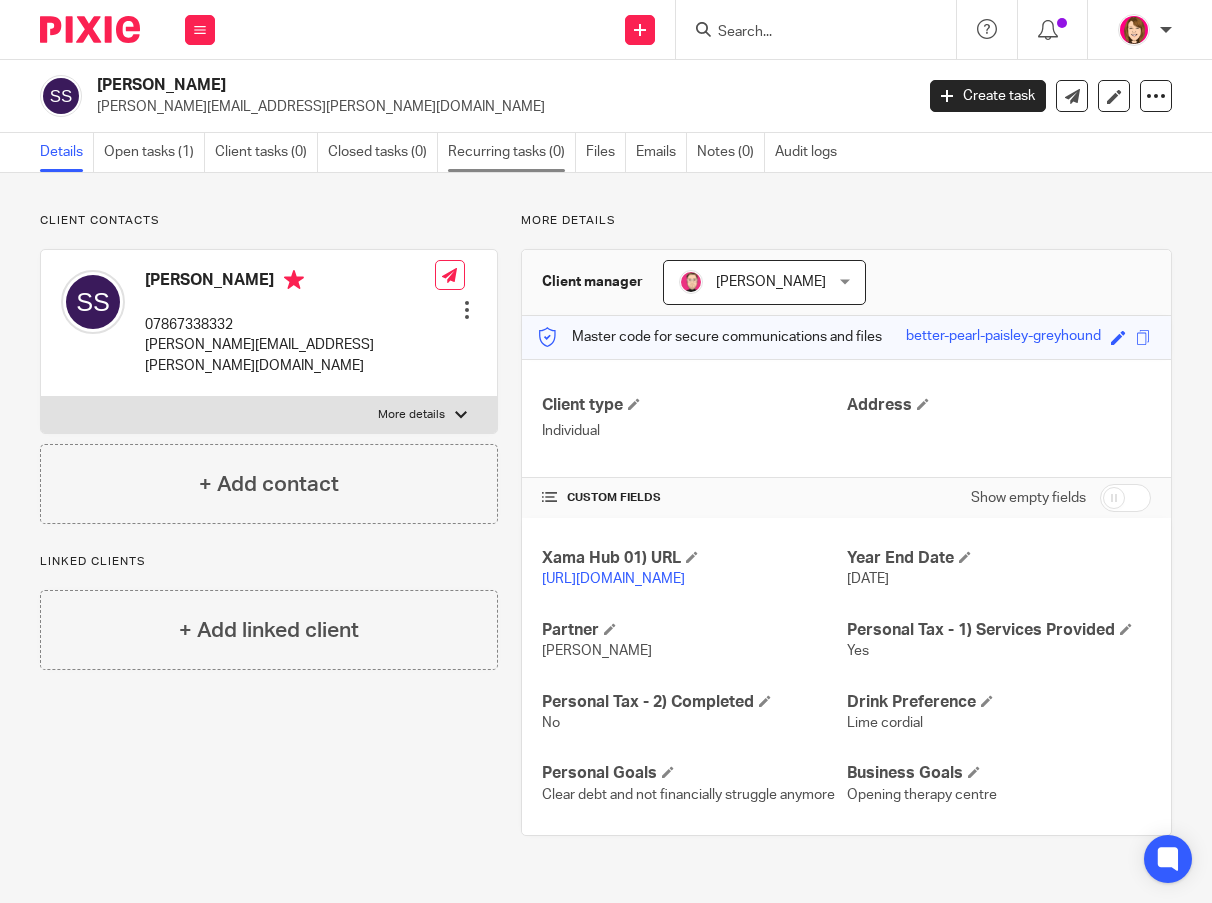 click on "Recurring tasks (0)" at bounding box center (512, 152) 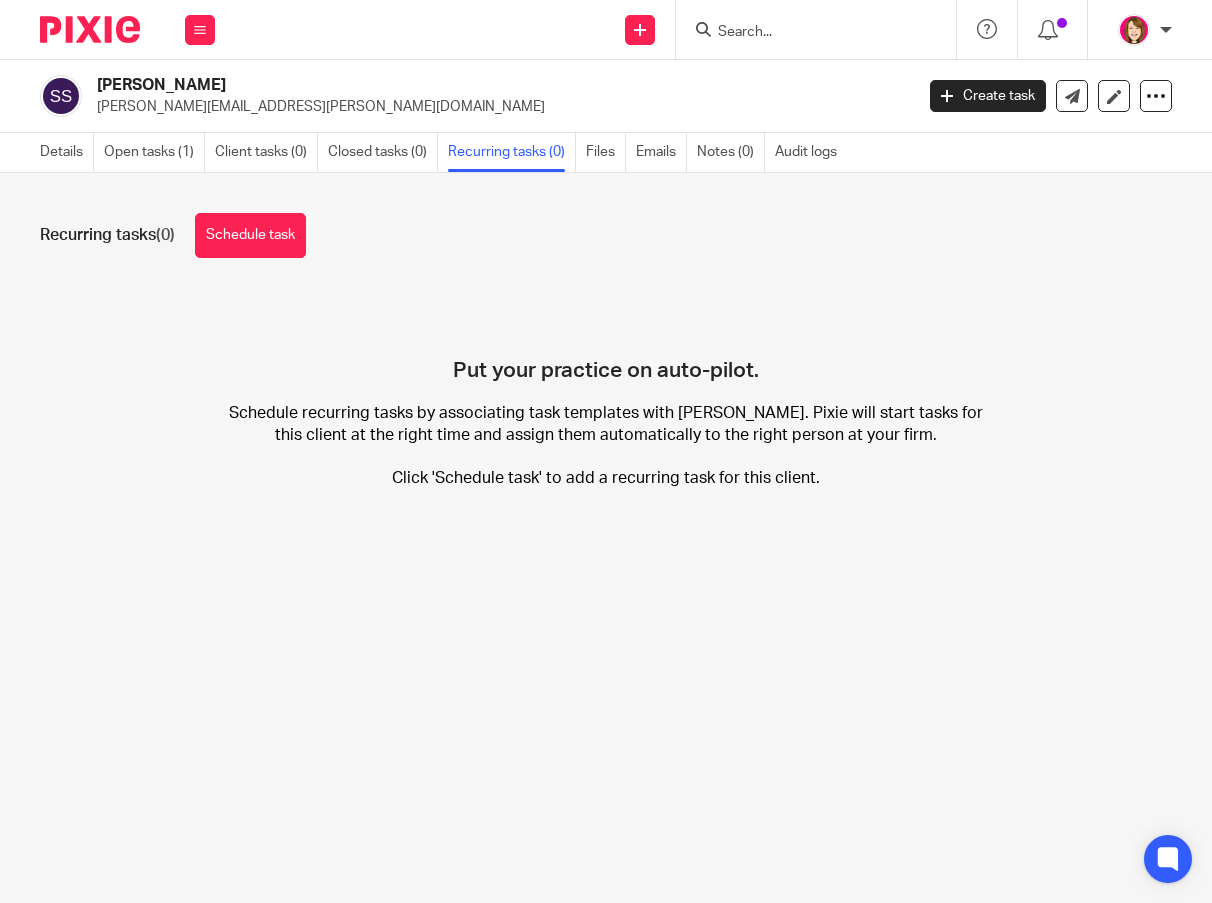 scroll, scrollTop: 0, scrollLeft: 0, axis: both 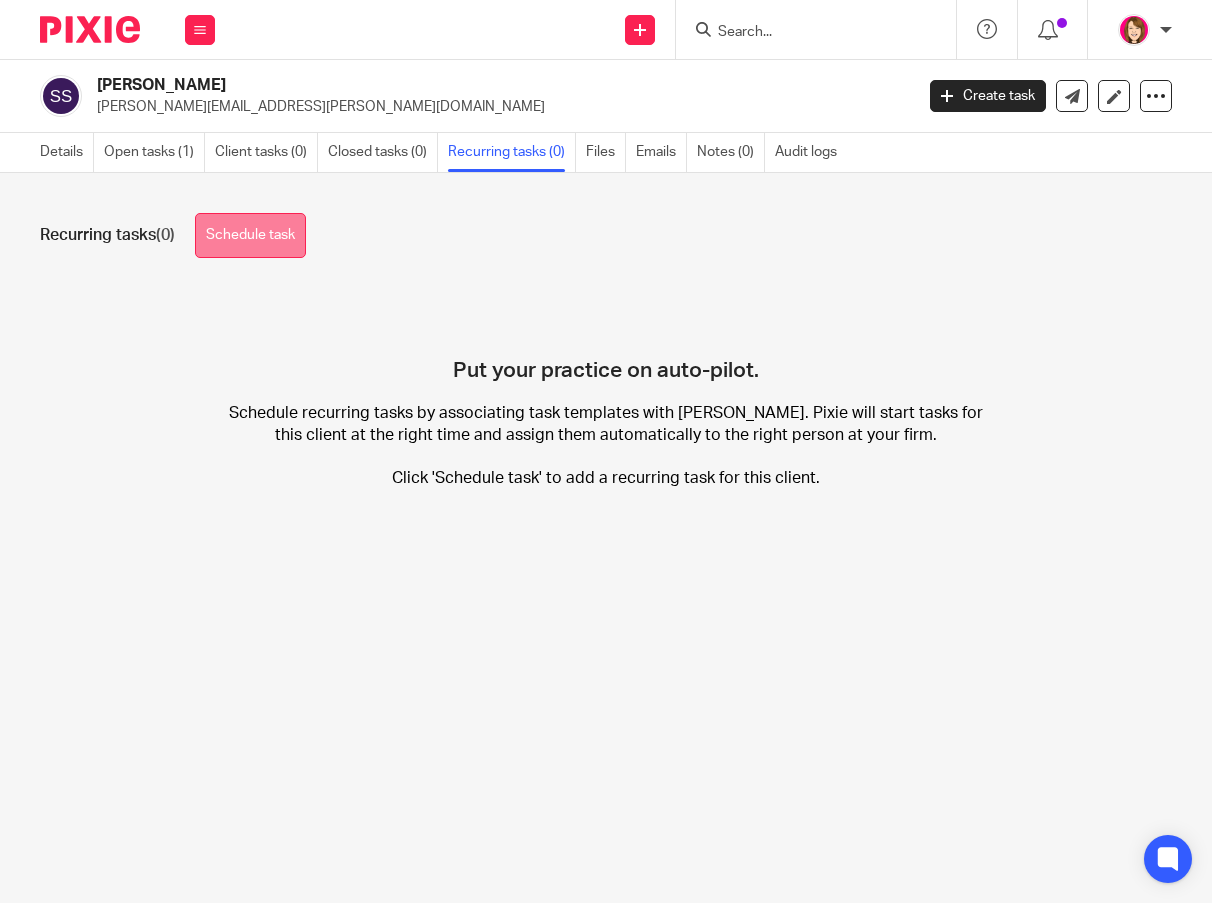 click on "Schedule task" at bounding box center (250, 235) 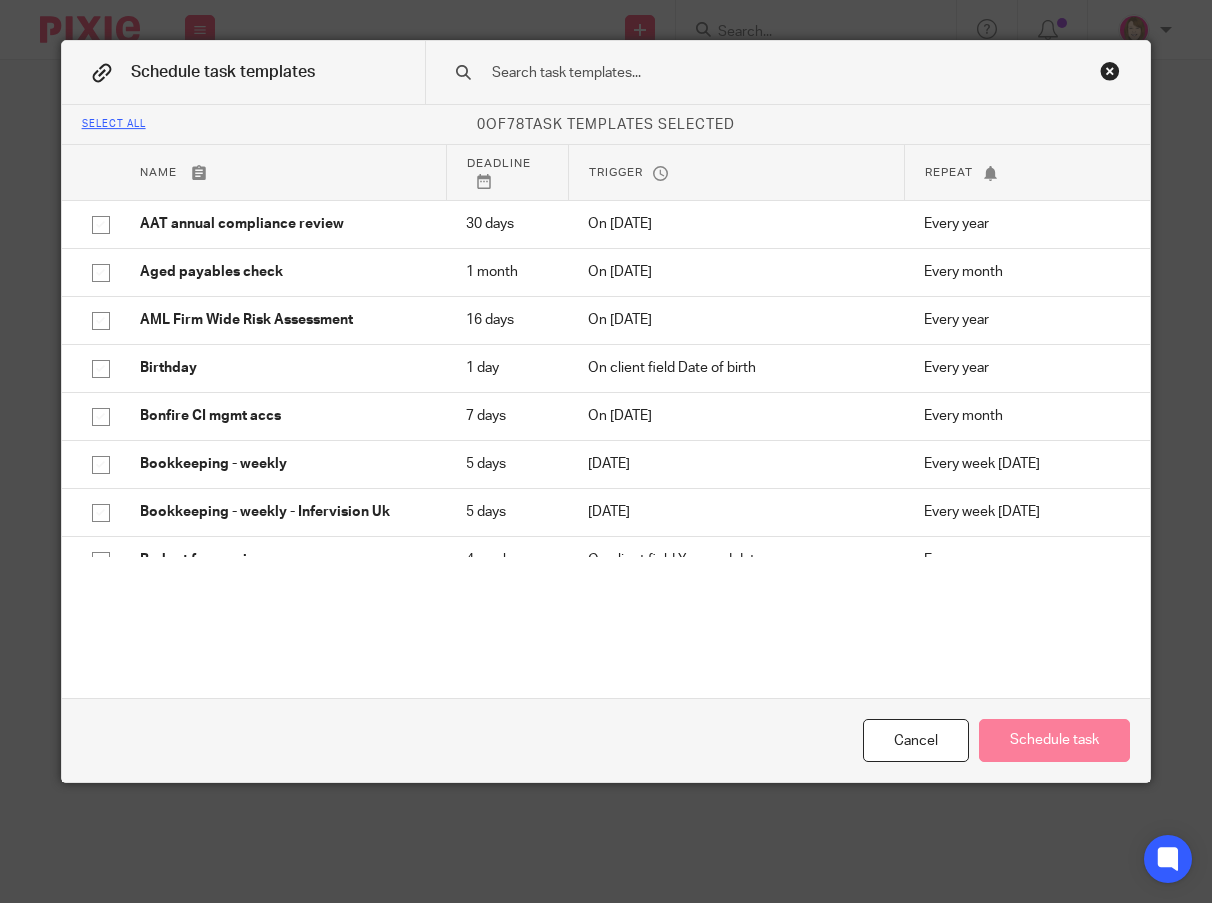 scroll, scrollTop: 0, scrollLeft: 0, axis: both 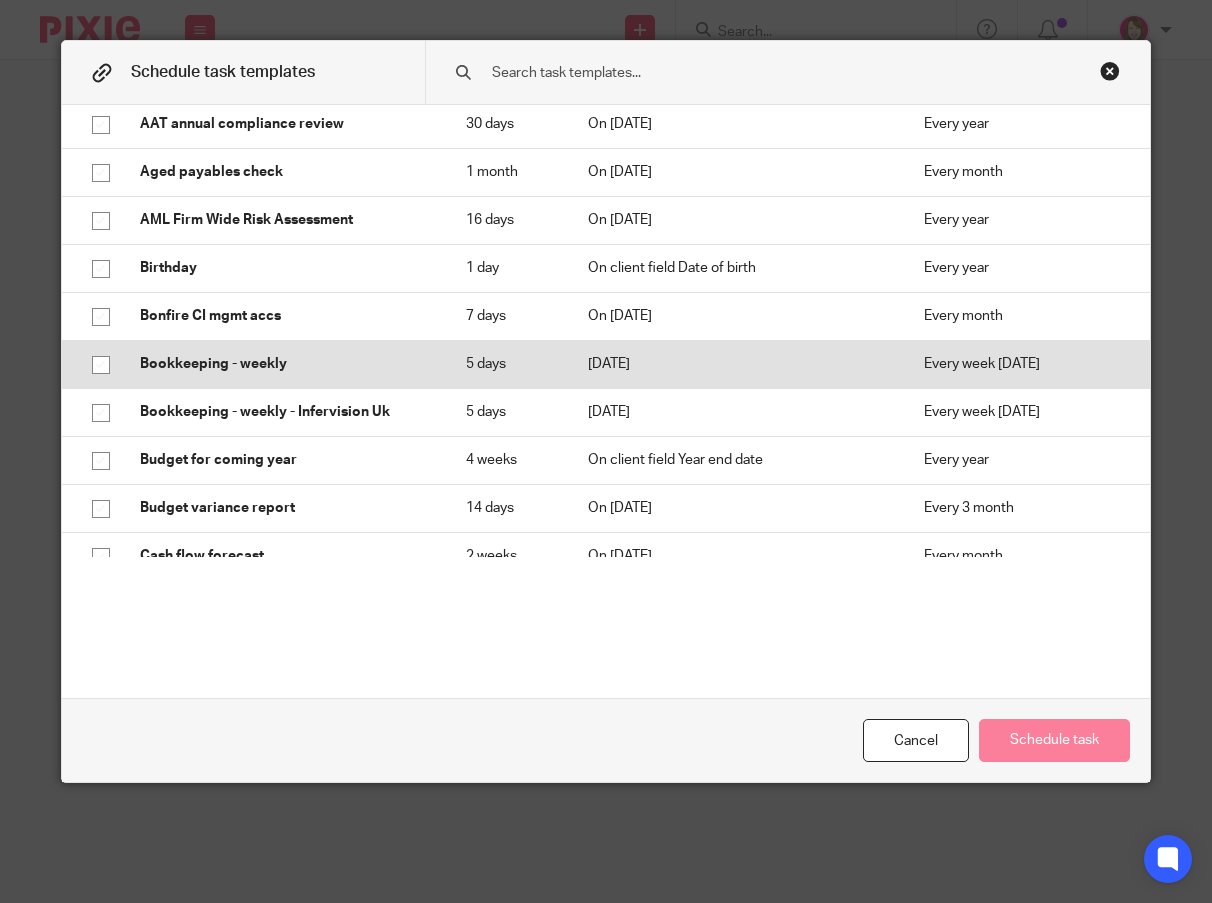 click 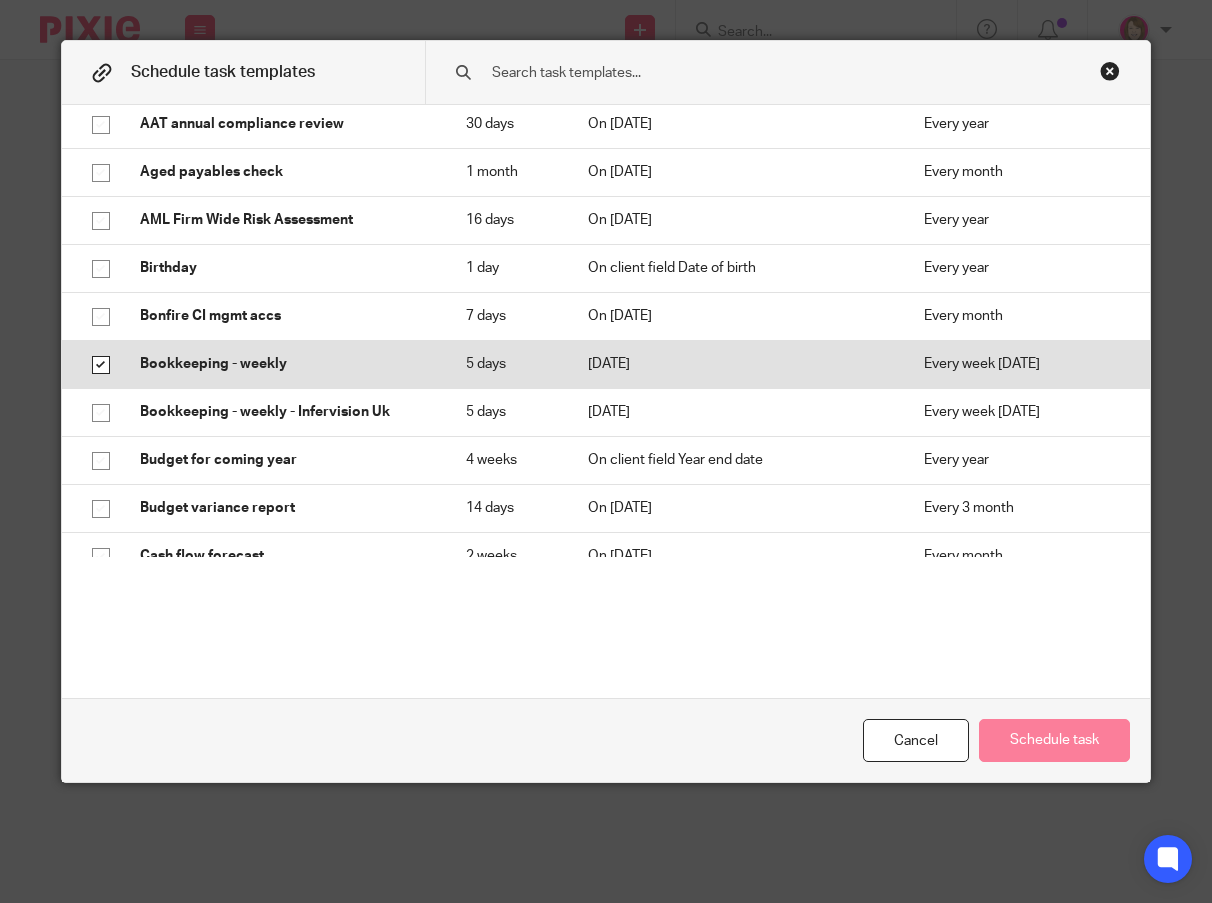 checkbox on "true" 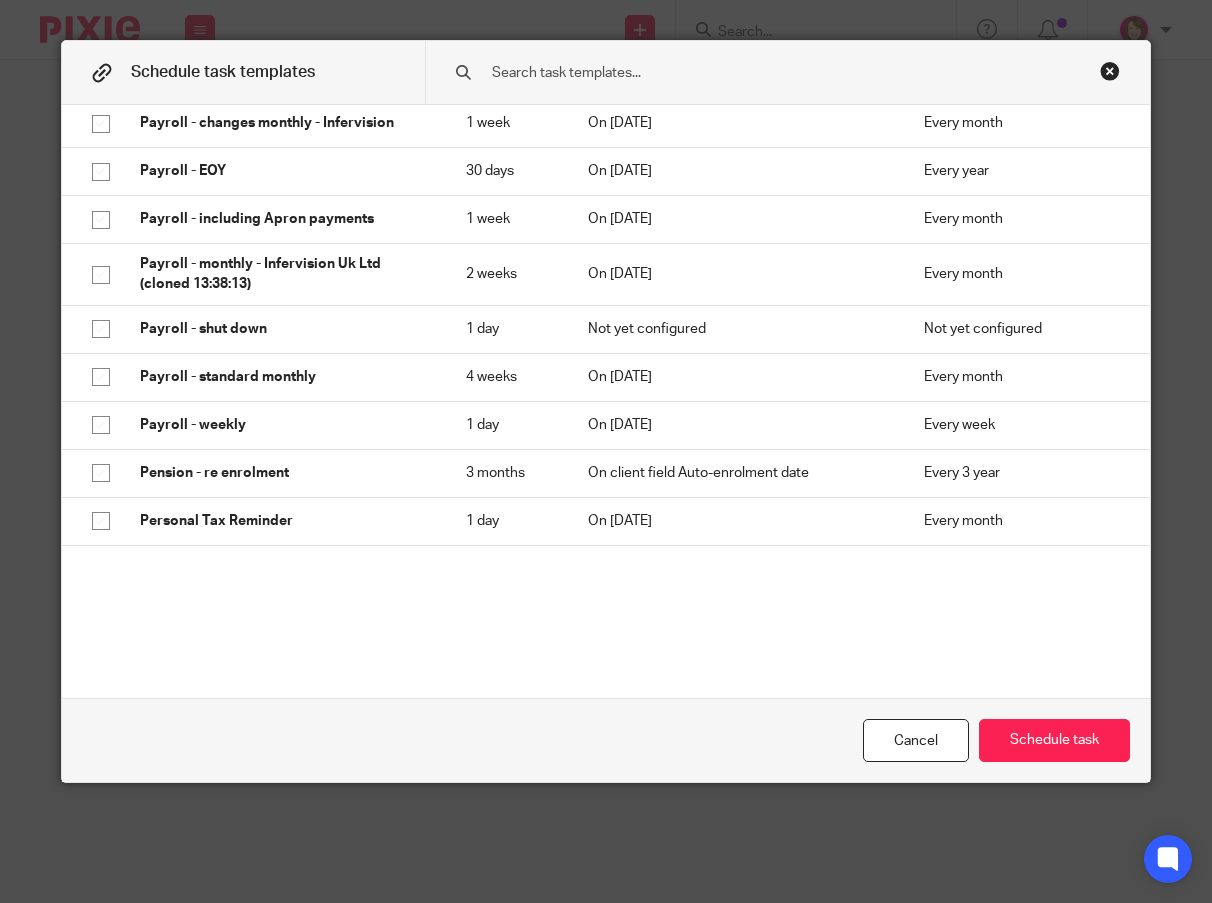 scroll, scrollTop: 2400, scrollLeft: 0, axis: vertical 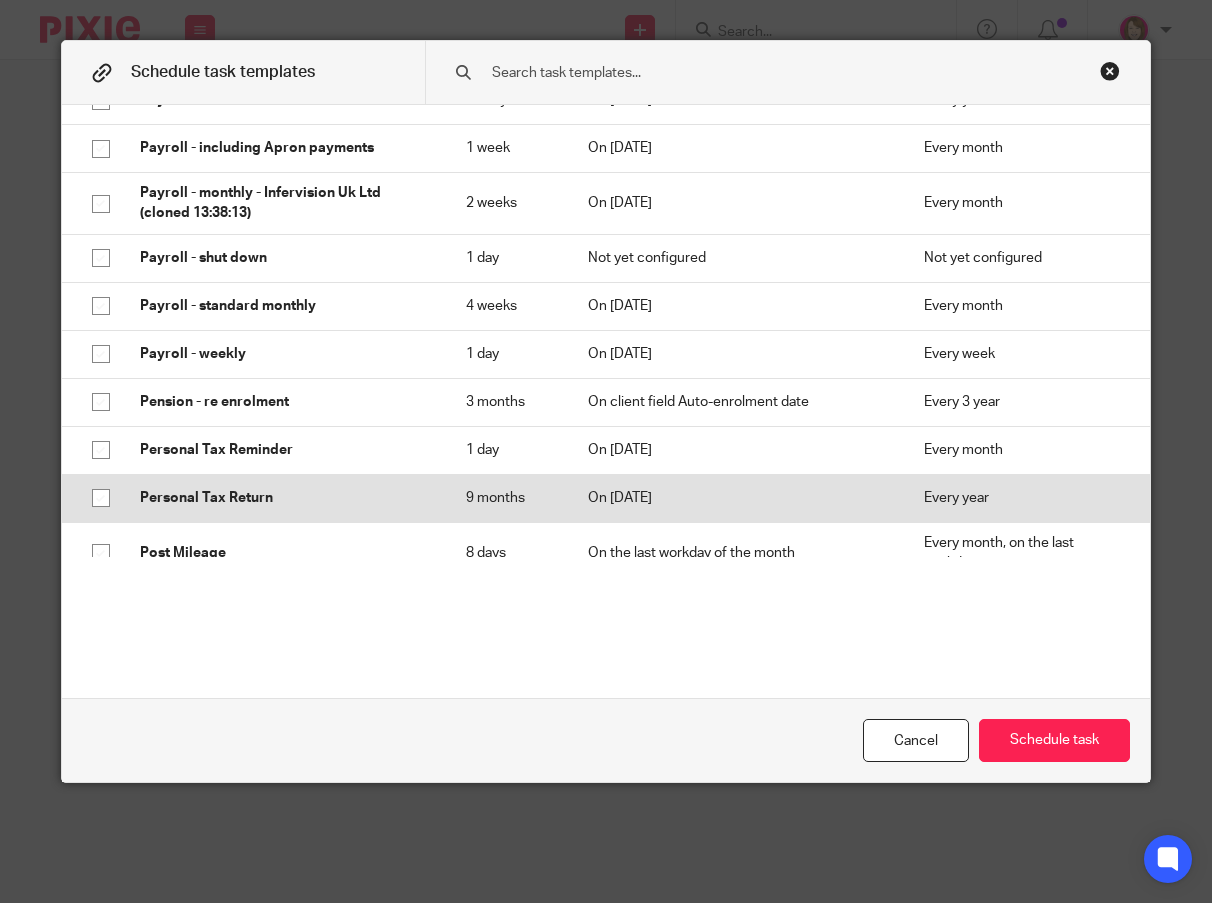 click 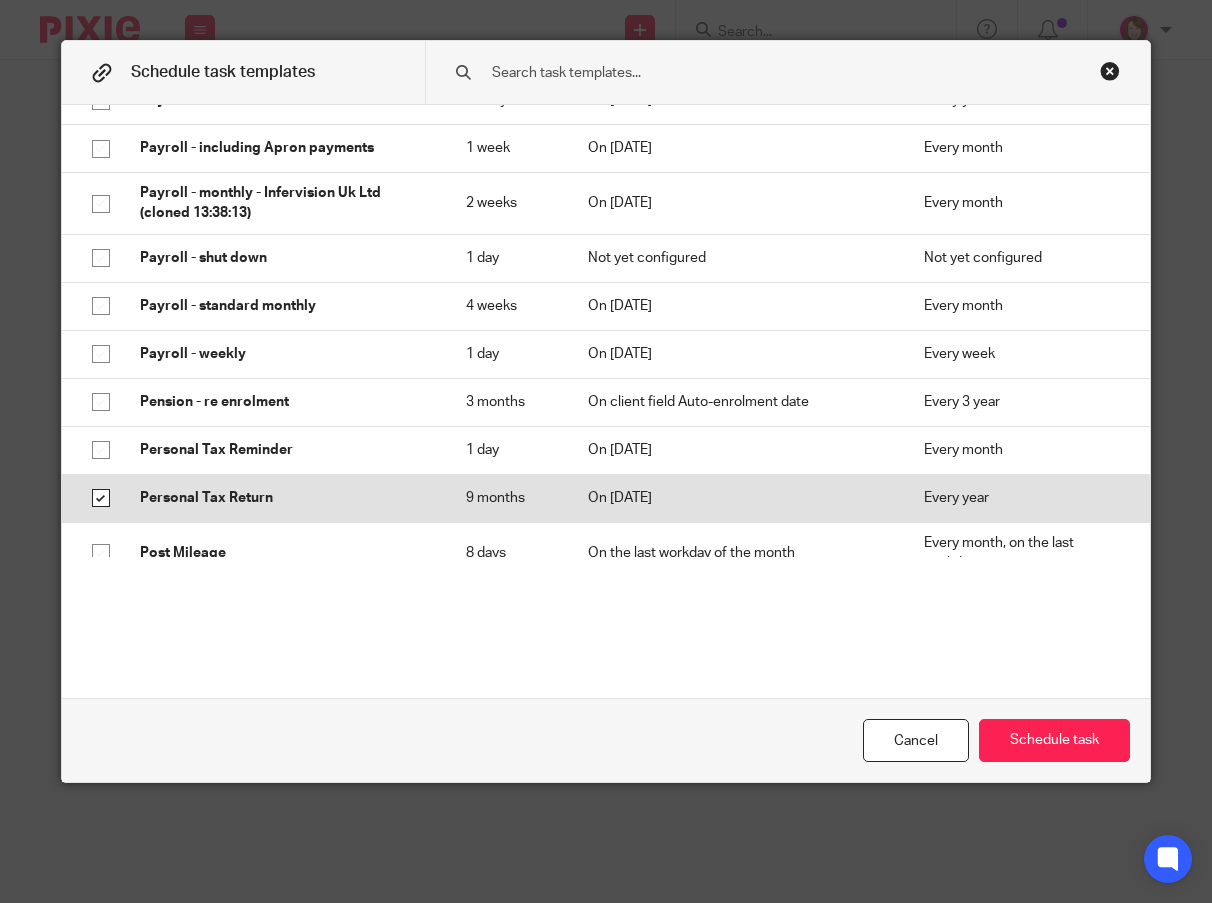 checkbox on "true" 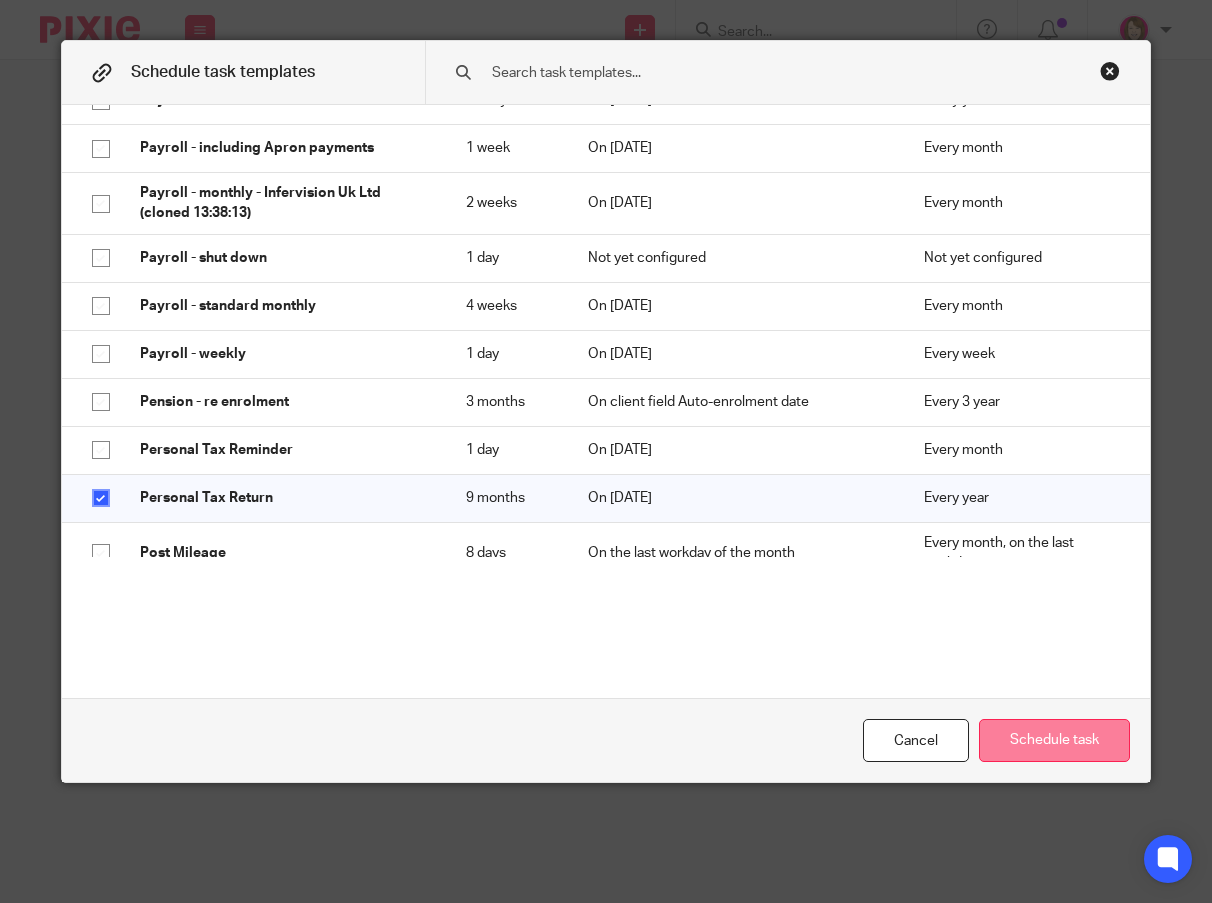 click on "Schedule task" 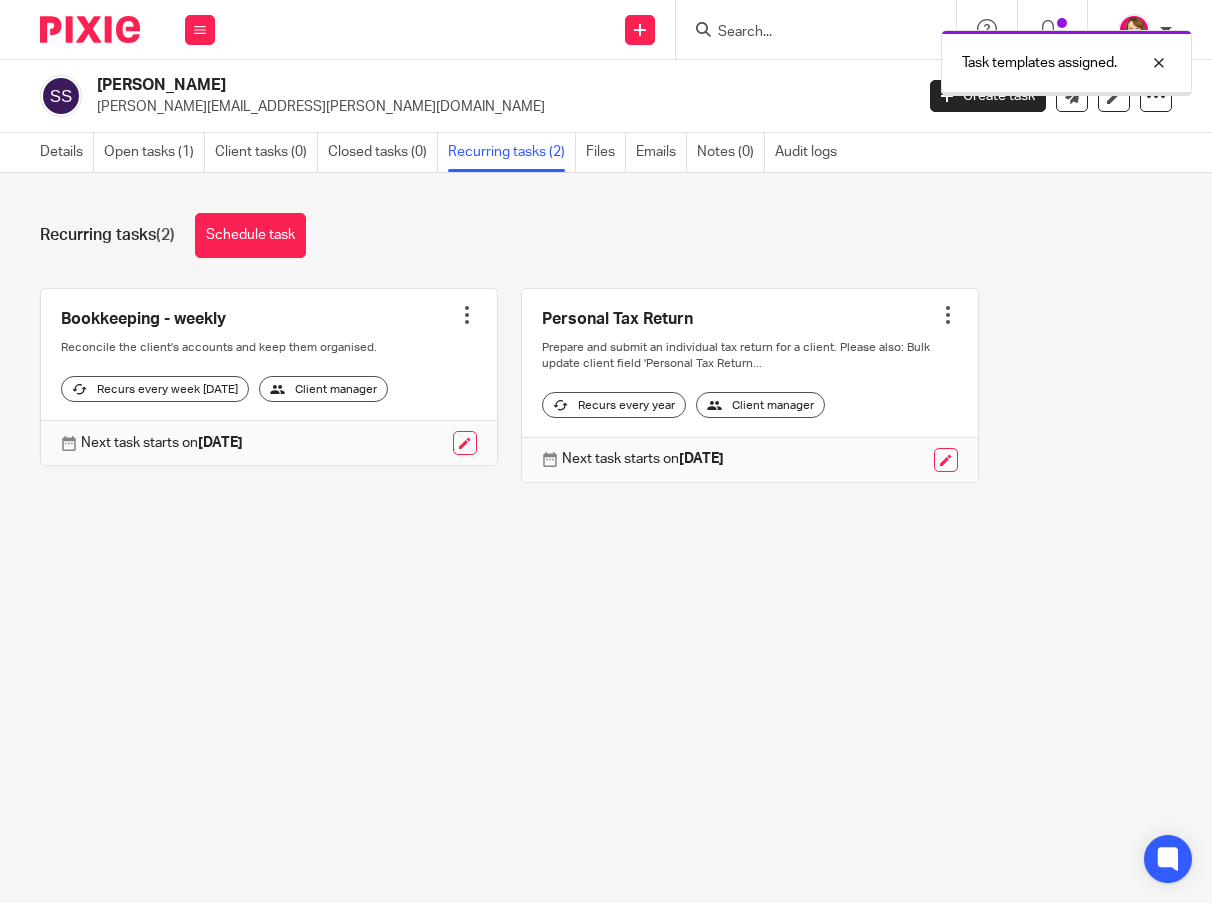 scroll, scrollTop: 0, scrollLeft: 0, axis: both 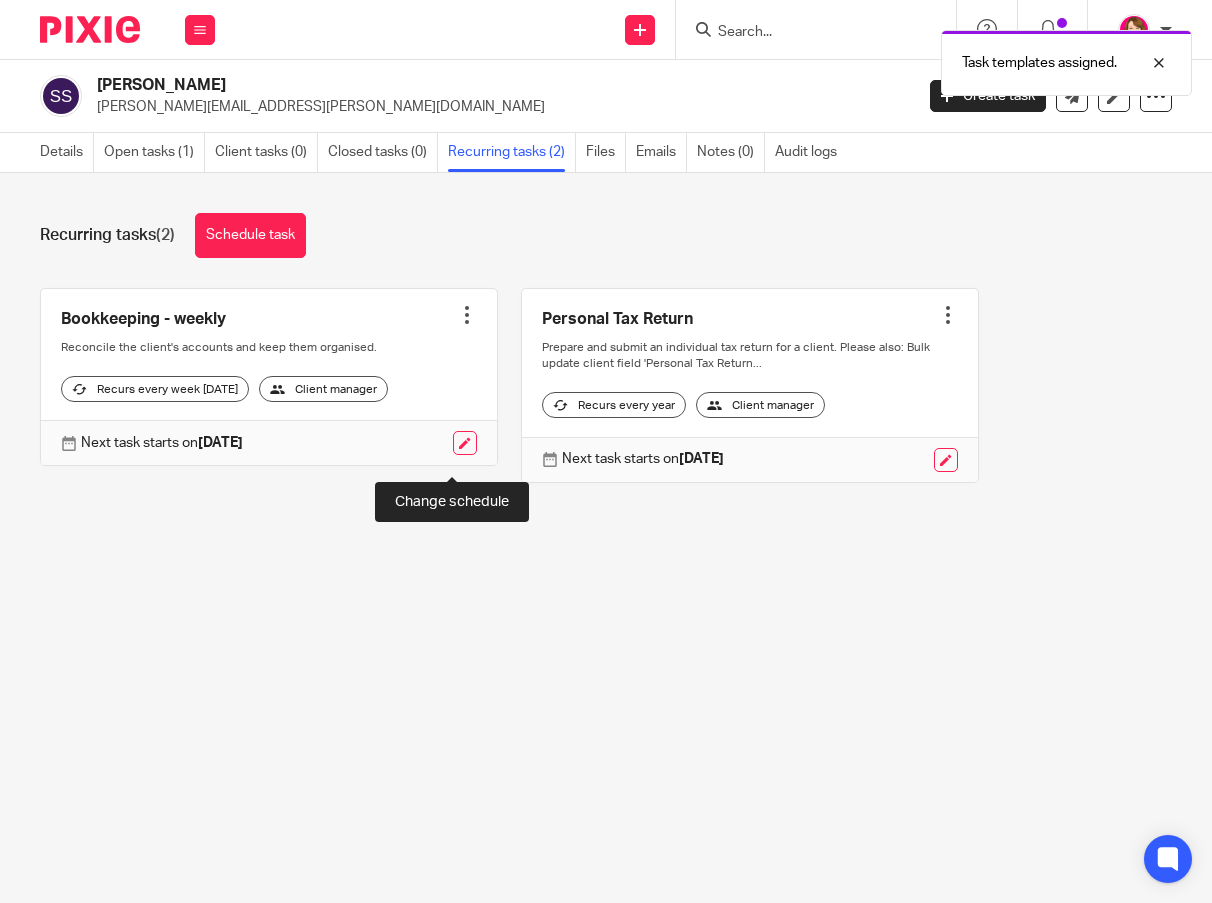 click at bounding box center (465, 443) 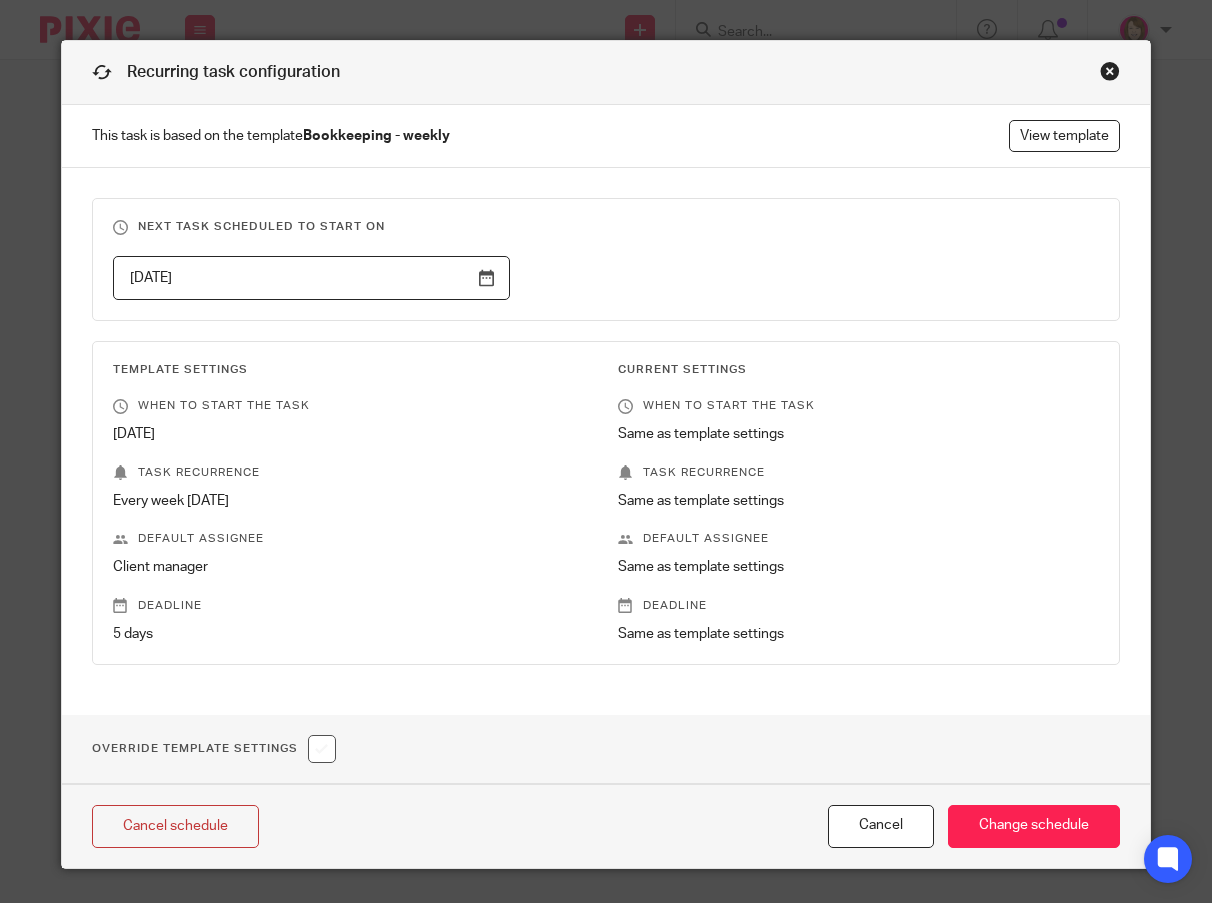 scroll, scrollTop: 0, scrollLeft: 0, axis: both 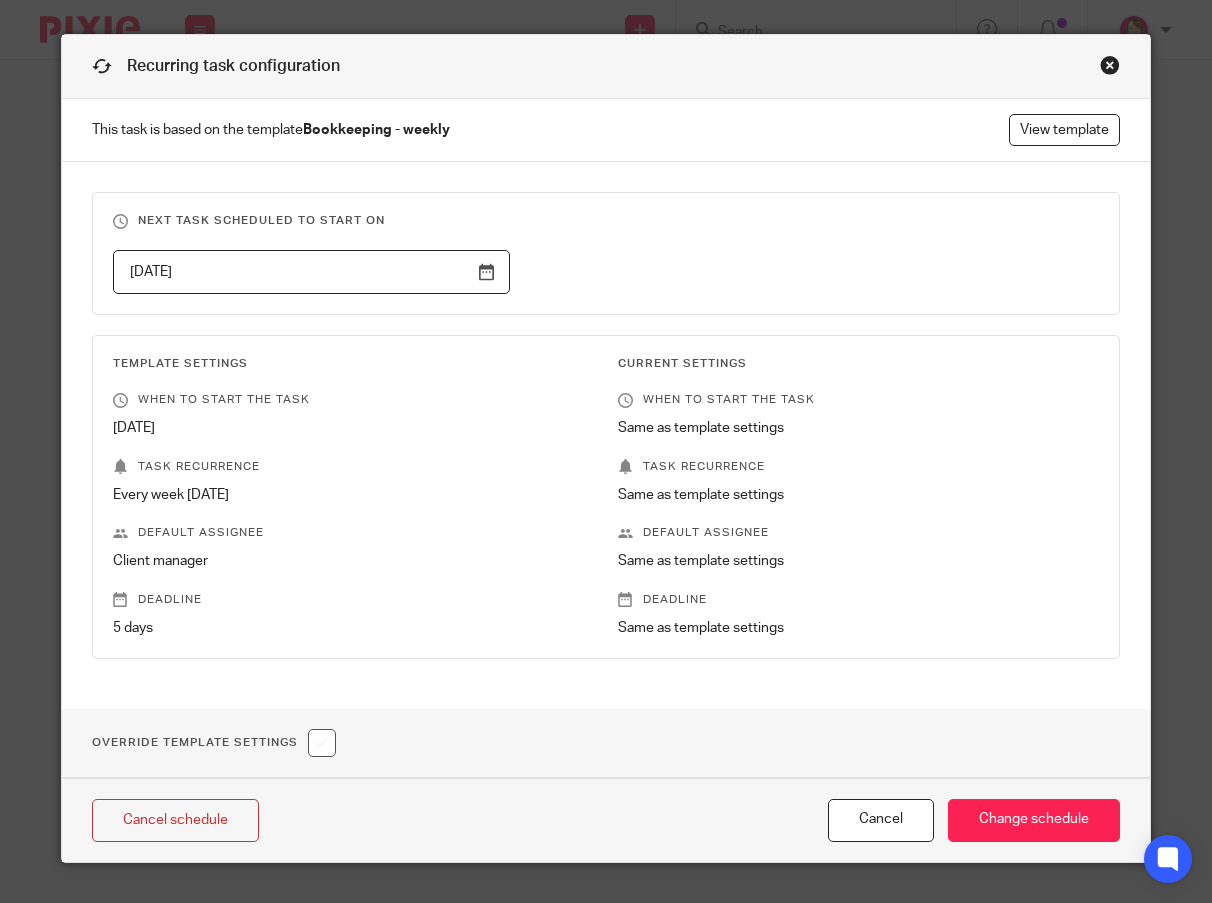 click at bounding box center (322, 743) 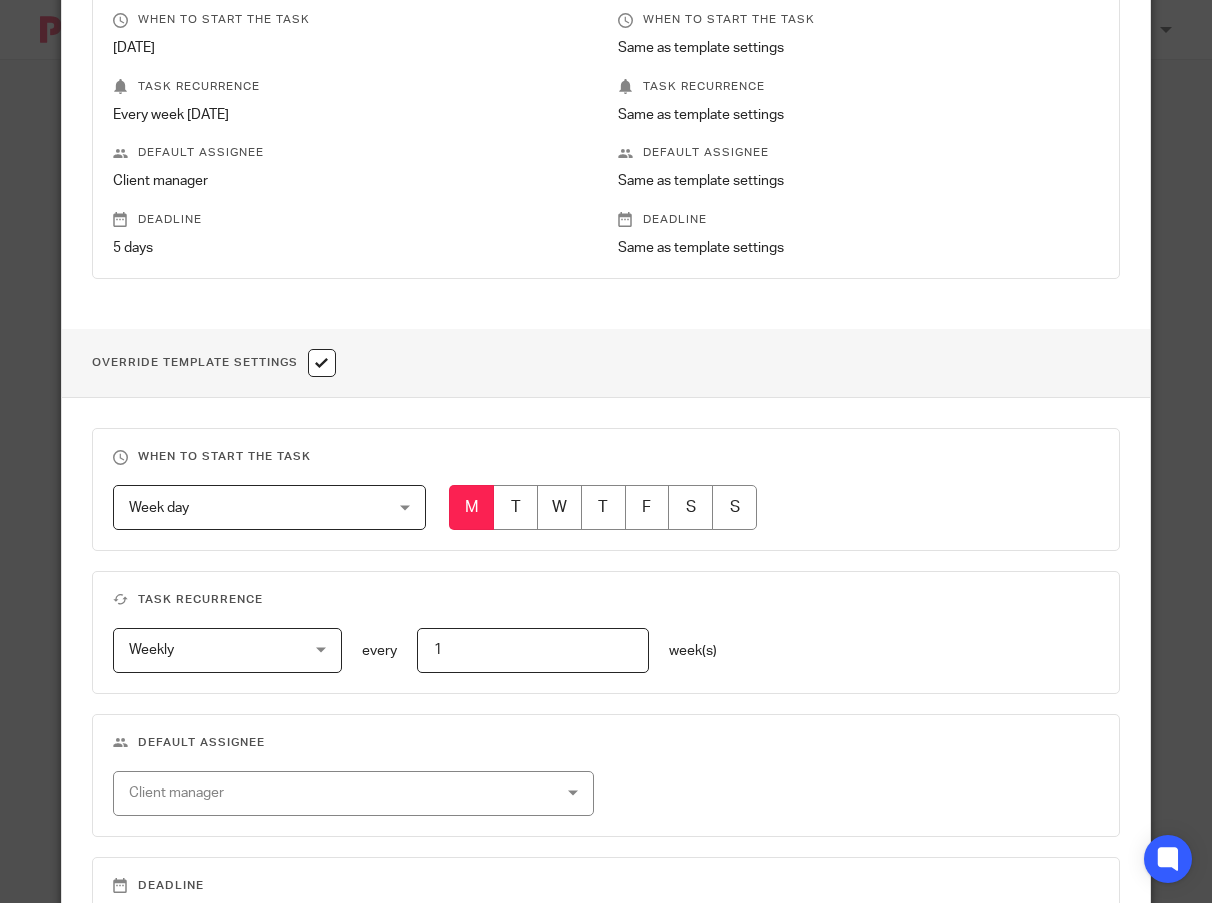 scroll, scrollTop: 506, scrollLeft: 0, axis: vertical 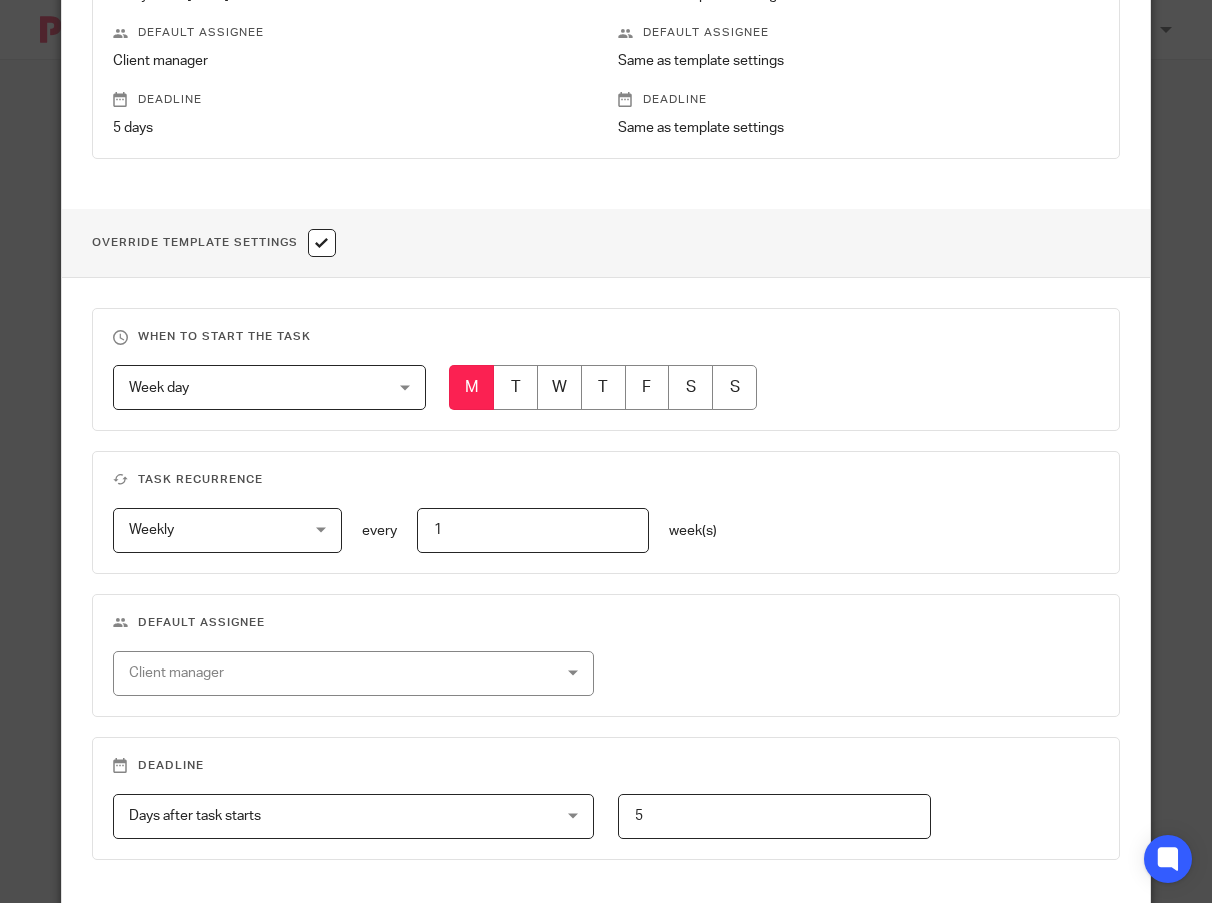 click on "Client manager" at bounding box center [354, 673] 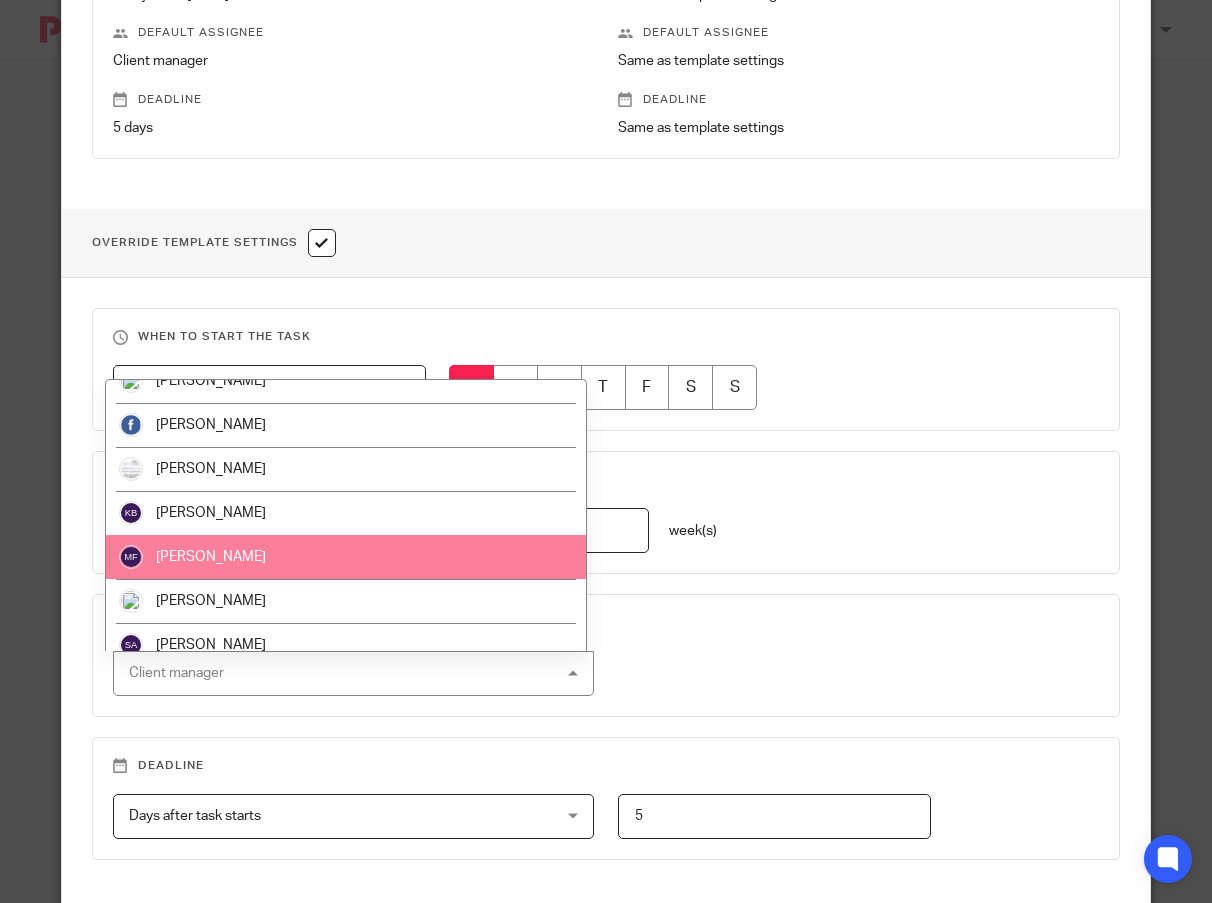 scroll, scrollTop: 37, scrollLeft: 0, axis: vertical 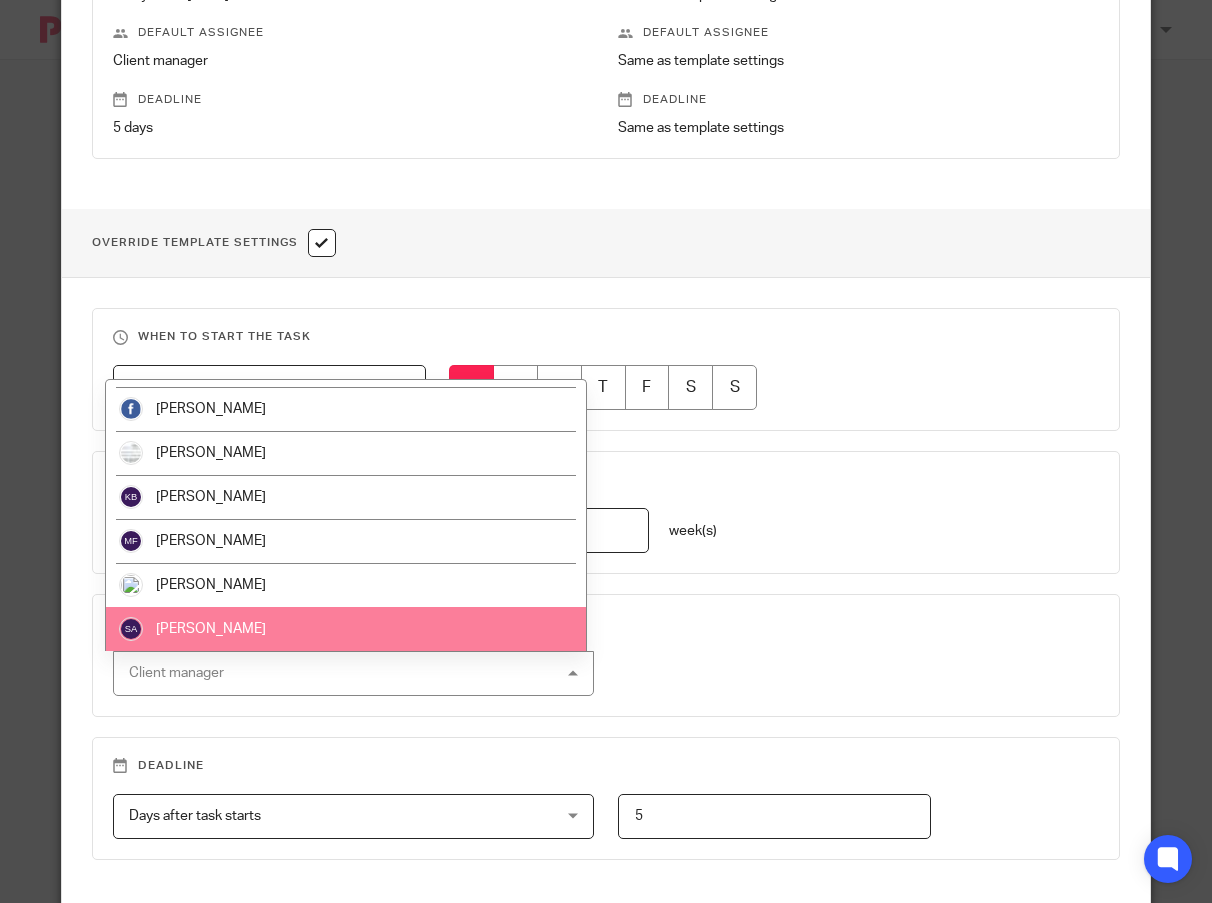 click on "Susie Adderson" at bounding box center (346, 629) 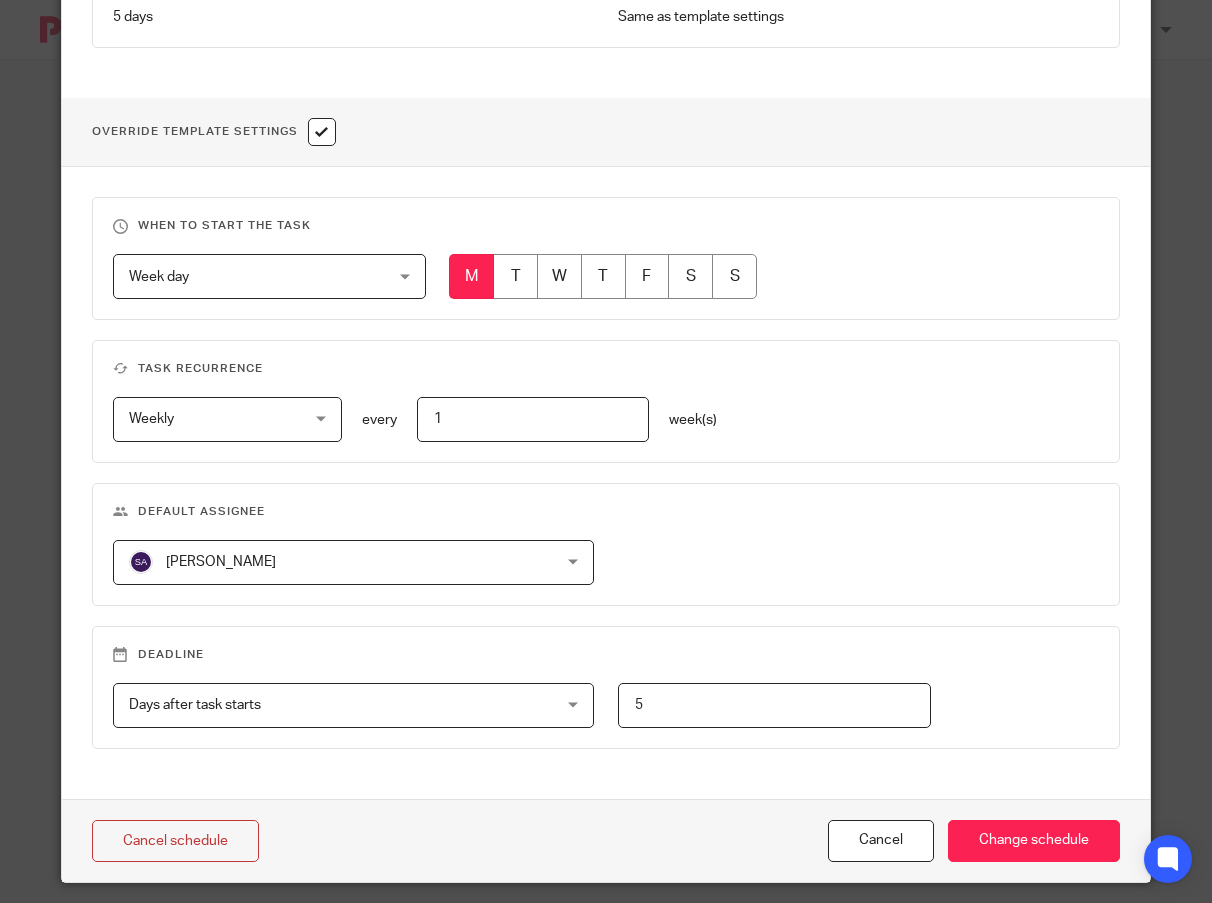 scroll, scrollTop: 637, scrollLeft: 0, axis: vertical 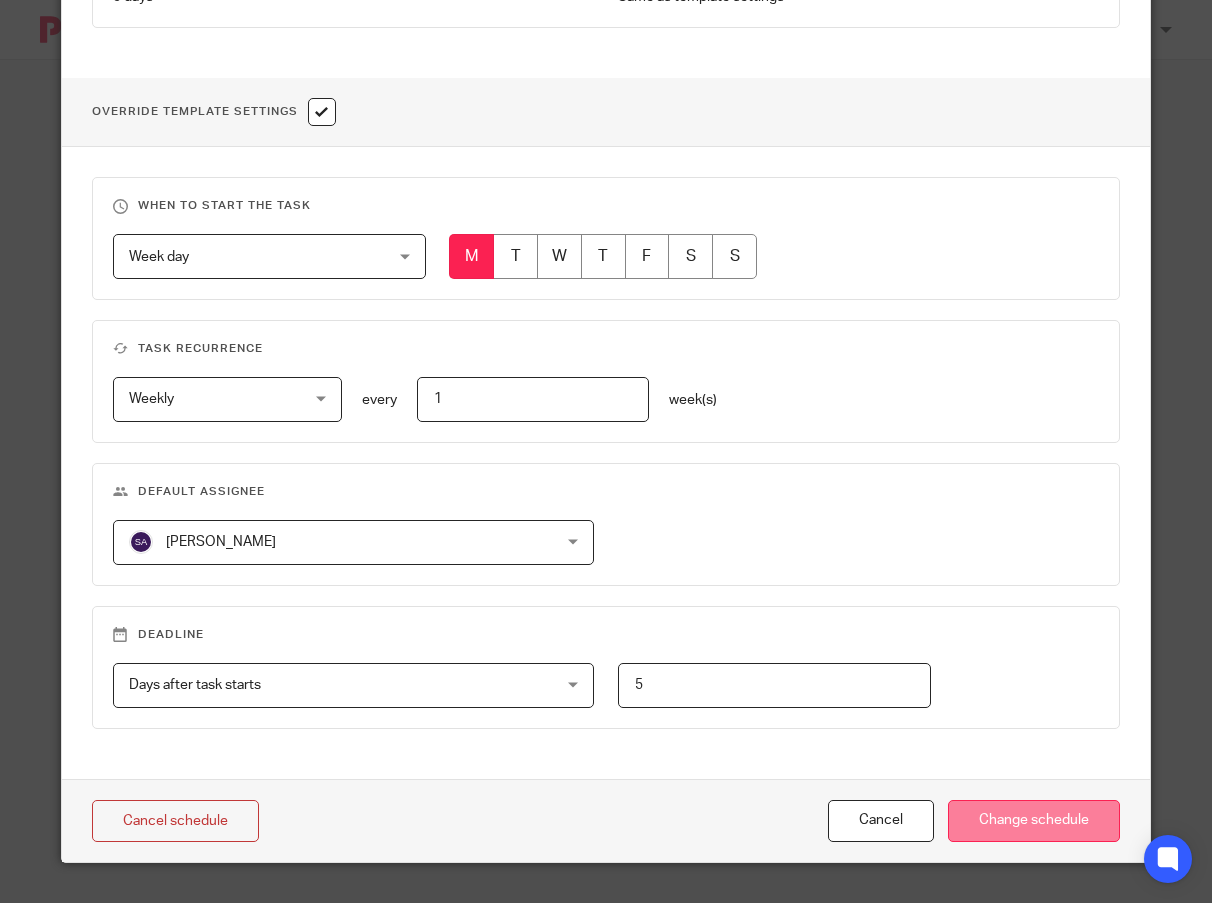 click on "Change schedule" at bounding box center [1034, 821] 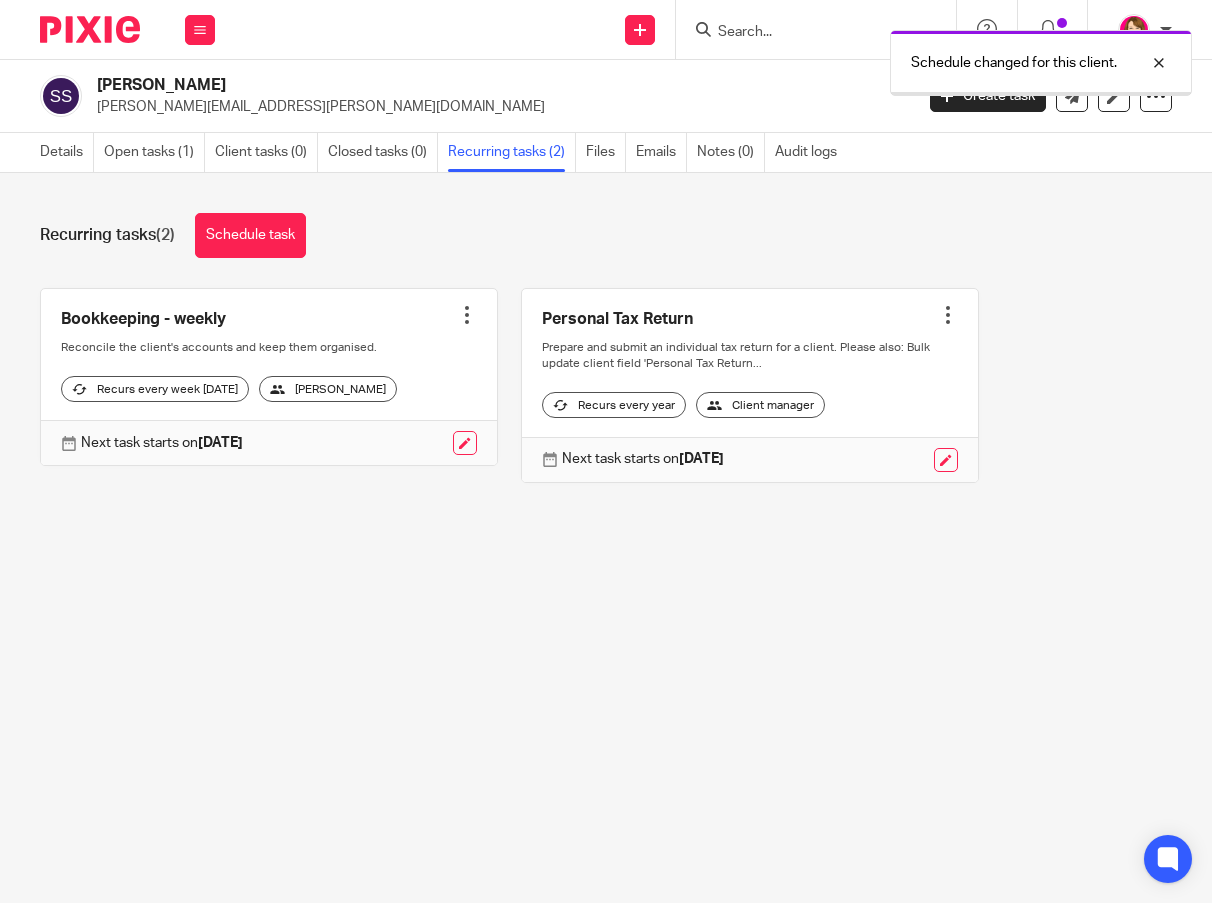 scroll, scrollTop: 0, scrollLeft: 0, axis: both 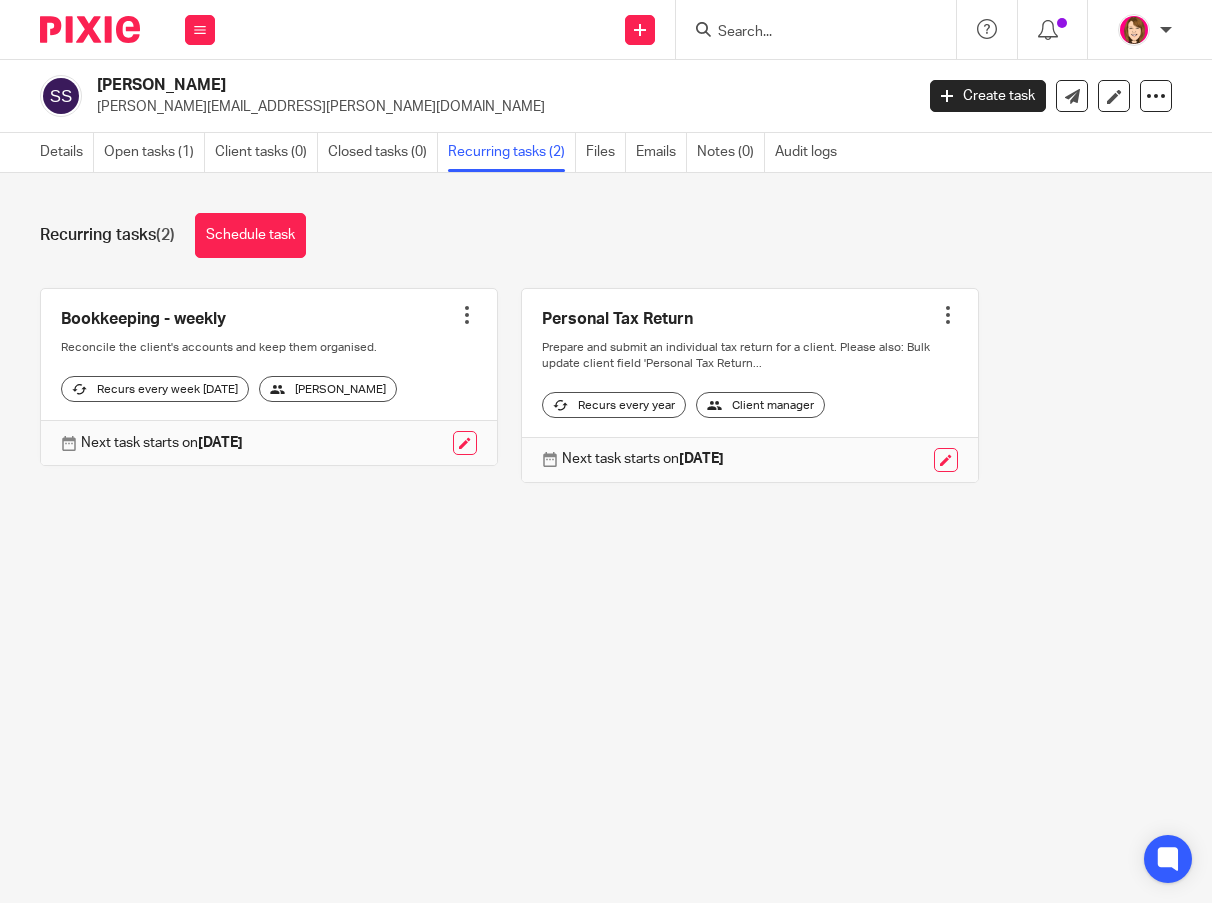 click on "Bookkeeping - weekly
Create task
Clone template
Recalculate schedule
Cancel schedule
Reconcile the client's accounts and keep them organised.
Recurs every week on monday
Susie Adderson
Next task starts on   14 Jul 2025
Personal Tax Return
Create task" at bounding box center [594, 400] 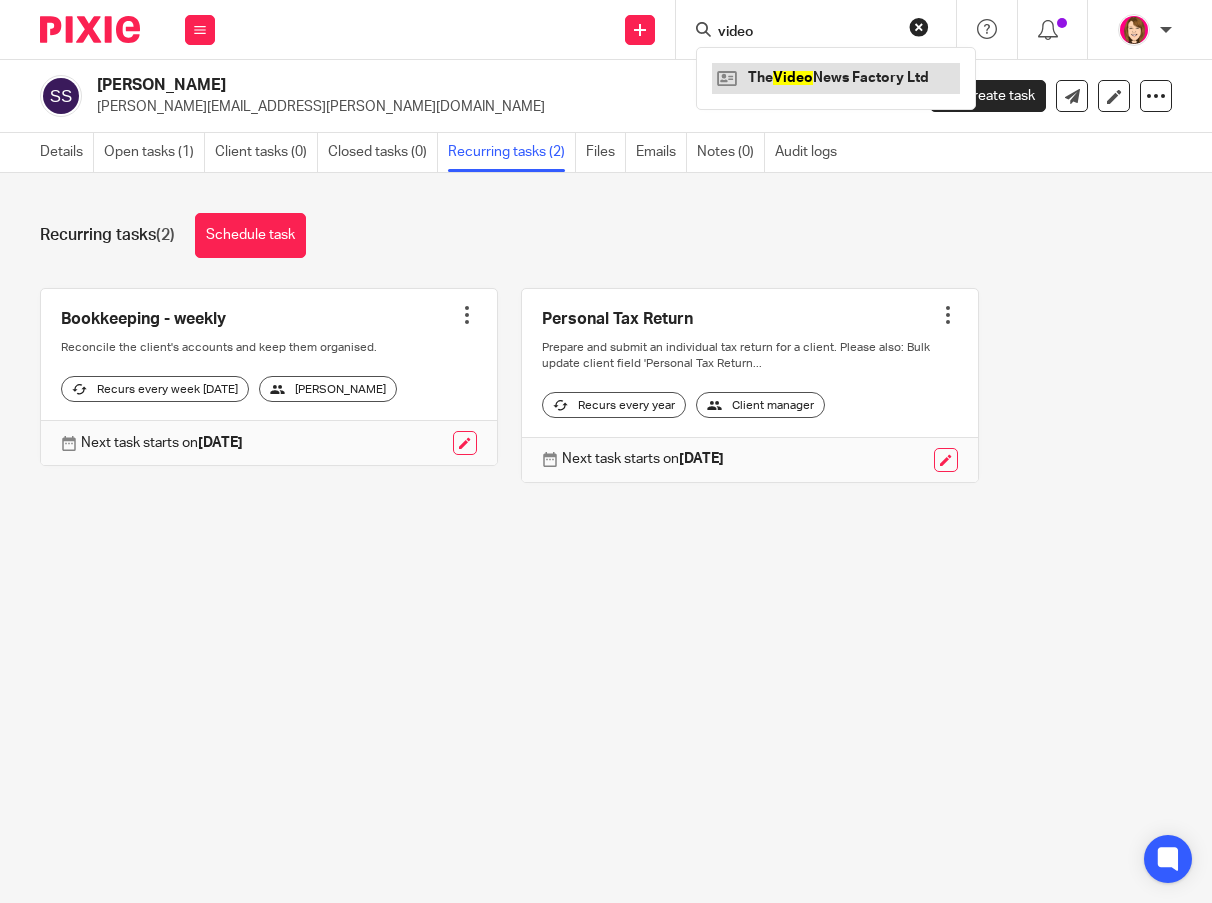 type on "video" 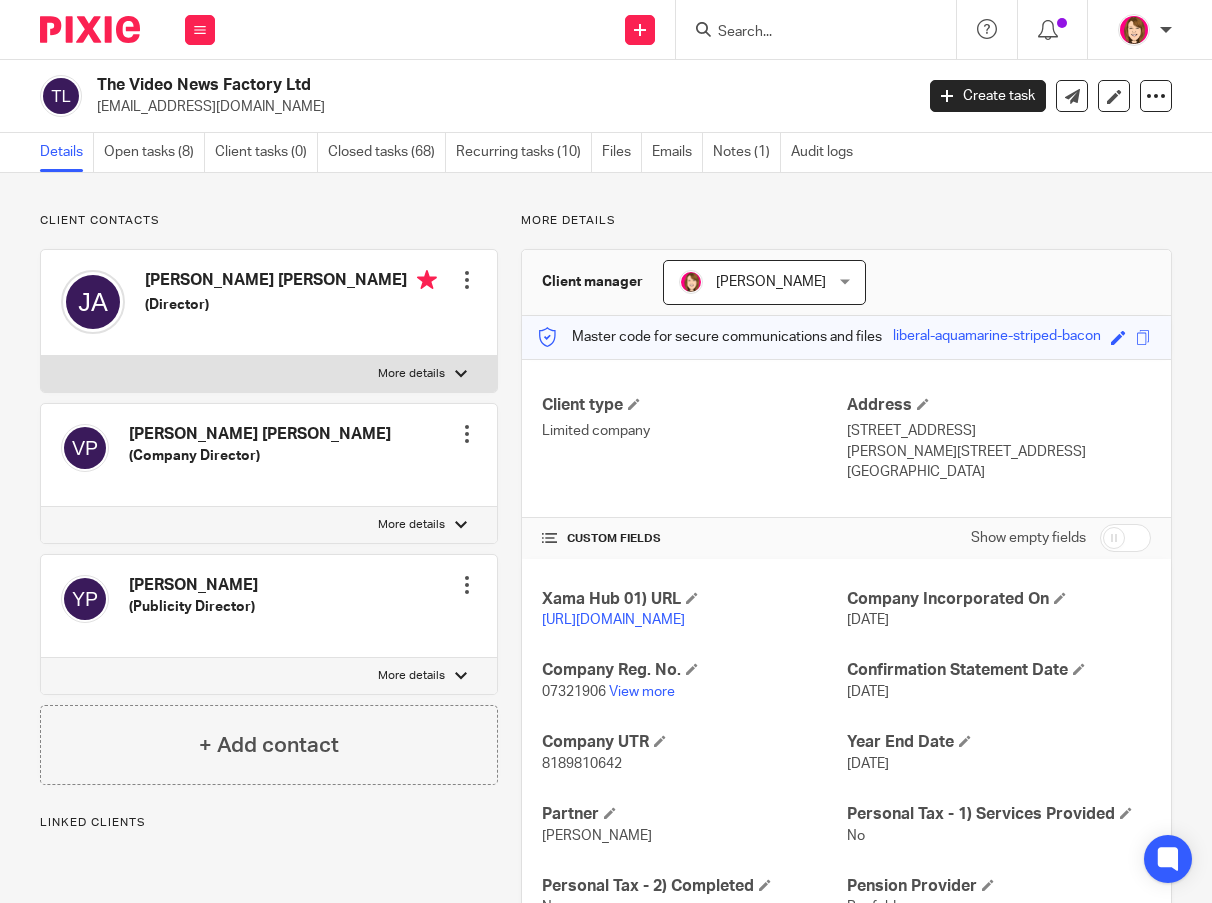 scroll, scrollTop: 0, scrollLeft: 0, axis: both 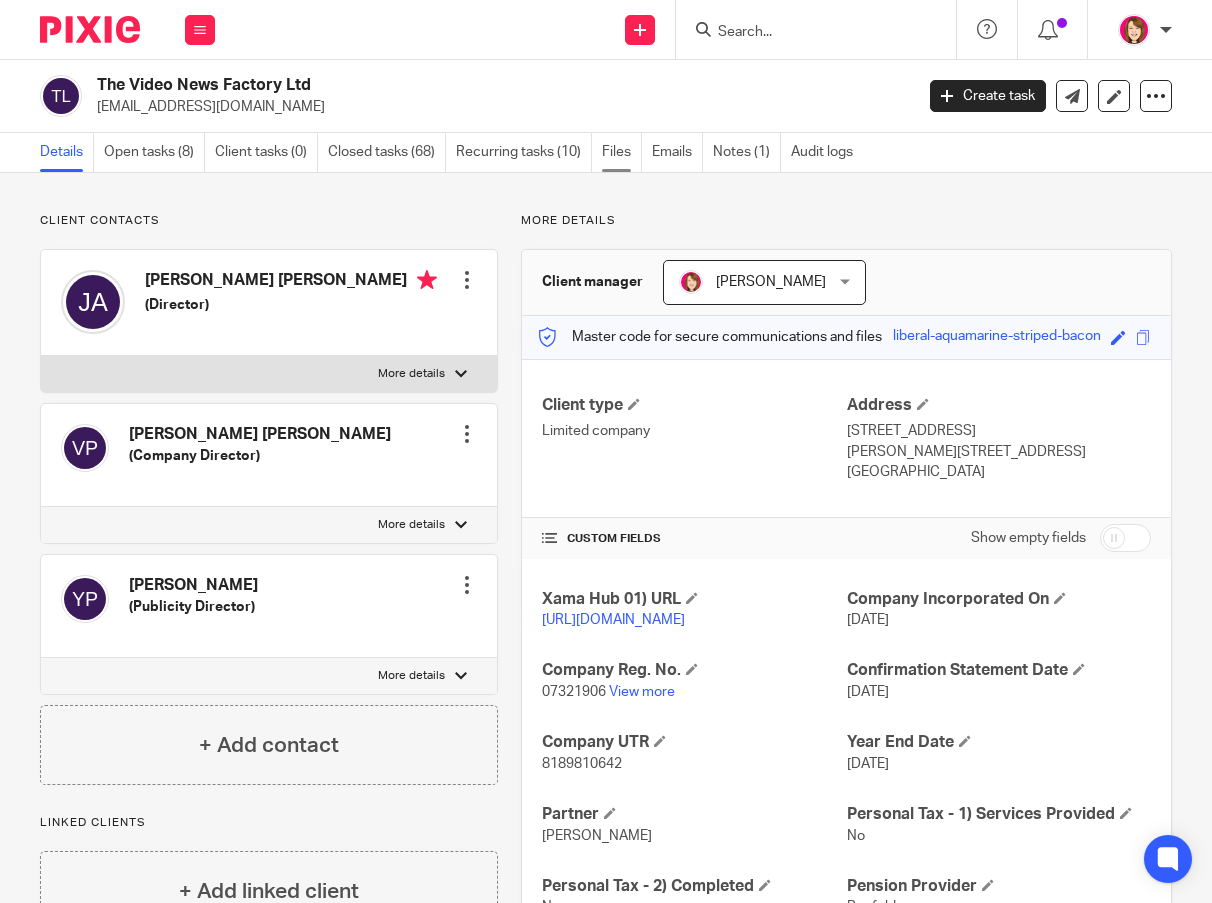 click on "Files" at bounding box center [622, 152] 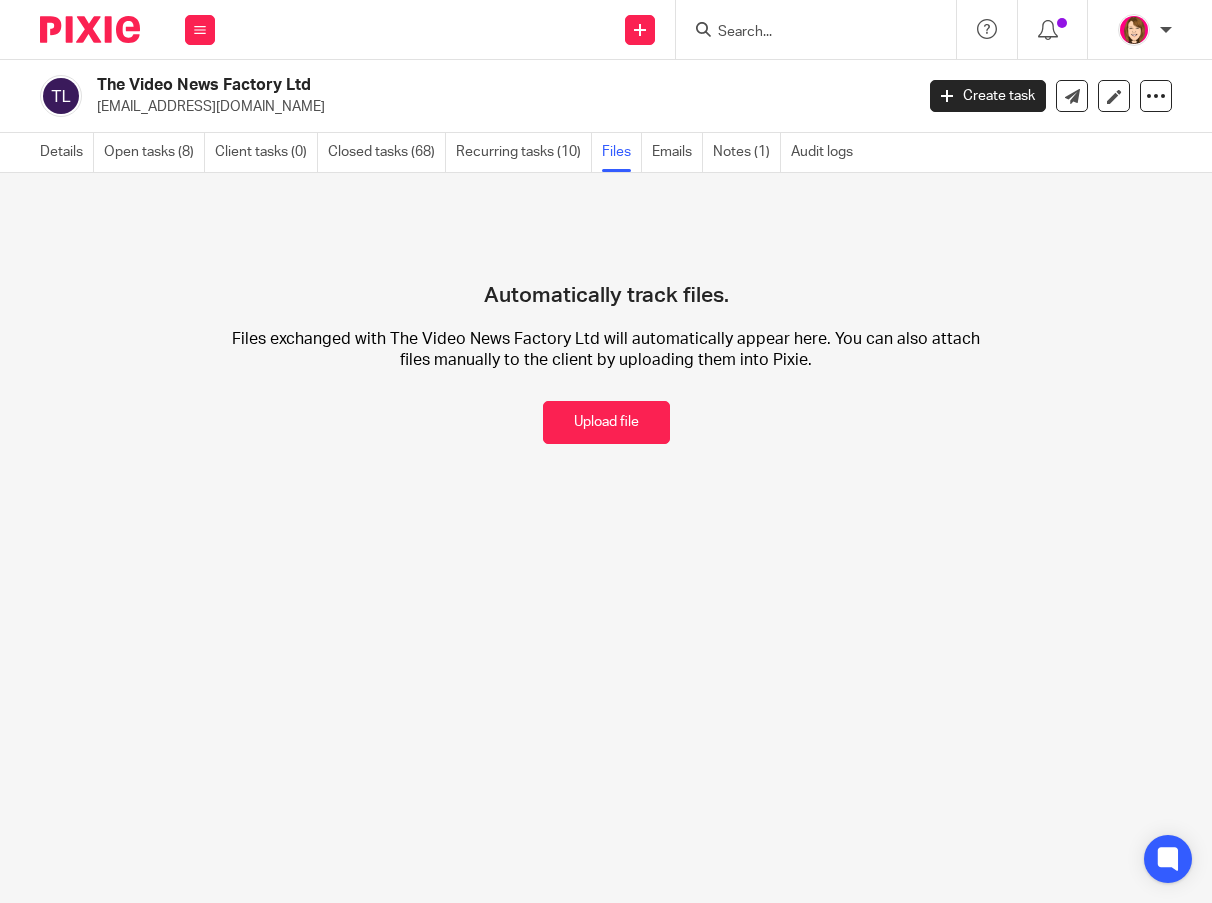 scroll, scrollTop: 0, scrollLeft: 0, axis: both 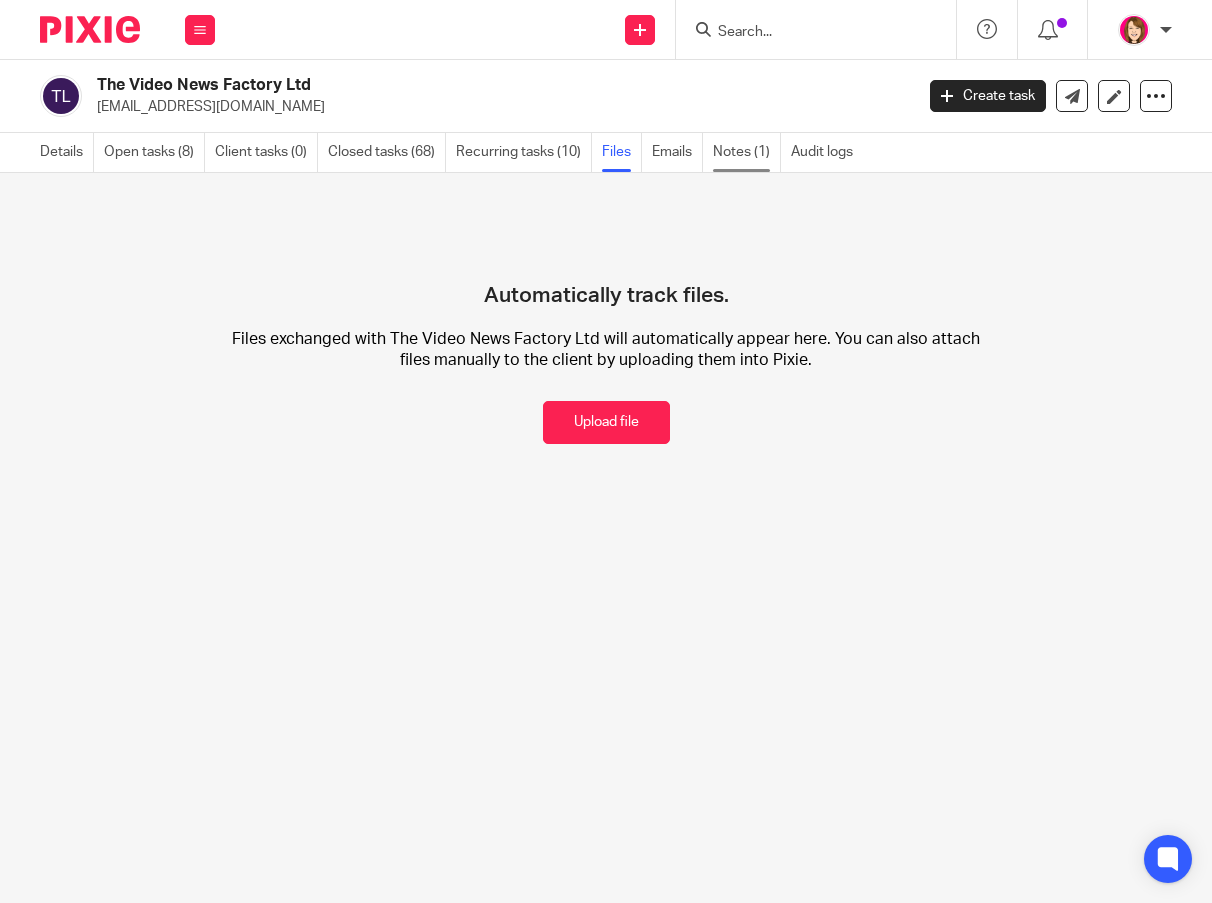 click on "Notes (1)" at bounding box center [747, 152] 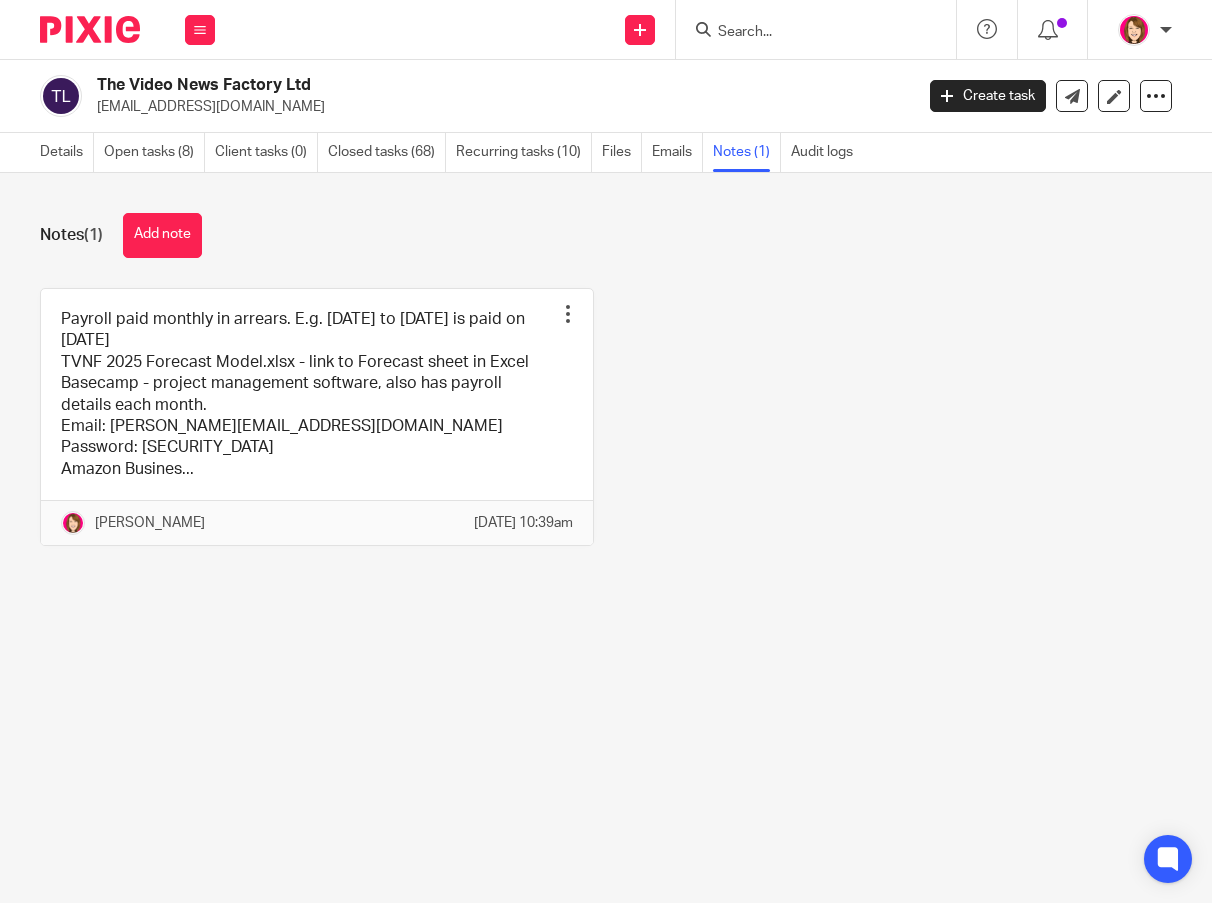scroll, scrollTop: 0, scrollLeft: 0, axis: both 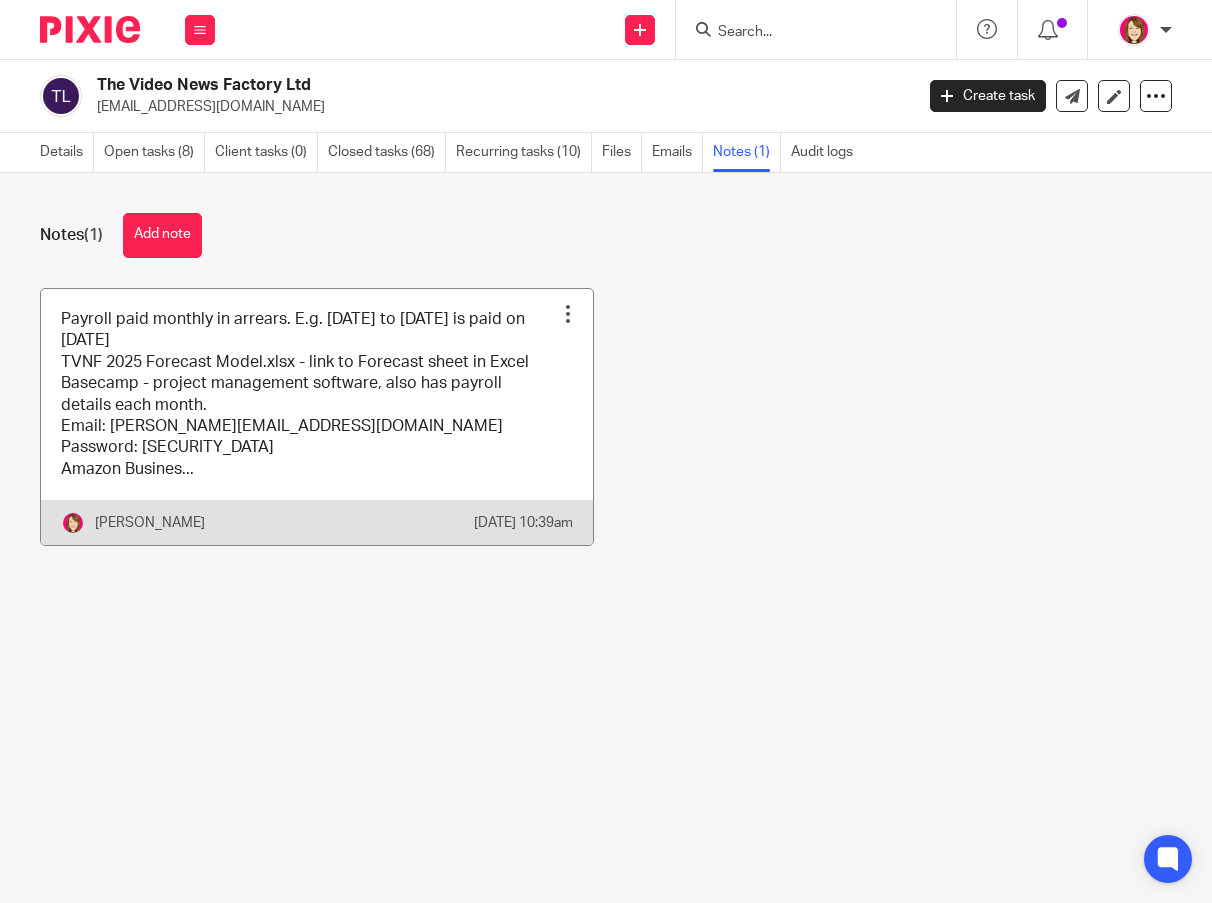 click at bounding box center (317, 417) 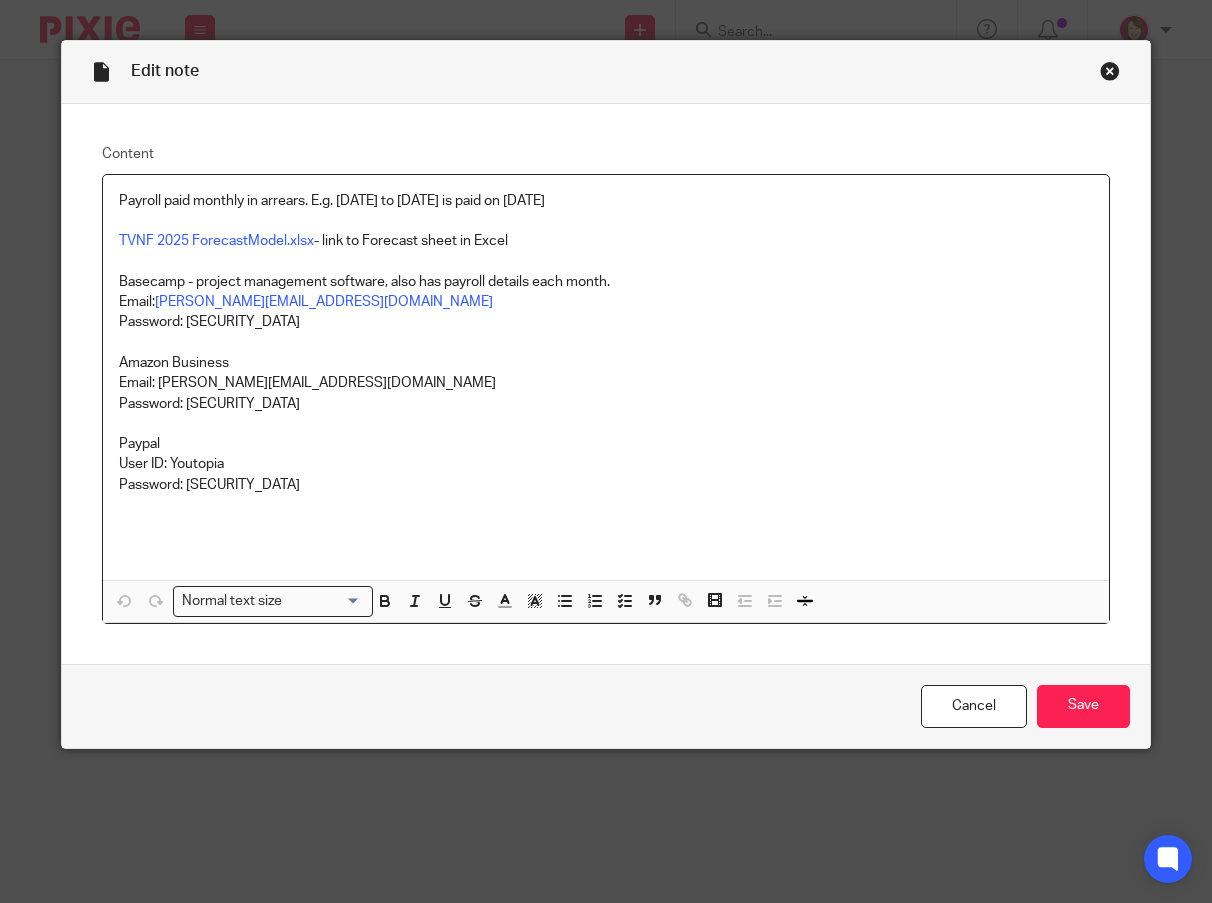 scroll, scrollTop: 0, scrollLeft: 0, axis: both 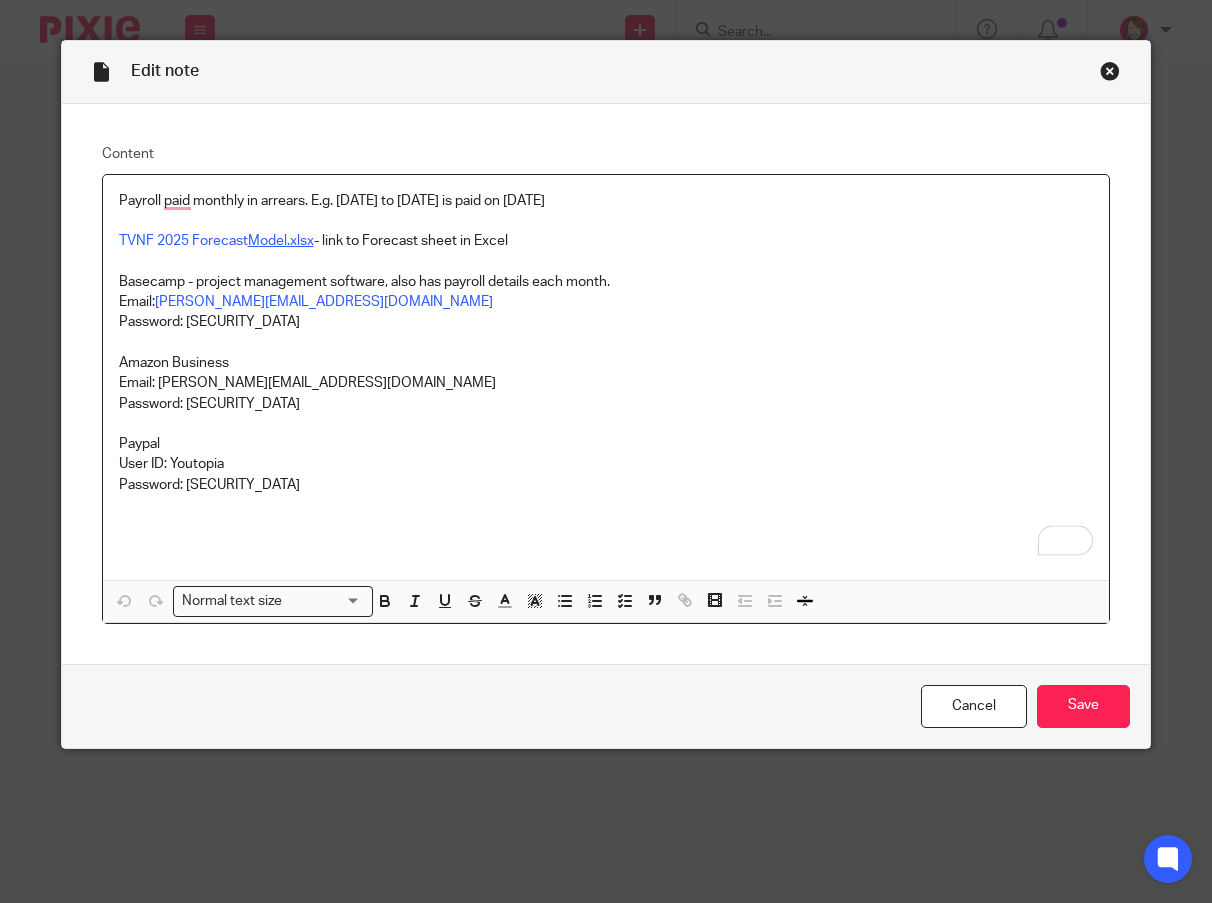 click on "Model.xlsx" at bounding box center [281, 241] 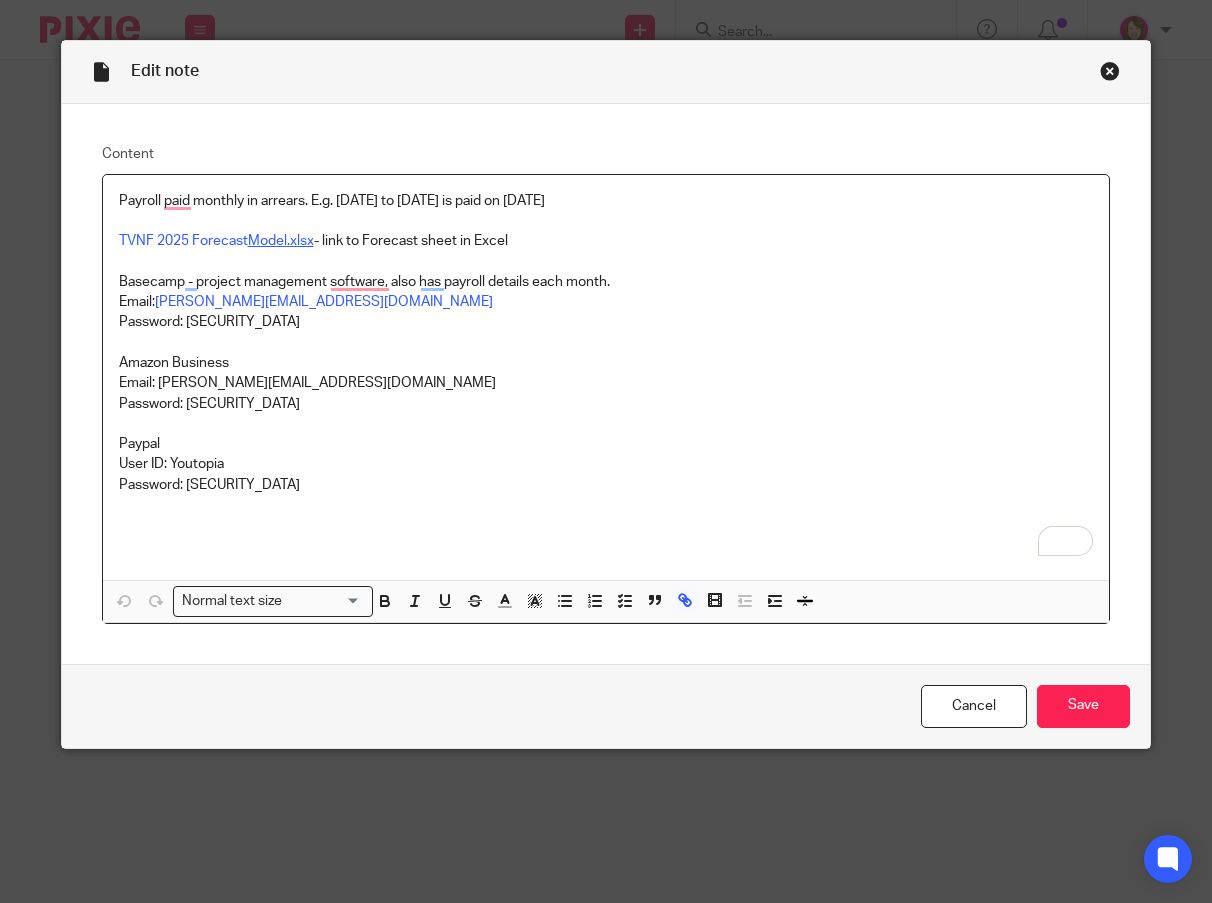 click on "Model.xlsx" at bounding box center (281, 241) 